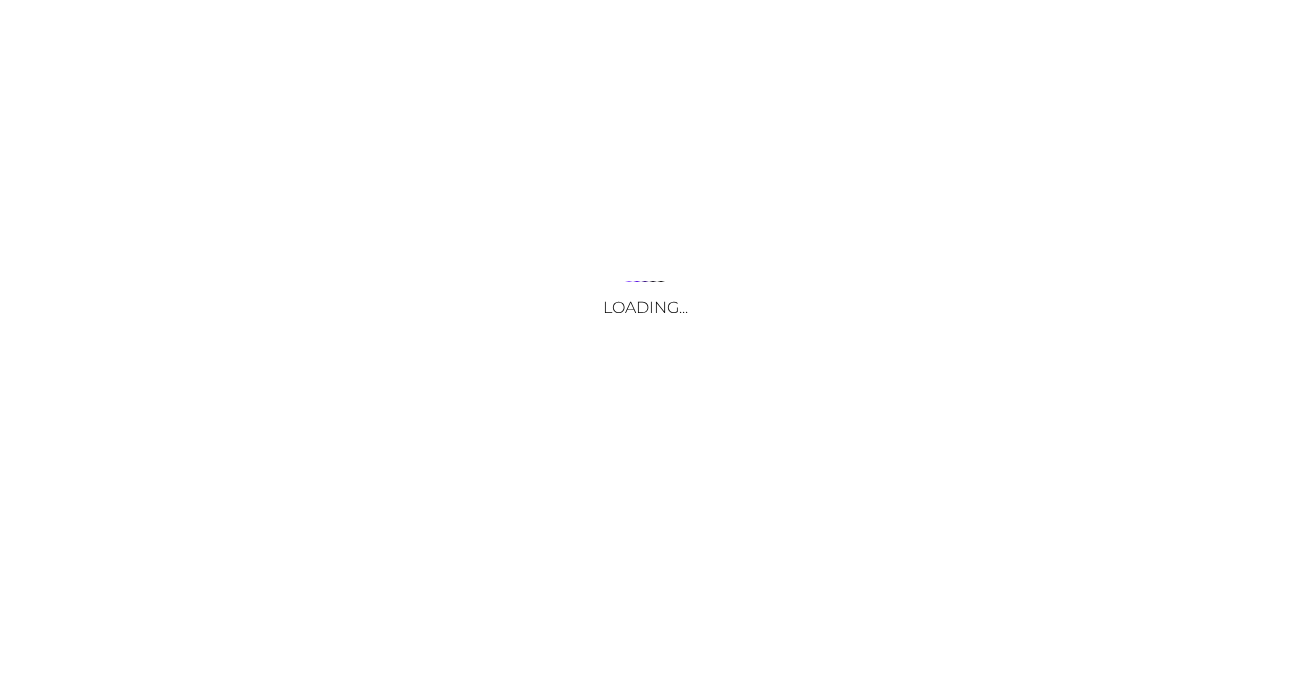 scroll, scrollTop: 0, scrollLeft: 0, axis: both 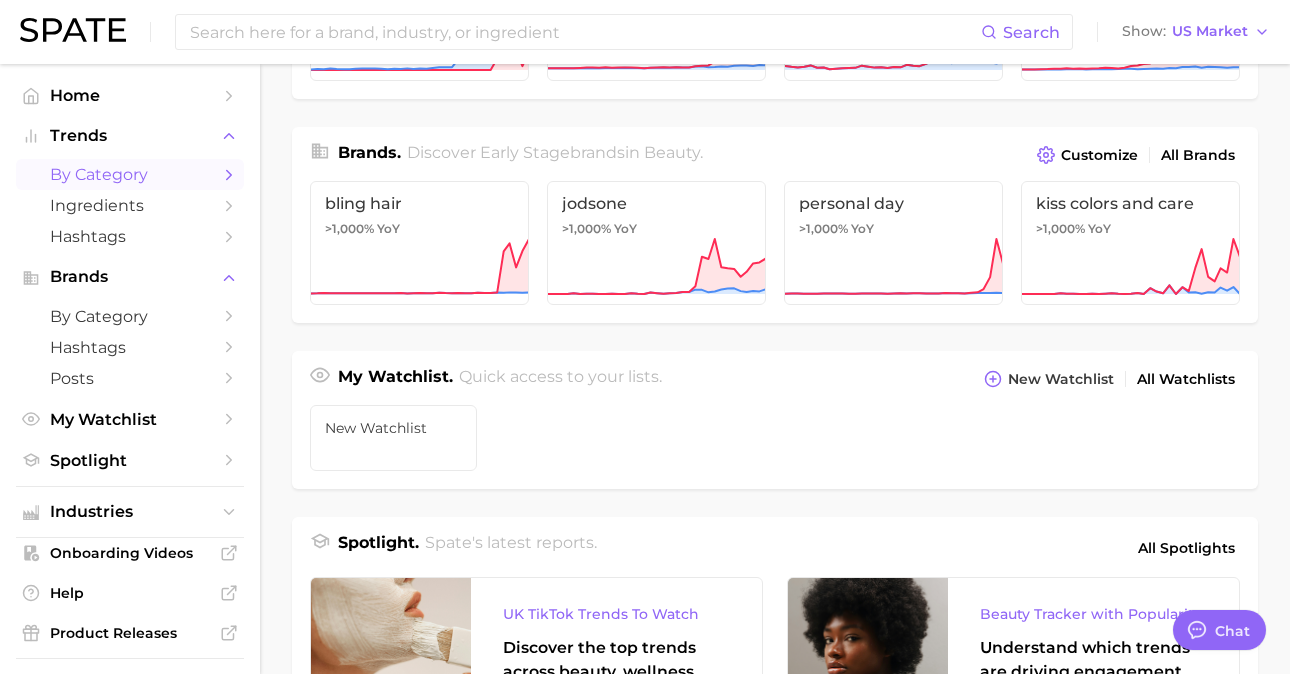 click on "by Category" at bounding box center [130, 174] 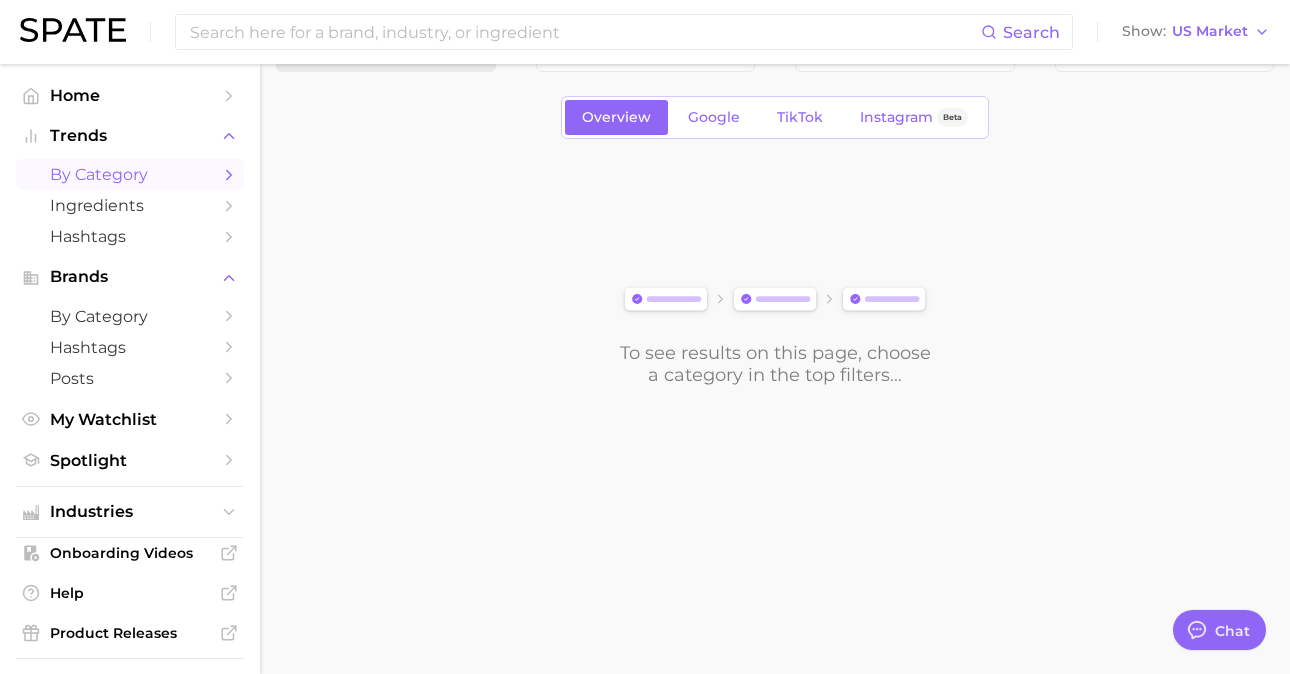scroll, scrollTop: 0, scrollLeft: 0, axis: both 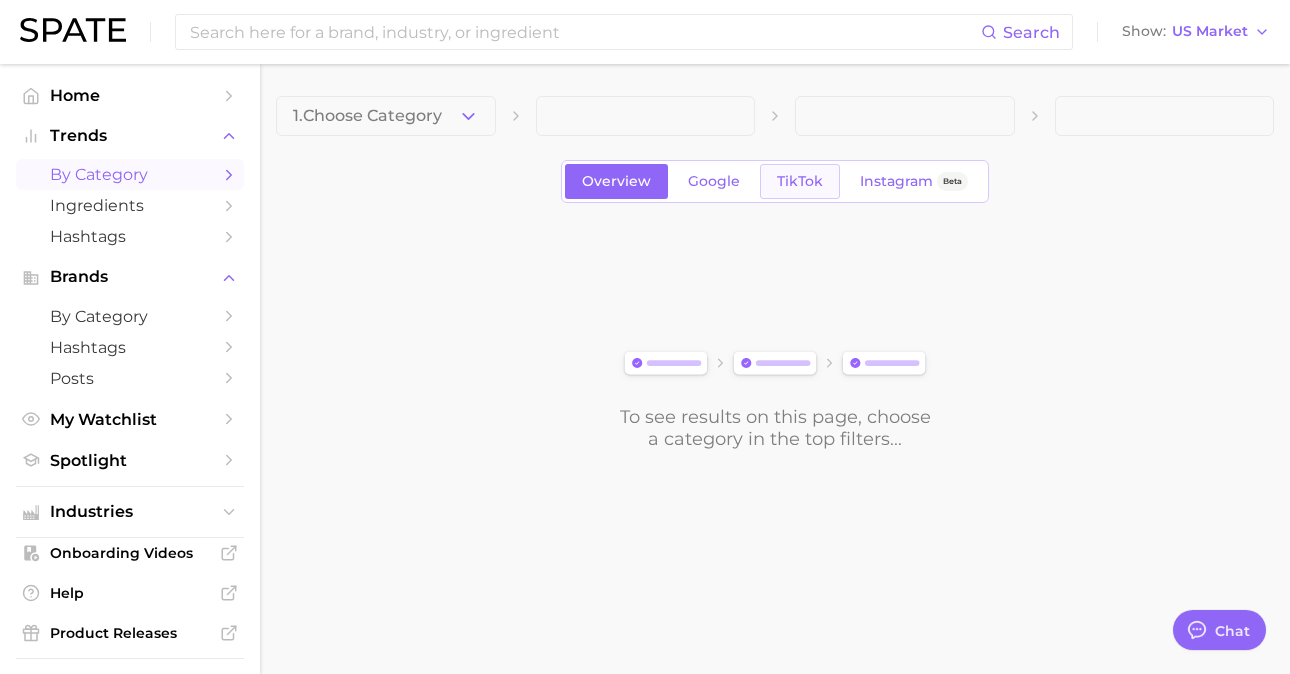 click on "TikTok" at bounding box center [800, 181] 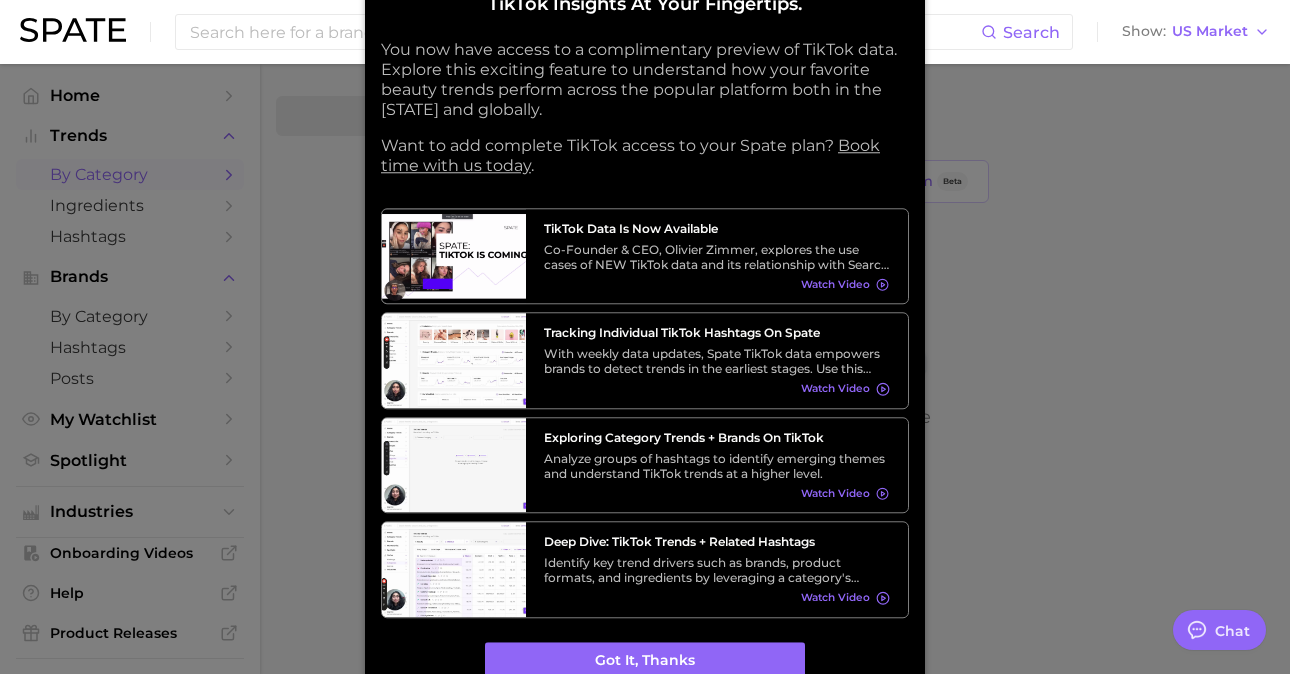 click at bounding box center [645, 465] 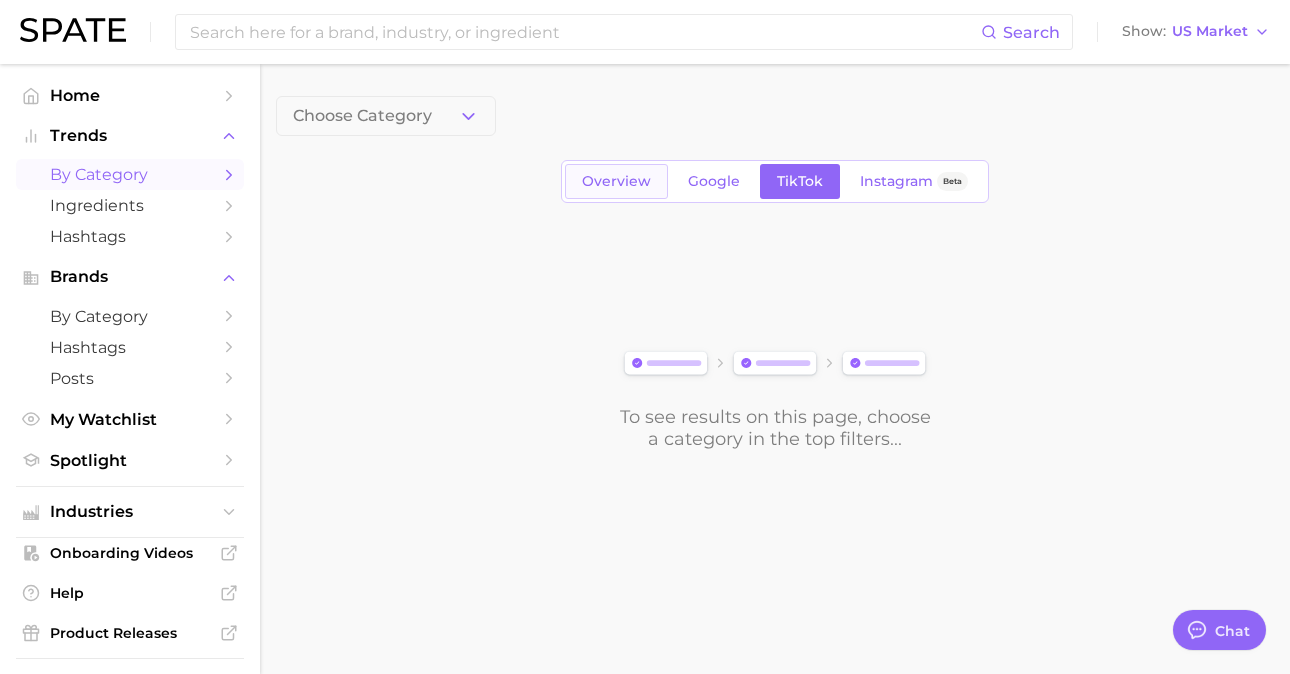 click on "Overview" at bounding box center [616, 181] 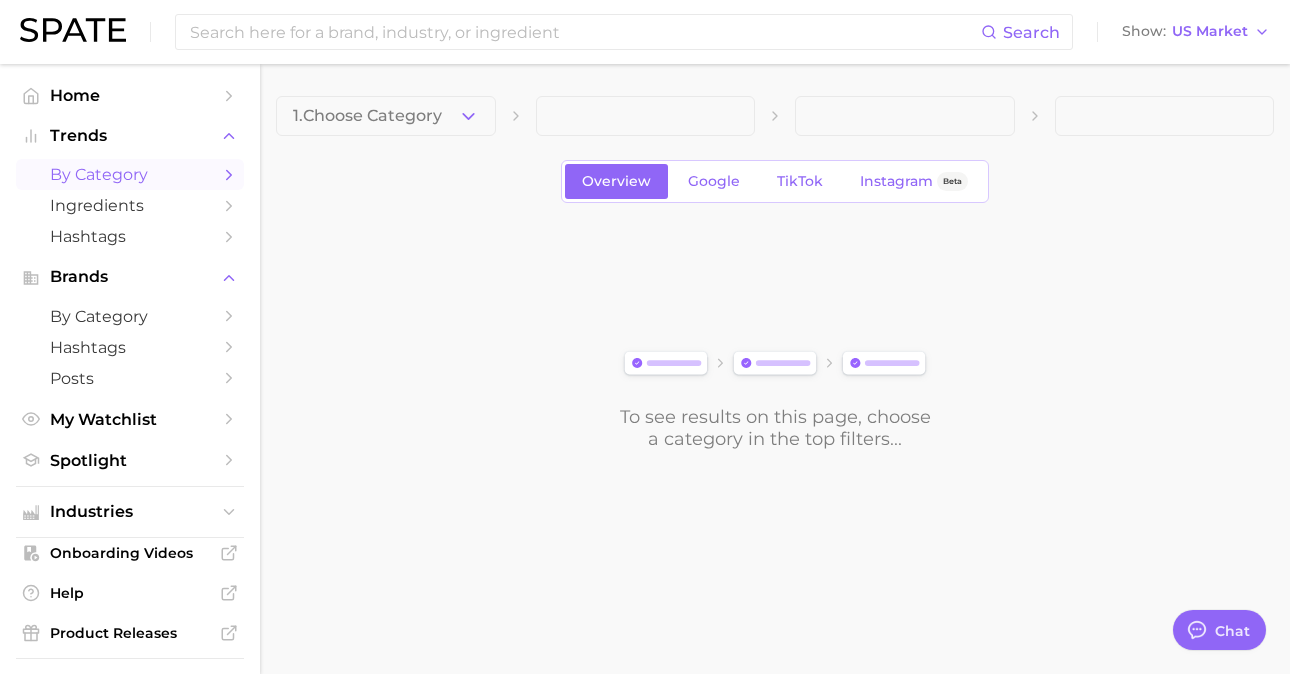 click on "by Category" at bounding box center (130, 174) 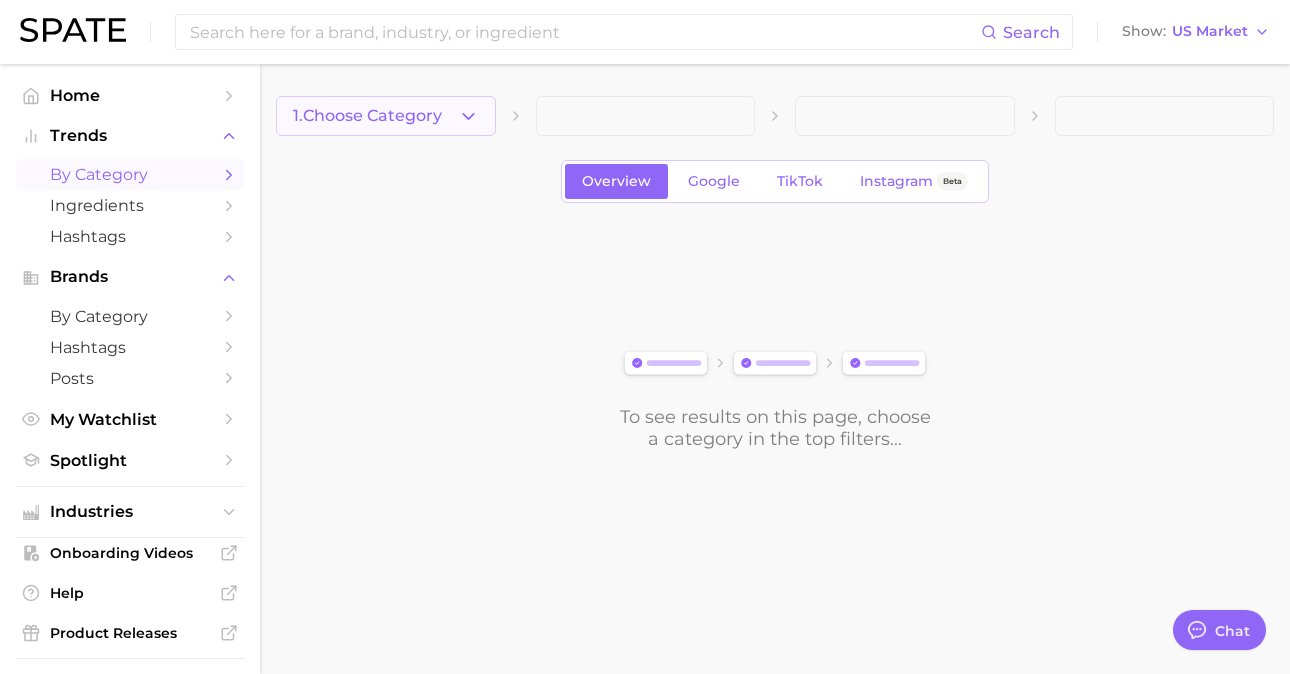 click on "1.  Choose Category" at bounding box center [386, 116] 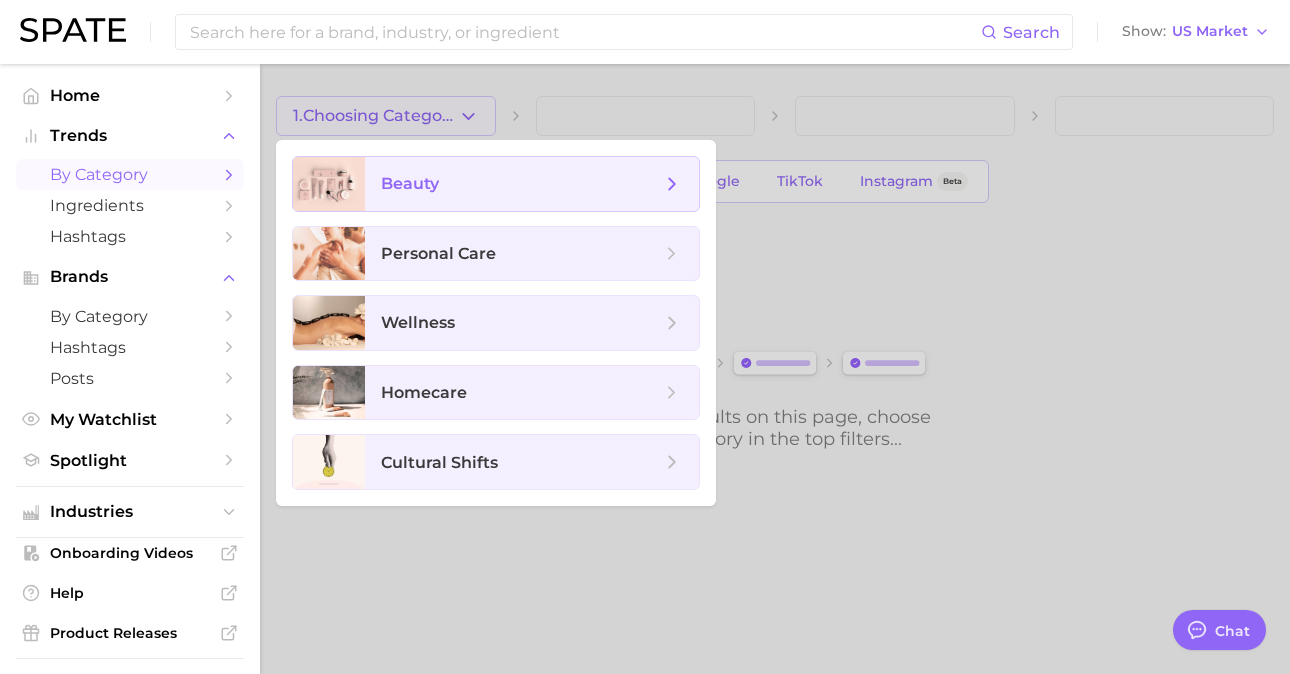 click on "beauty" at bounding box center [521, 184] 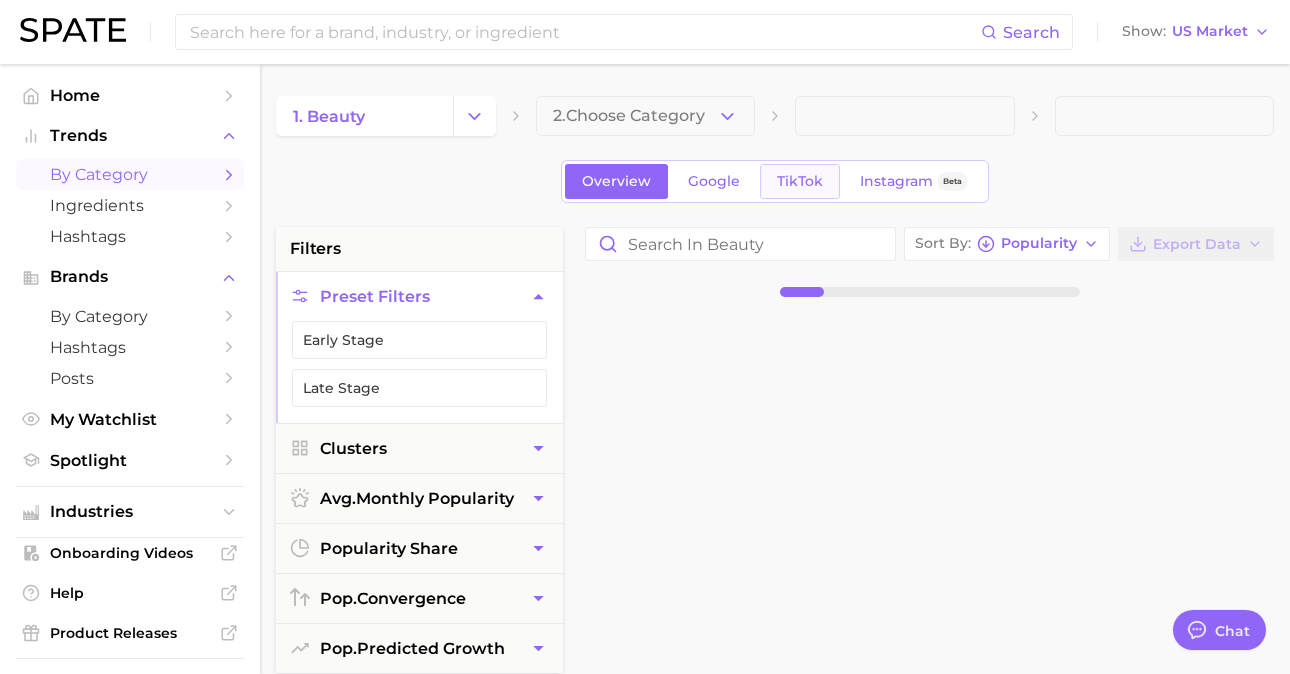 click on "TikTok" at bounding box center [800, 181] 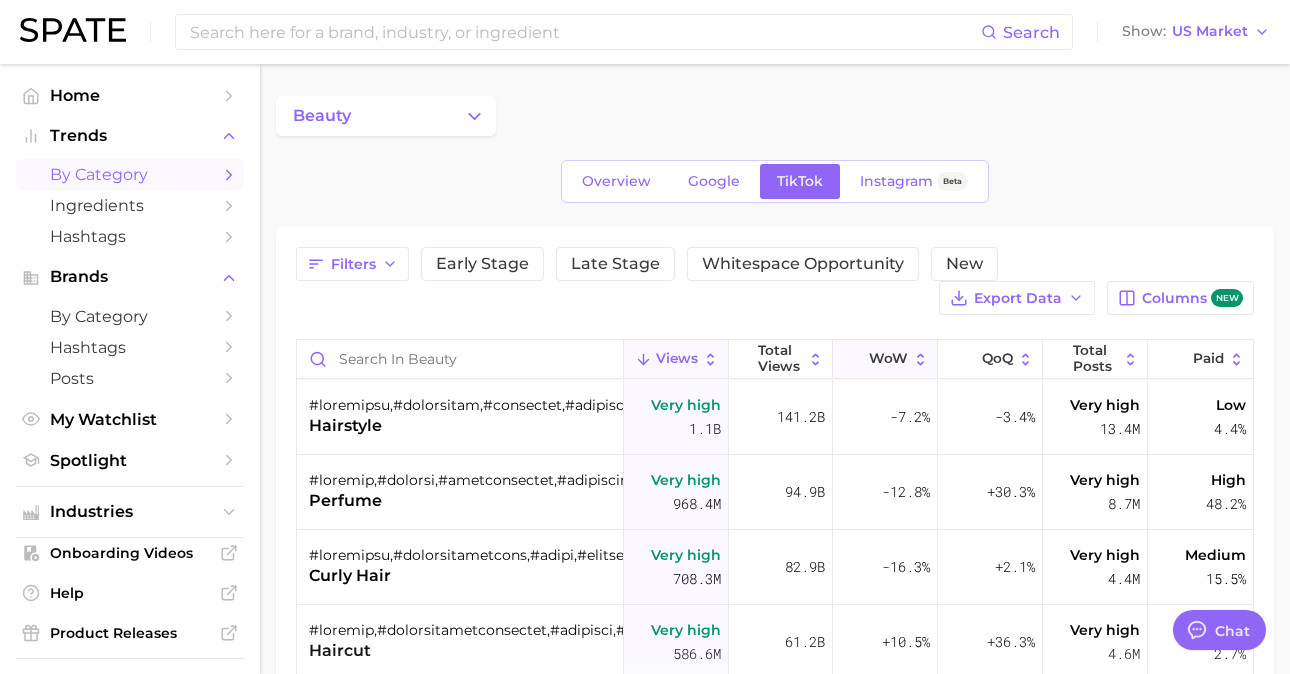 click on "WoW" at bounding box center (888, 359) 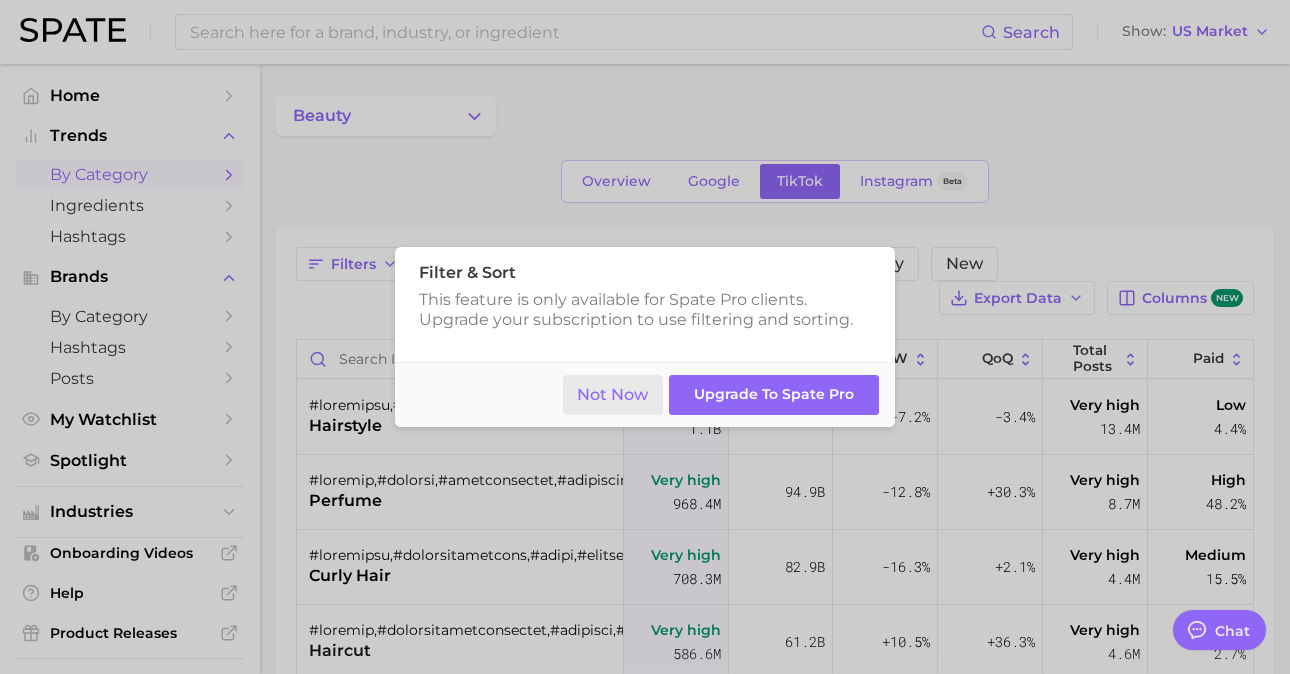 click on "Not Now" at bounding box center [613, 395] 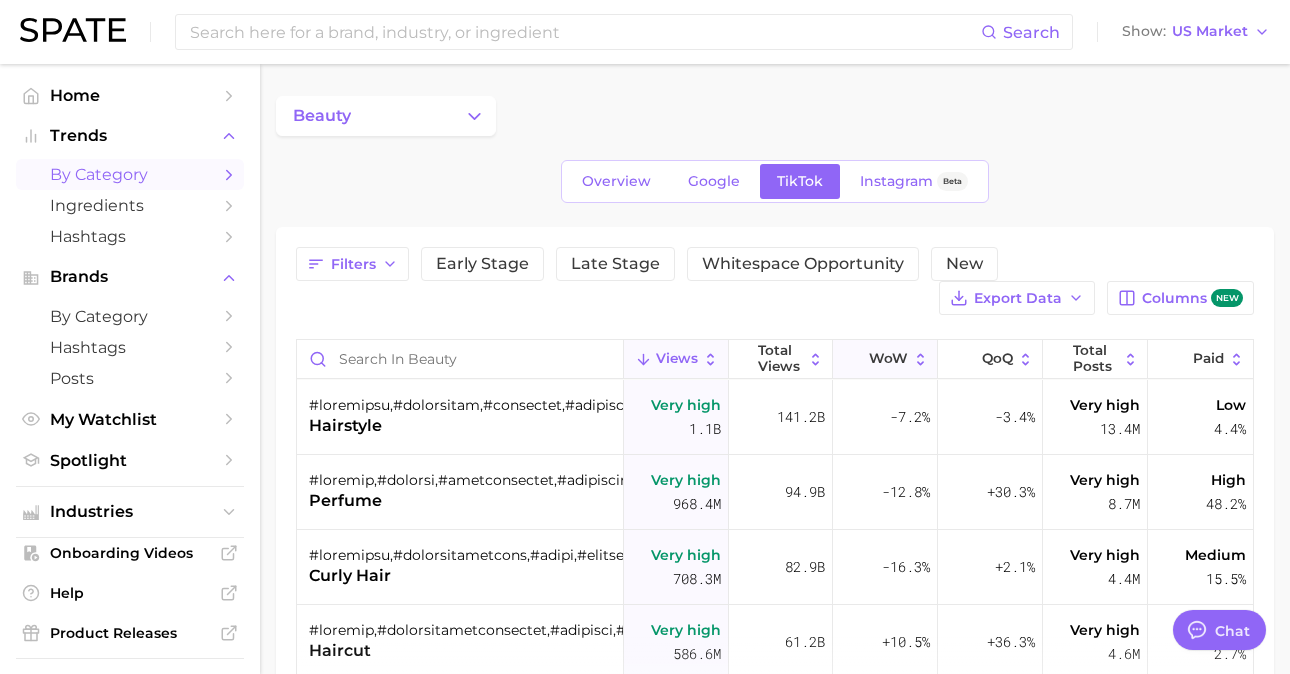 click on "WoW" at bounding box center [888, 359] 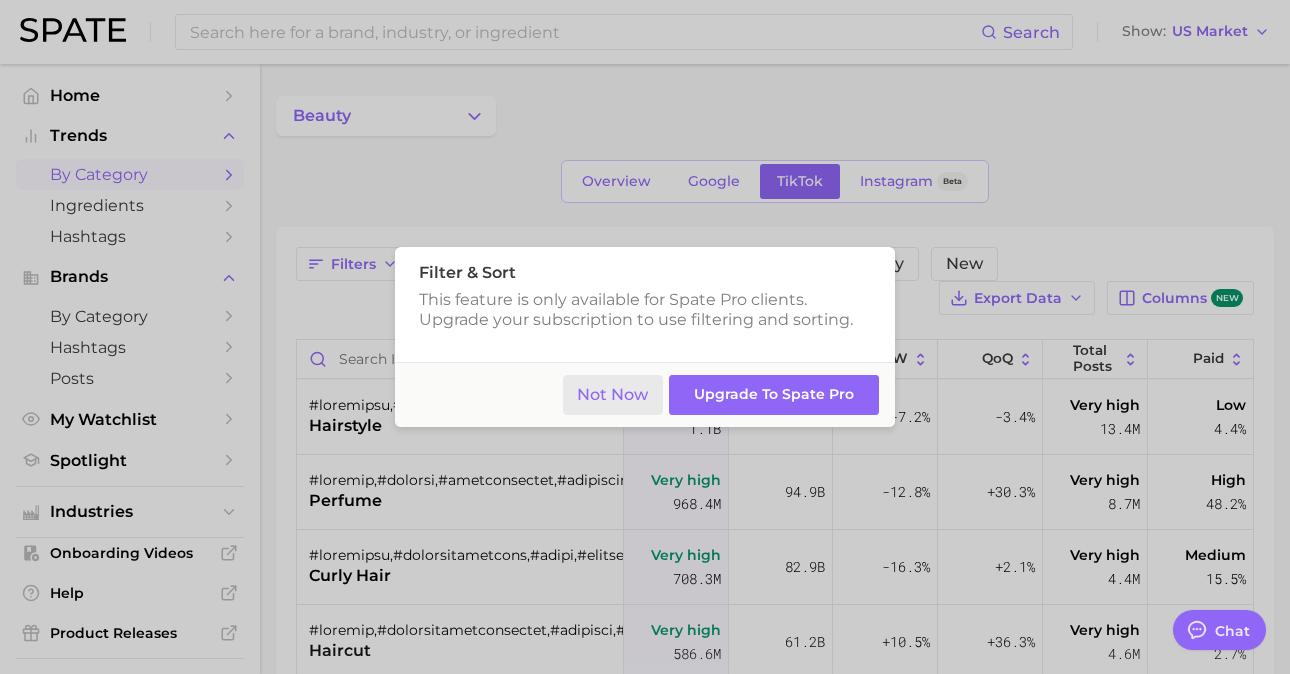 click on "Not Now" at bounding box center (613, 395) 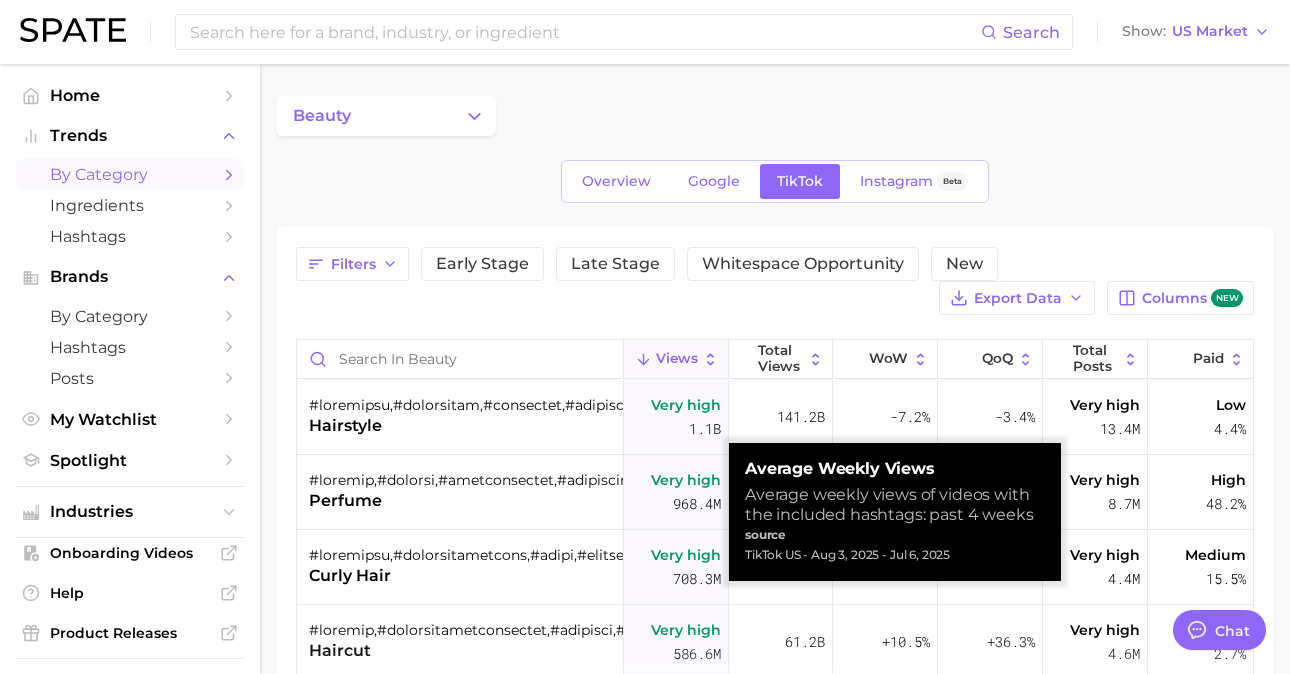 click on "Views" at bounding box center [677, 359] 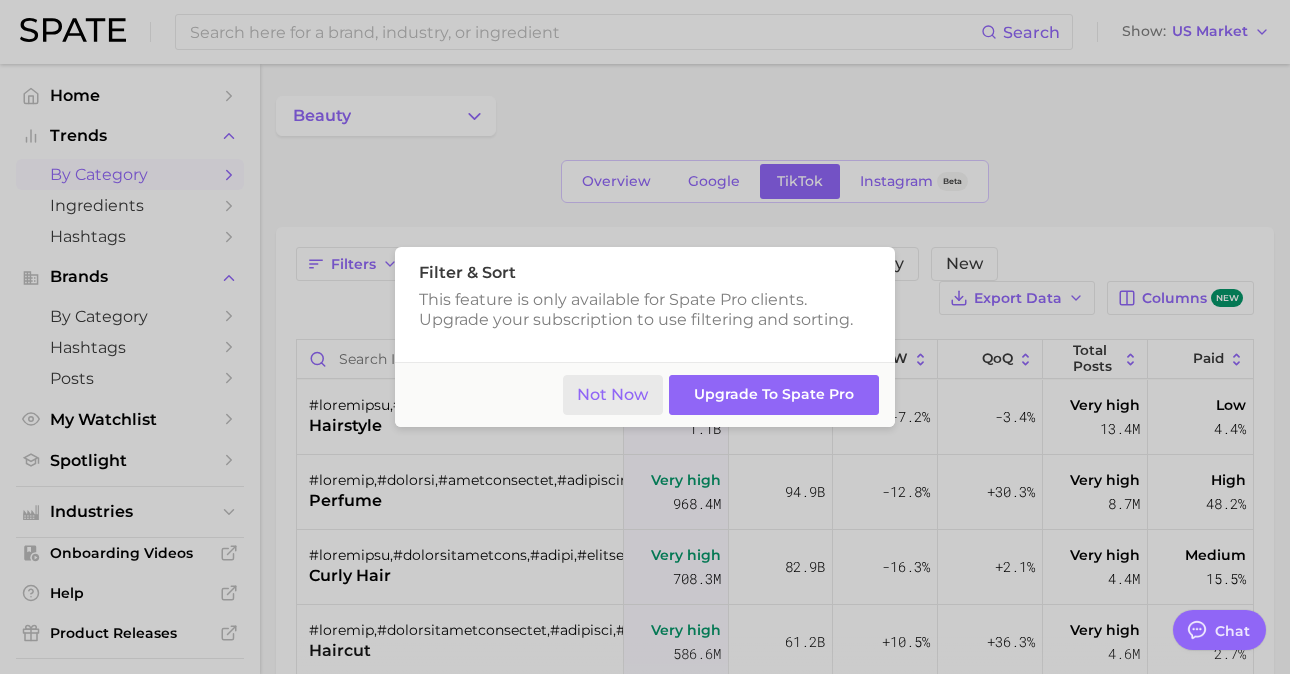 click on "Not Now" at bounding box center [613, 395] 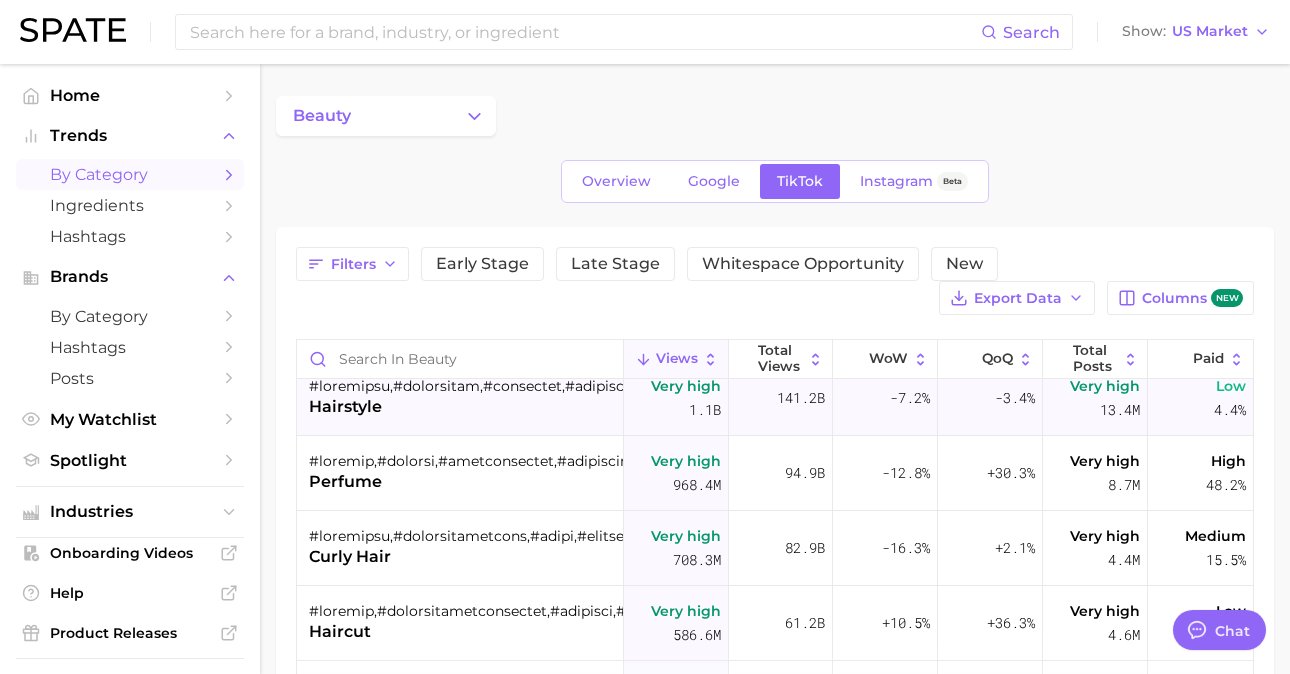 scroll, scrollTop: 0, scrollLeft: 0, axis: both 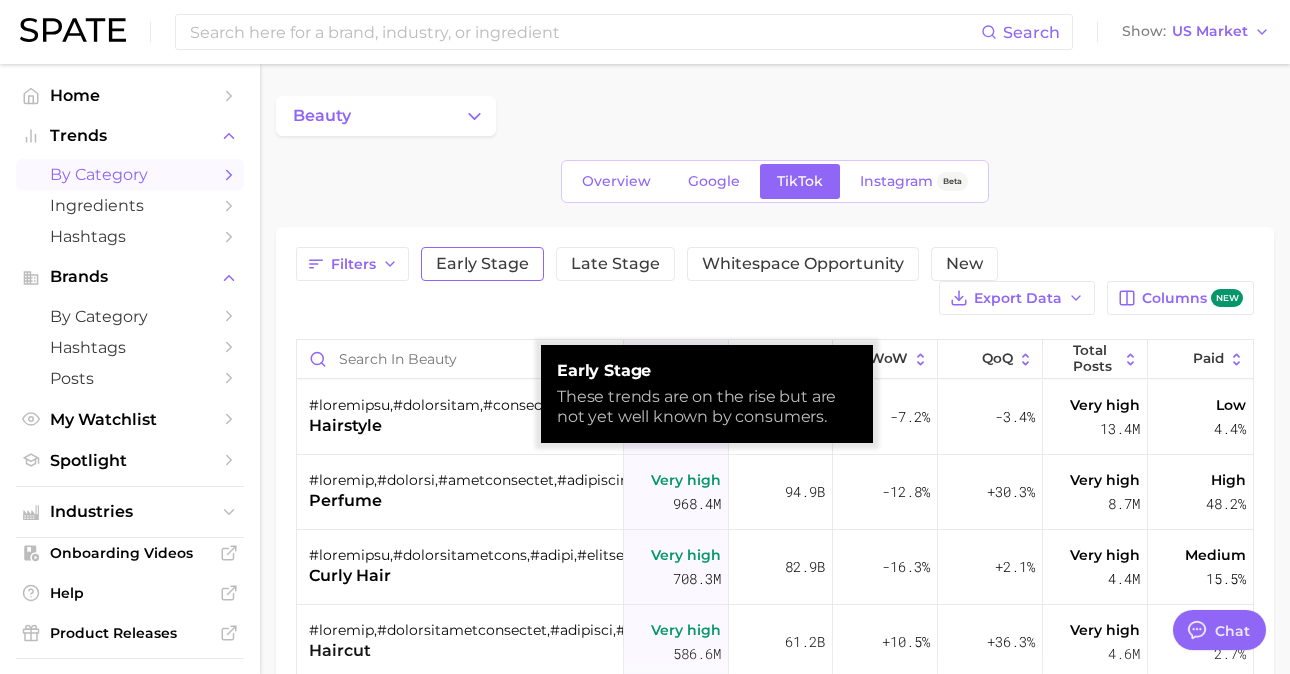 click on "Early Stage" at bounding box center [482, 264] 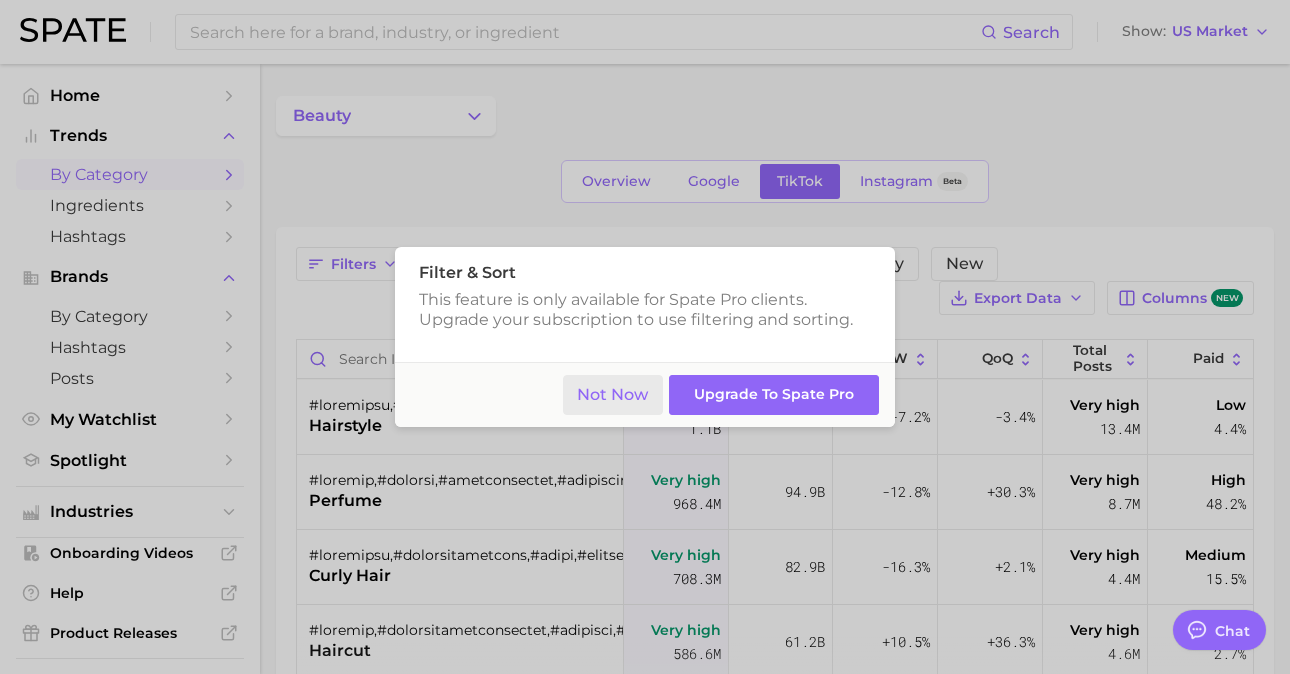 click on "Not Now" at bounding box center (613, 395) 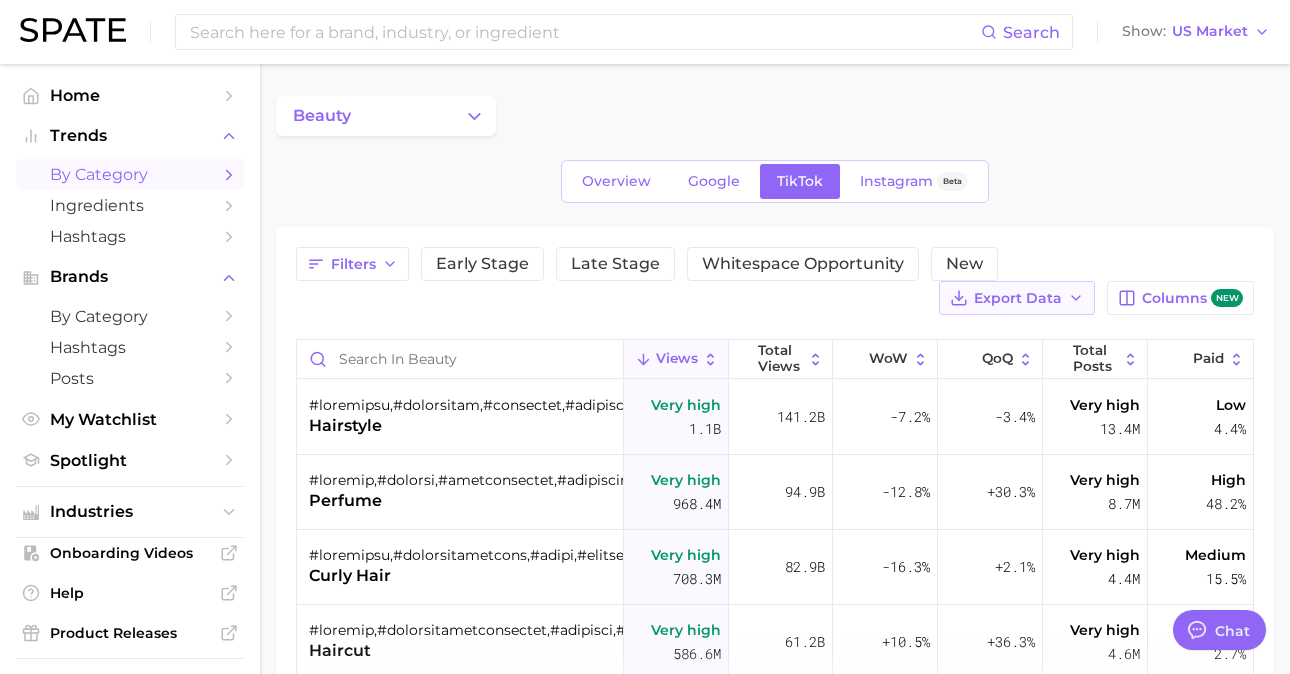 click on "Export Data" at bounding box center [1018, 298] 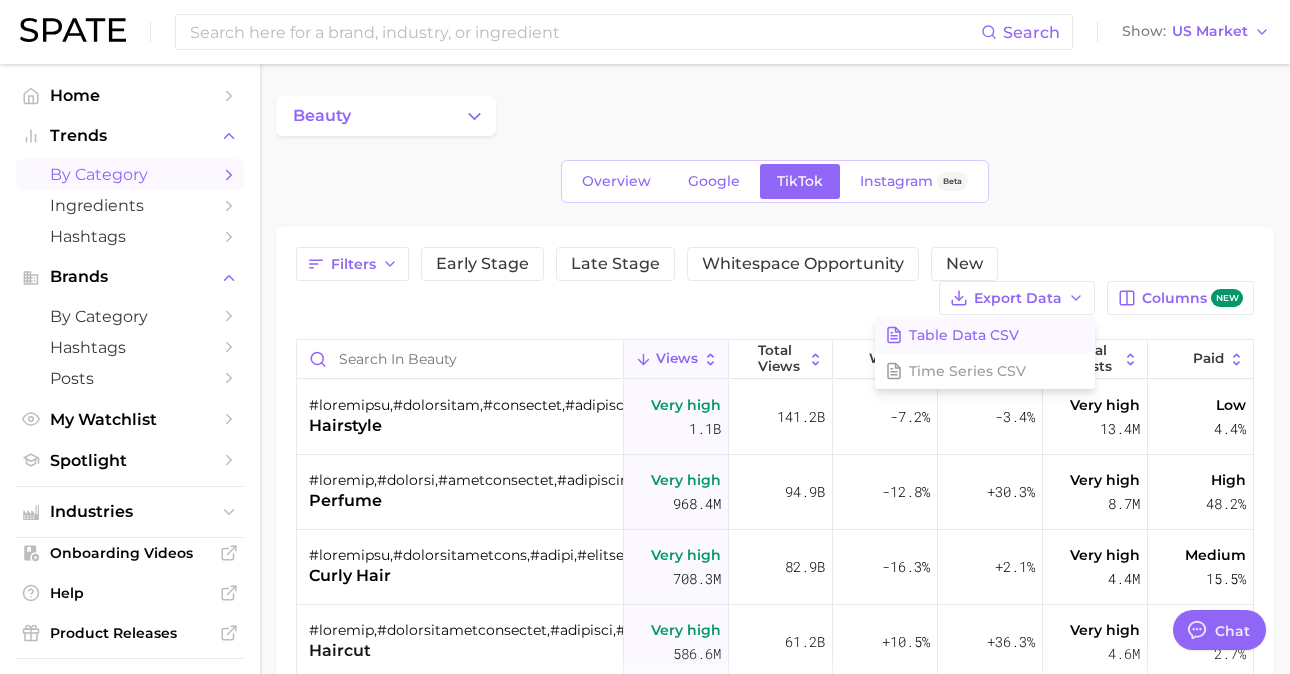 click on "Table Data CSV" at bounding box center (964, 335) 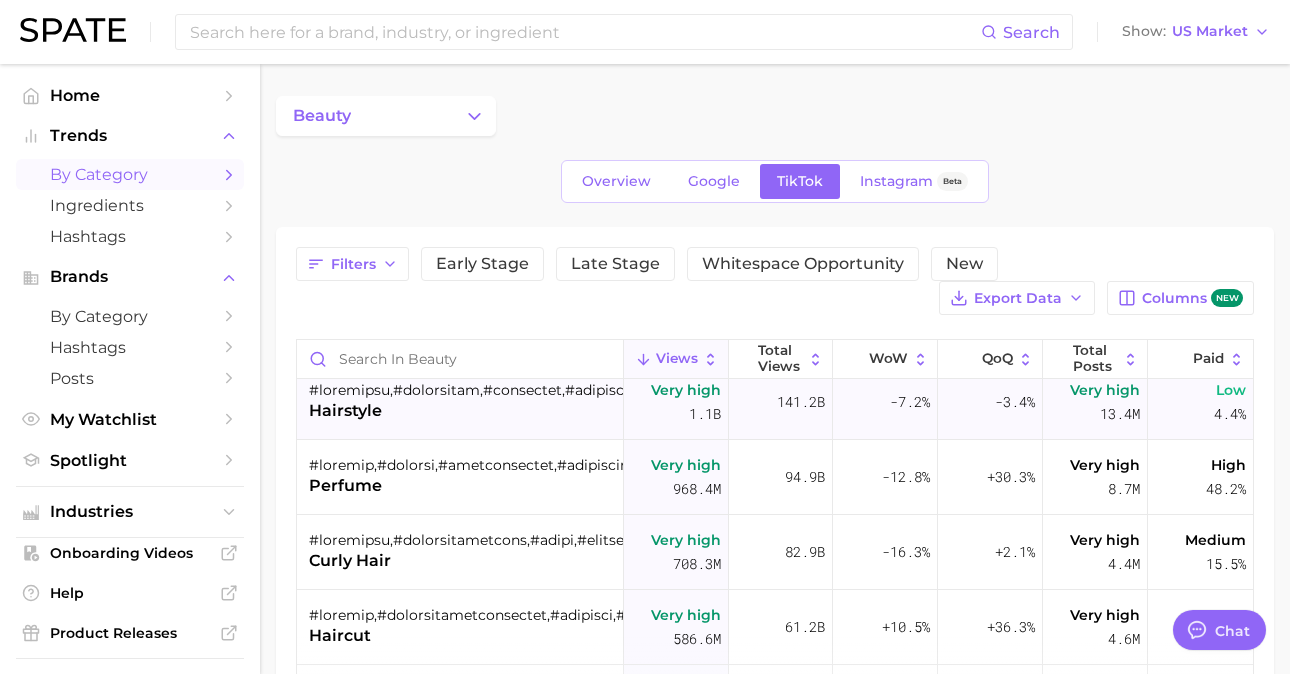 scroll, scrollTop: 10, scrollLeft: 0, axis: vertical 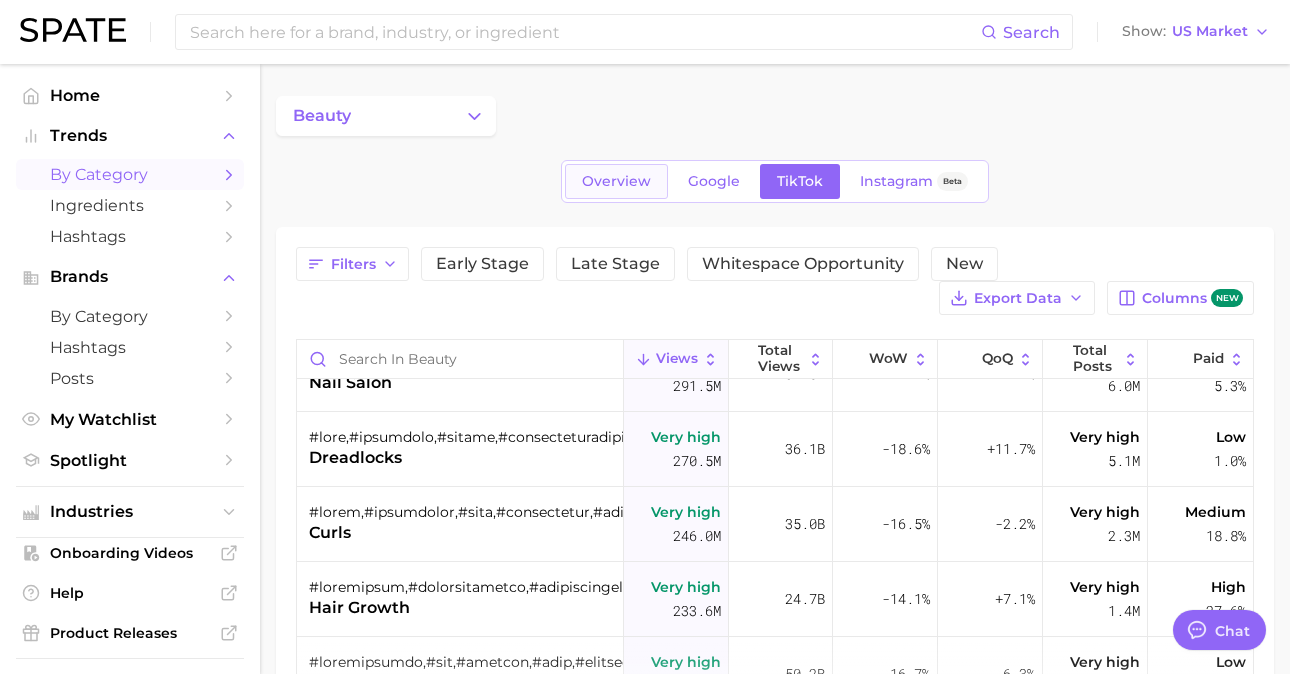 click on "Overview" at bounding box center (616, 181) 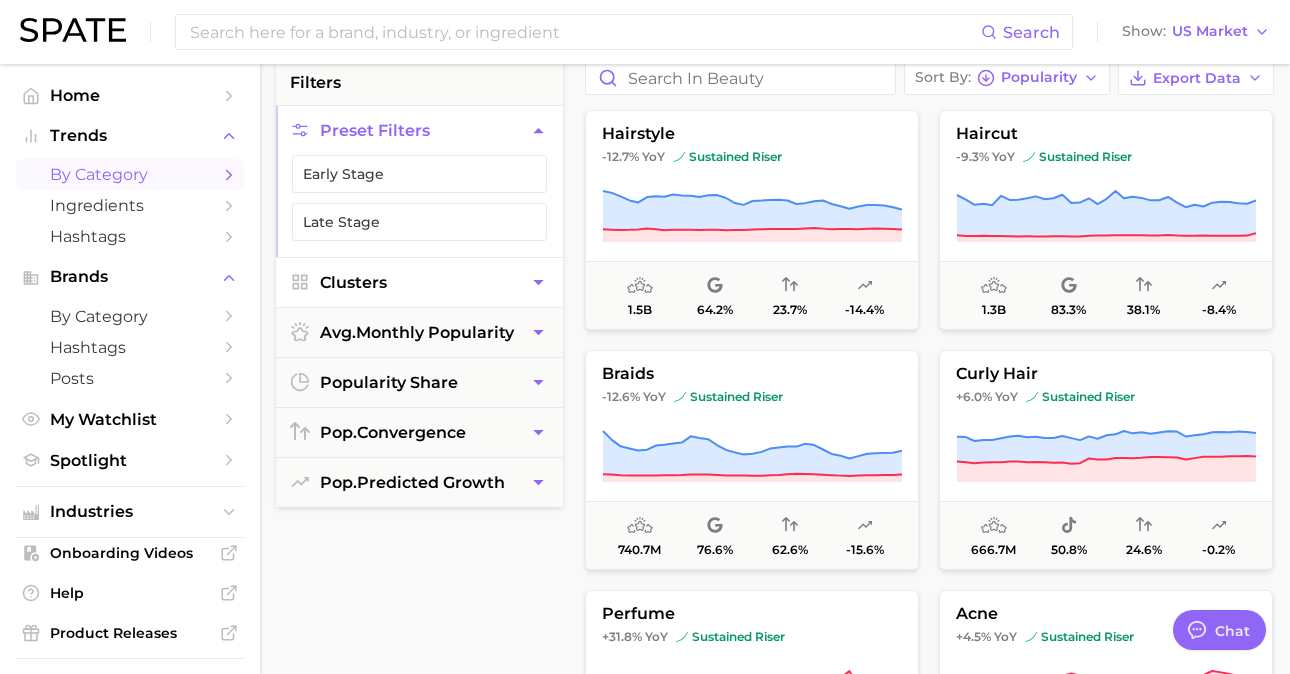 scroll, scrollTop: 169, scrollLeft: 0, axis: vertical 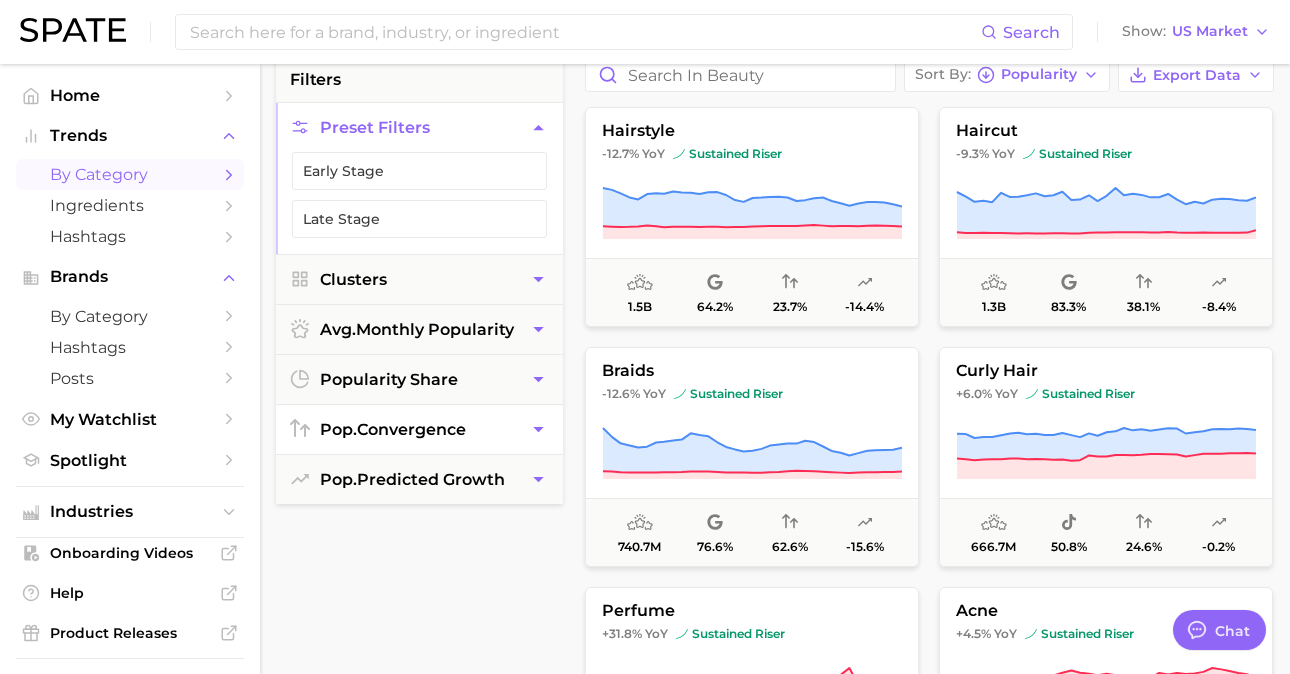 click on "pop.  convergence" at bounding box center [393, 429] 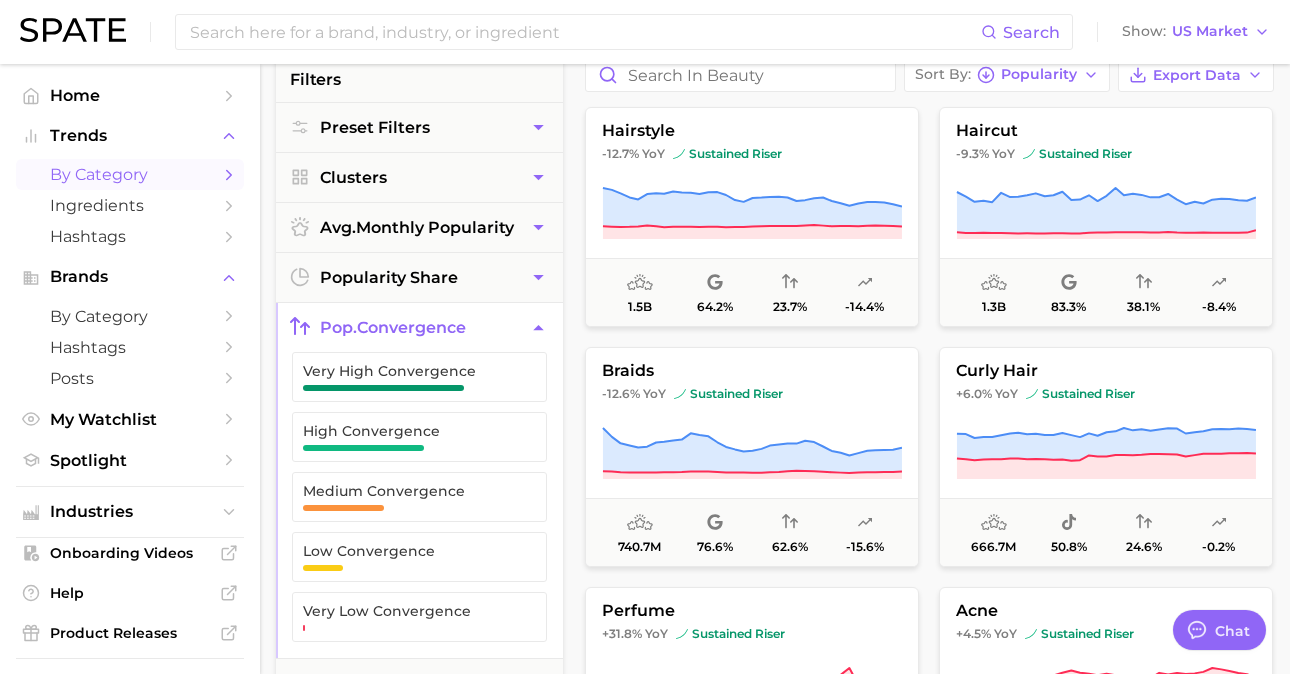 click on "pop.  convergence" at bounding box center [419, 327] 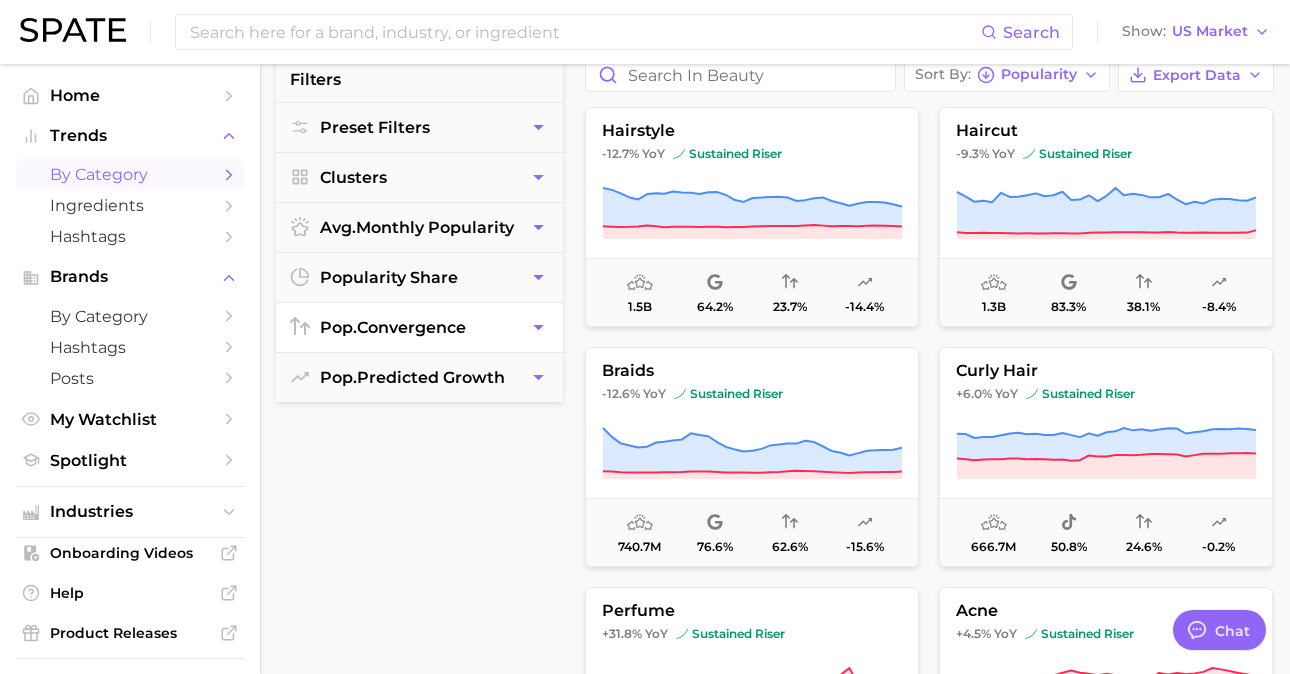 click on "pop.  convergence" at bounding box center (393, 327) 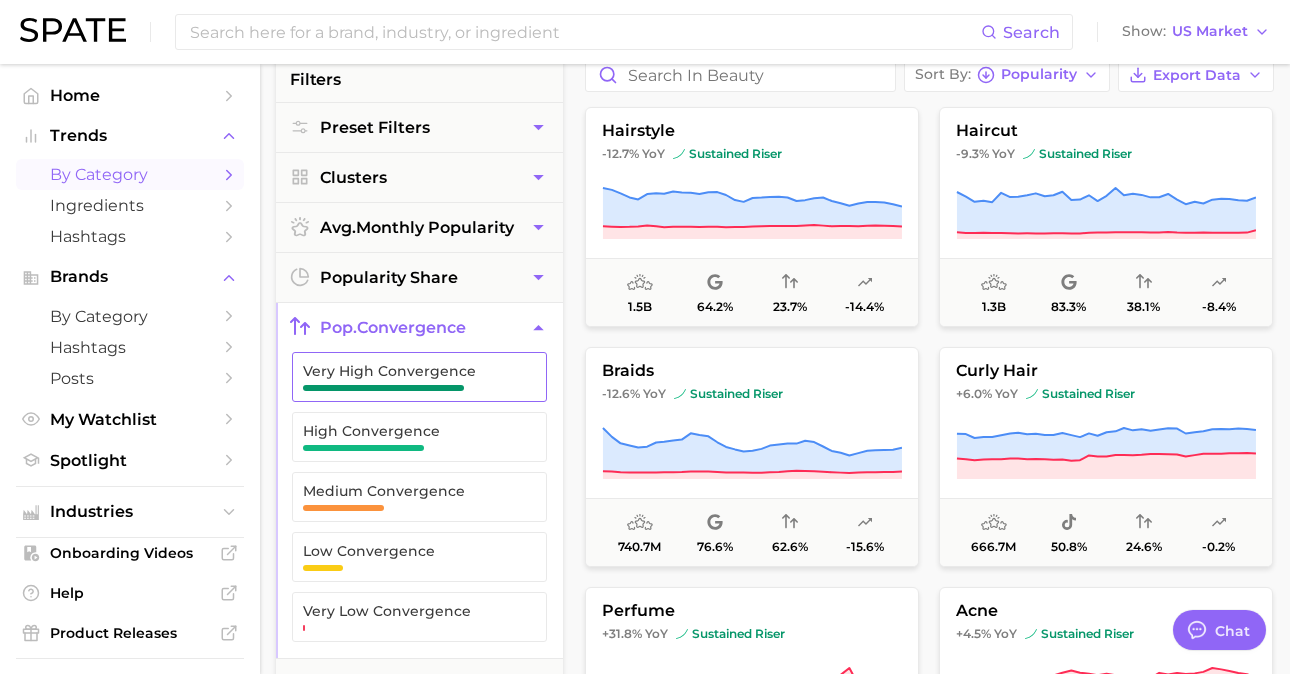click on "Very High Convergence" at bounding box center [403, 371] 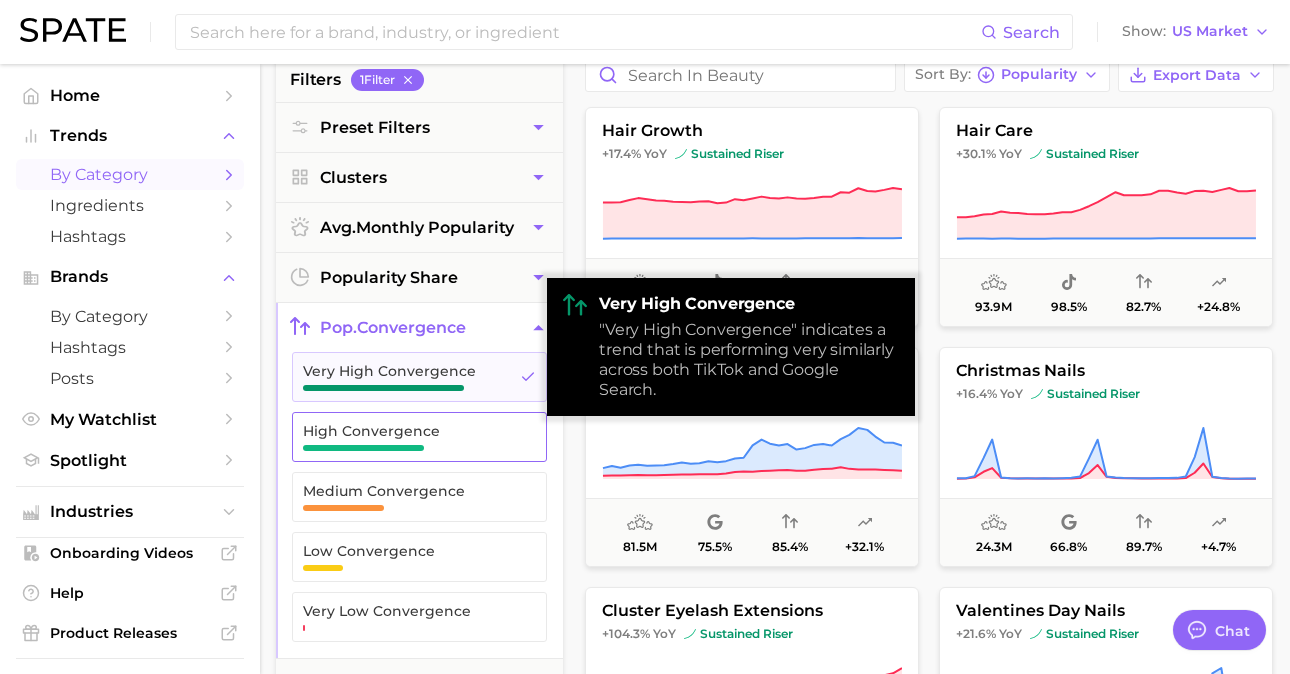 click on "High Convergence" at bounding box center (403, 437) 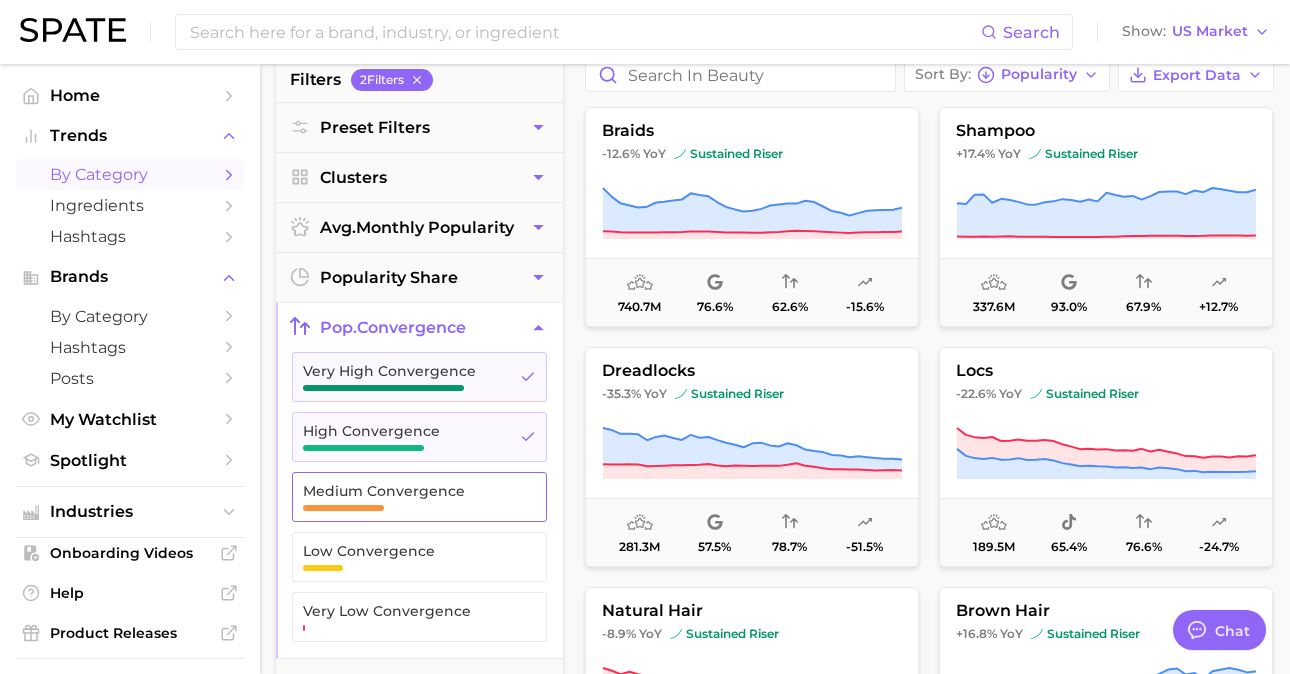 click on "Medium Convergence" at bounding box center [403, 497] 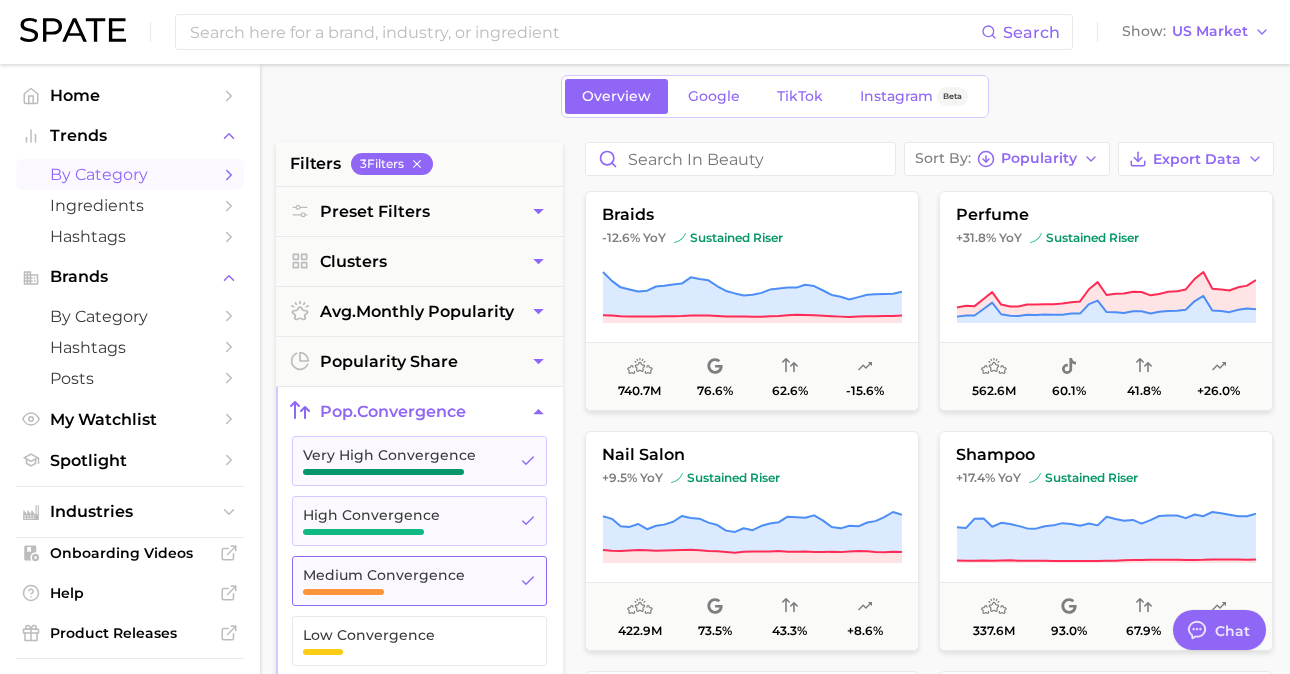 scroll, scrollTop: 0, scrollLeft: 0, axis: both 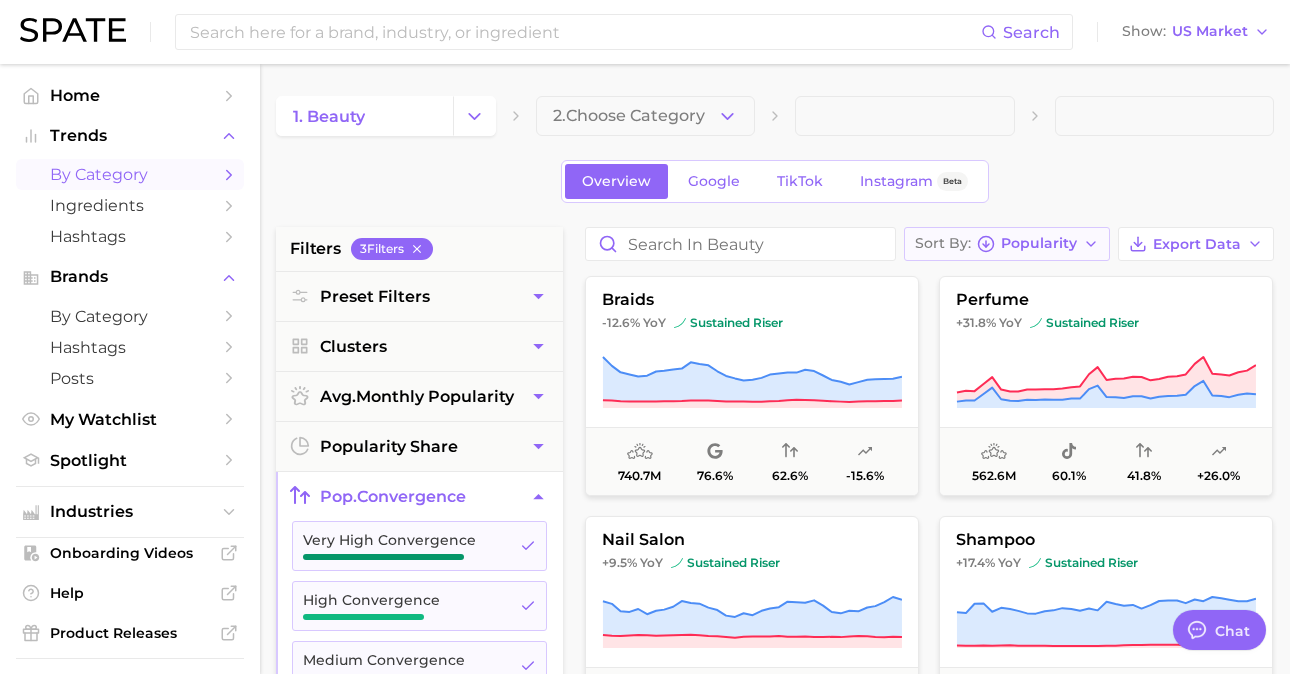 click on "Popularity" at bounding box center (1039, 243) 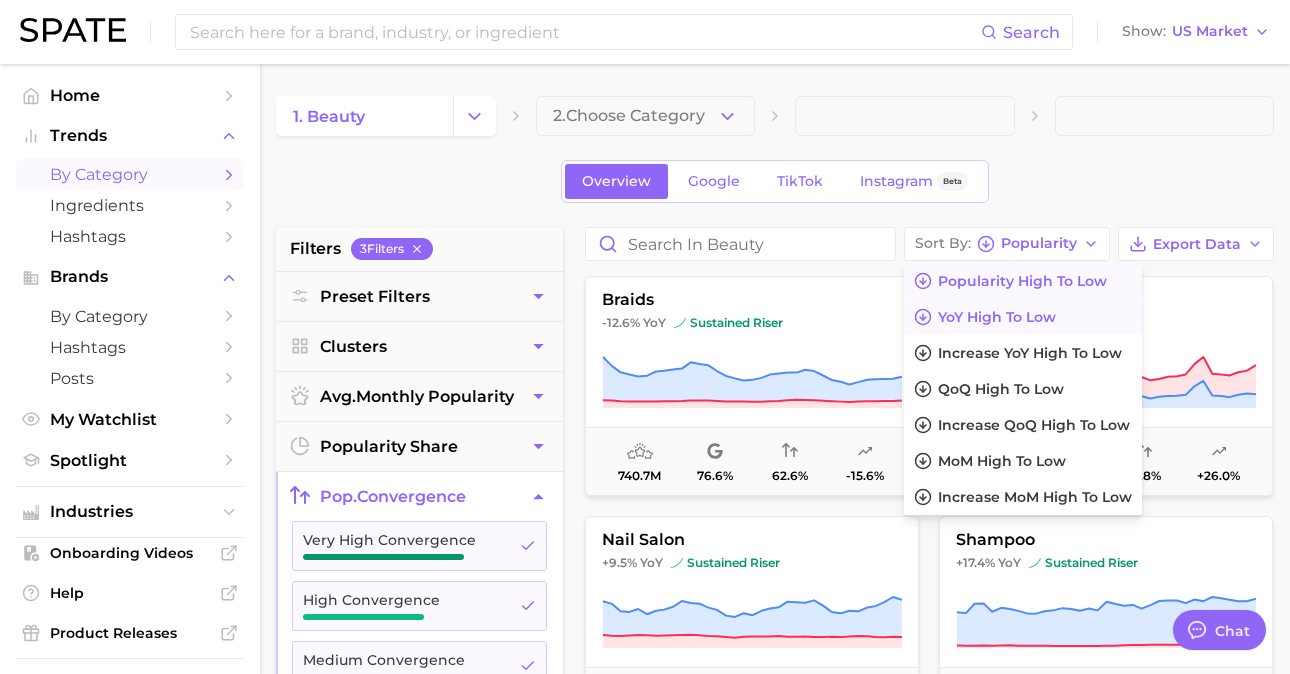 click on "YoY   high to low" at bounding box center [997, 317] 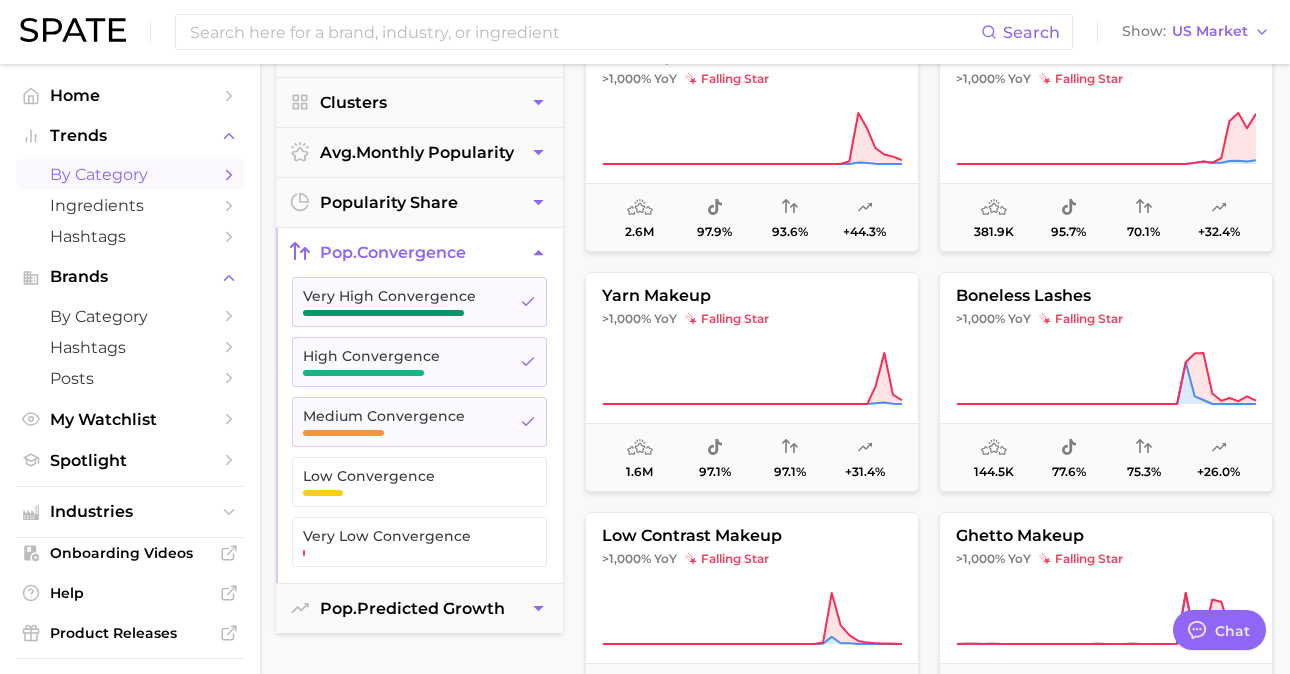 scroll, scrollTop: 263, scrollLeft: 0, axis: vertical 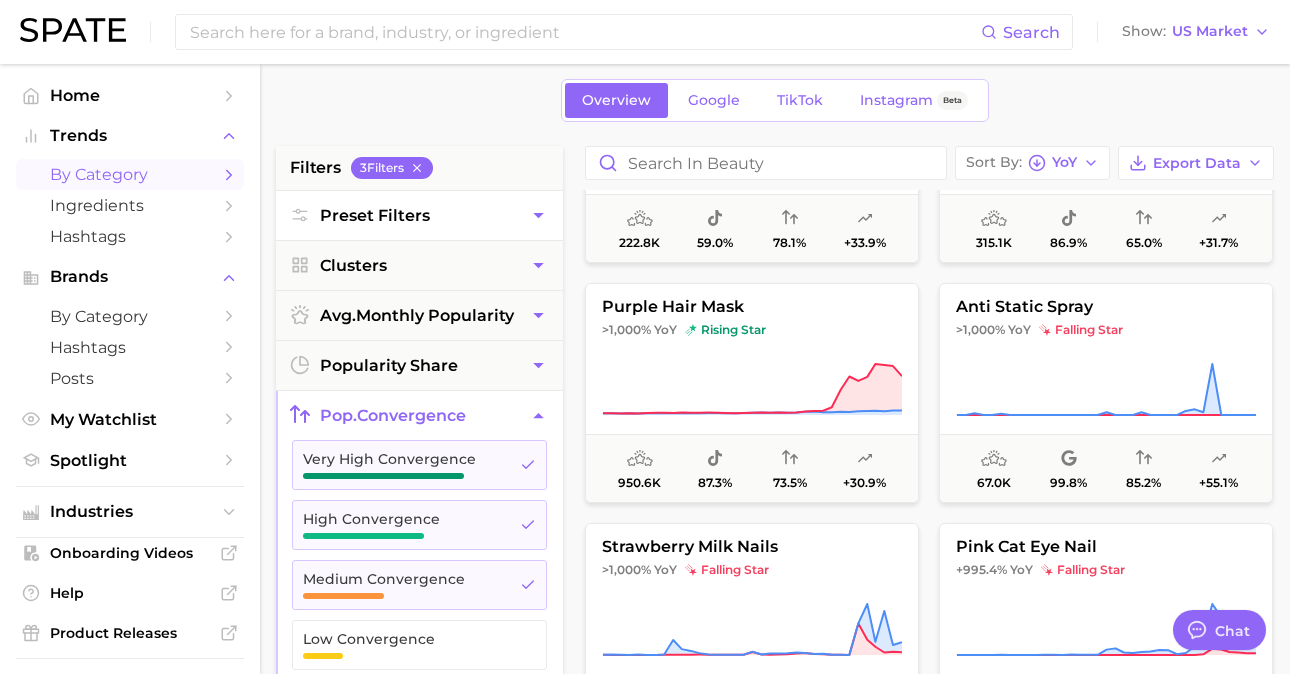 click on "Preset Filters" at bounding box center [375, 215] 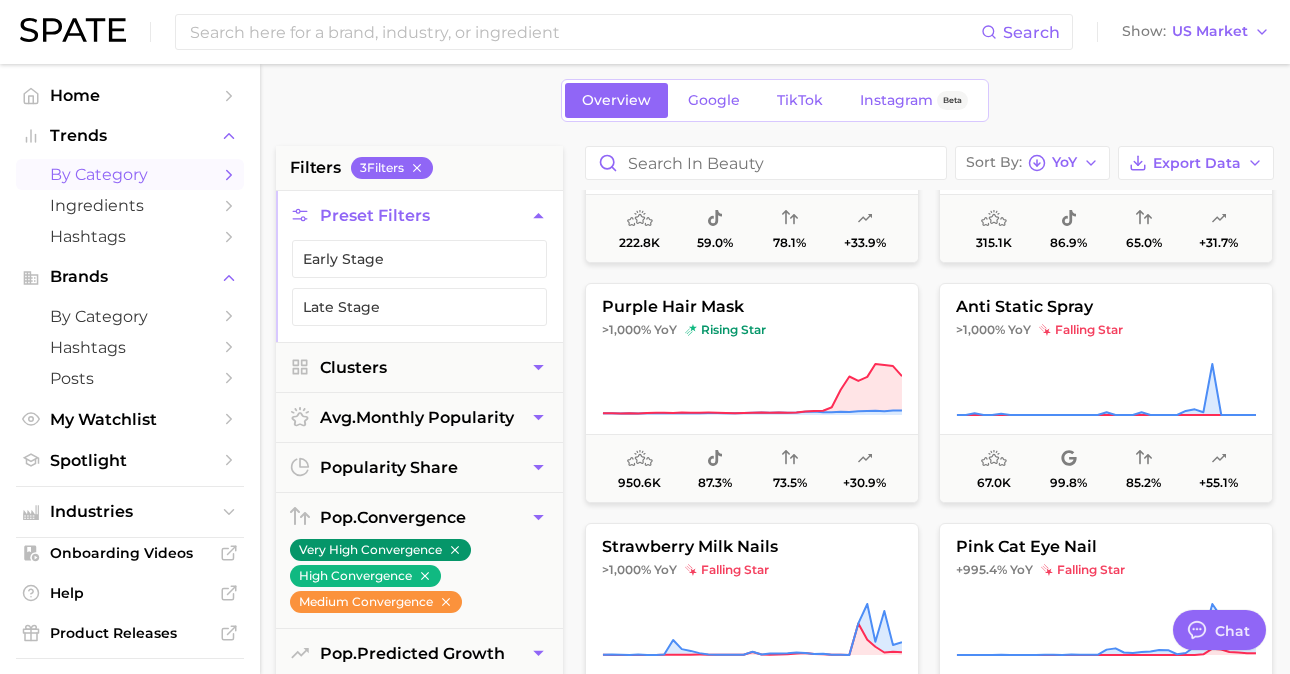 click on "Preset Filters" at bounding box center [375, 215] 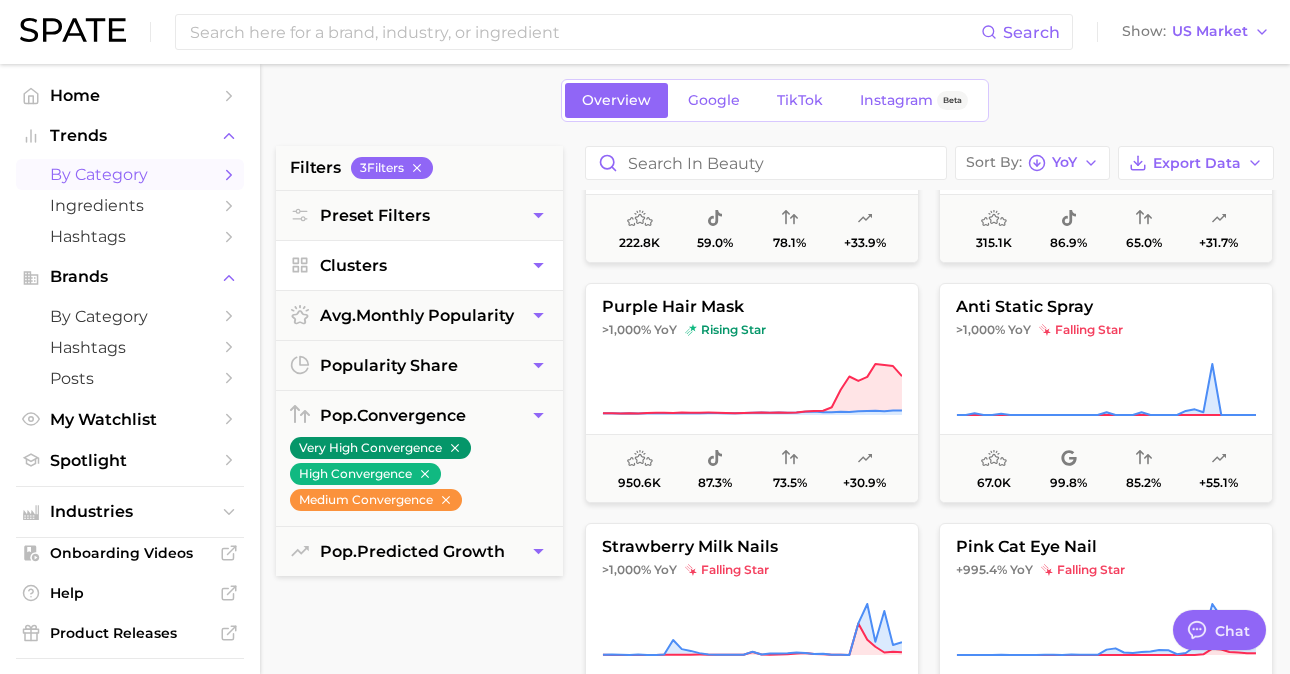 click on "Clusters" at bounding box center [419, 265] 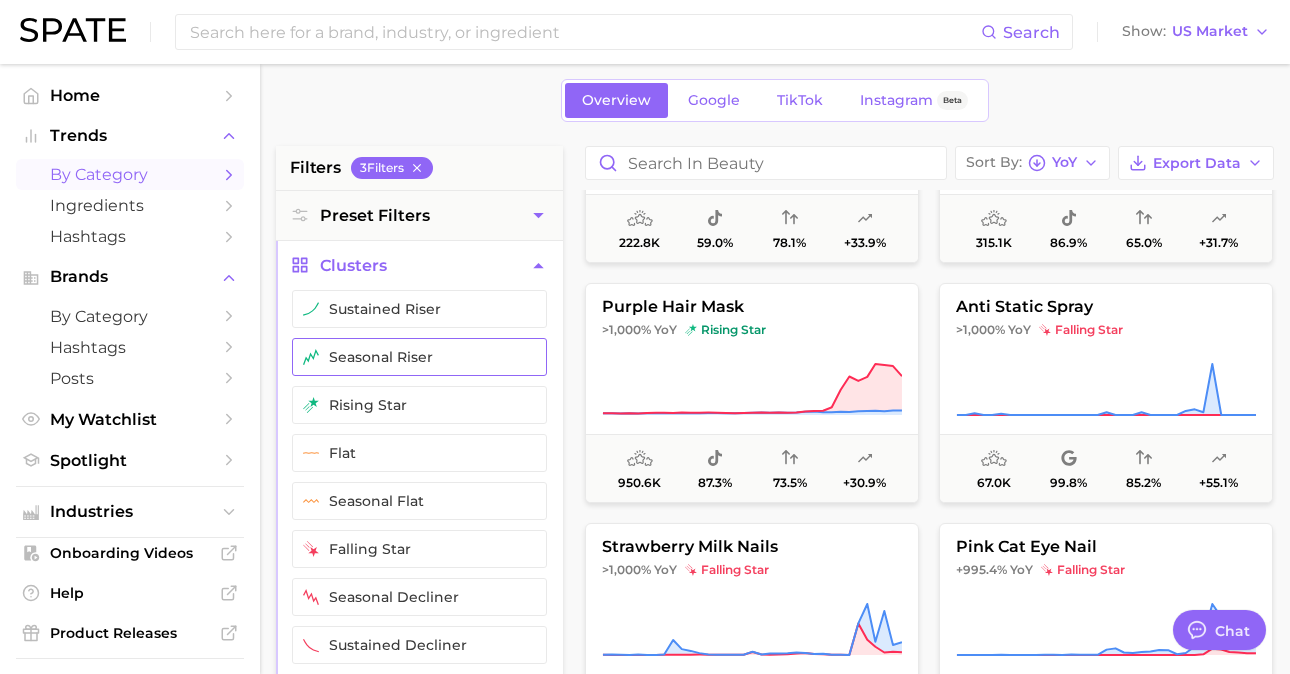 click on "sustained riser" at bounding box center (419, 309) 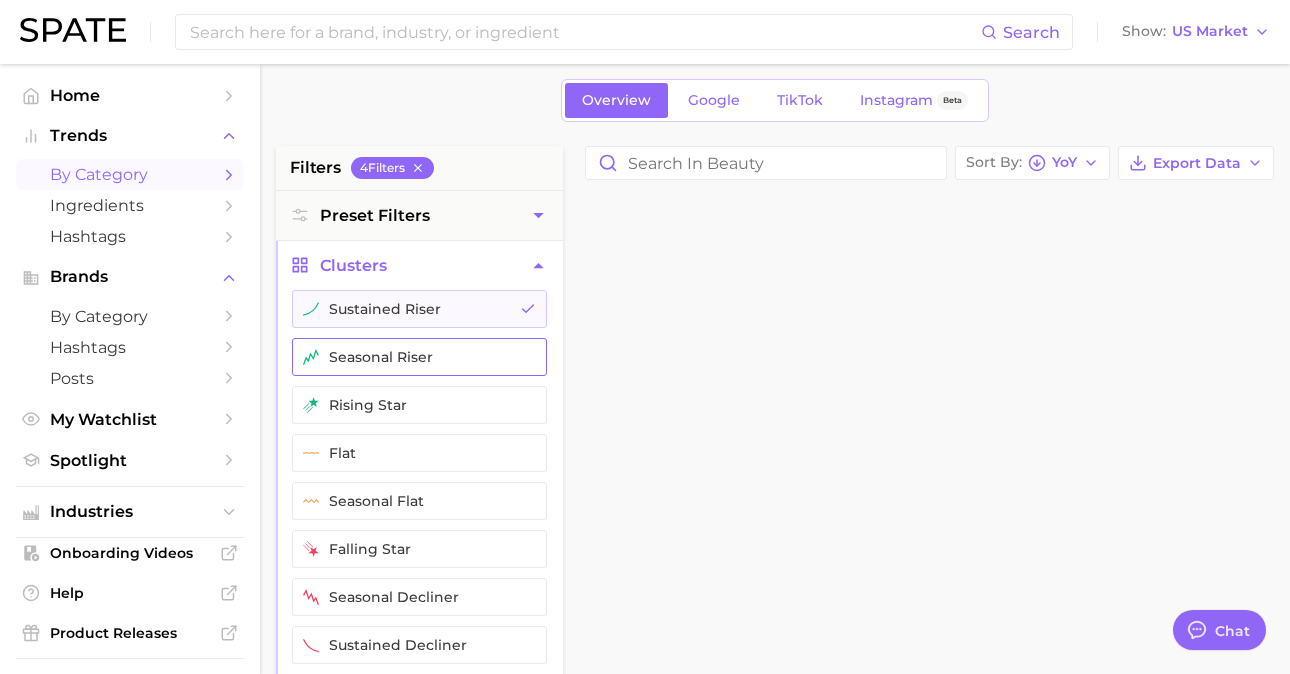scroll, scrollTop: 0, scrollLeft: 0, axis: both 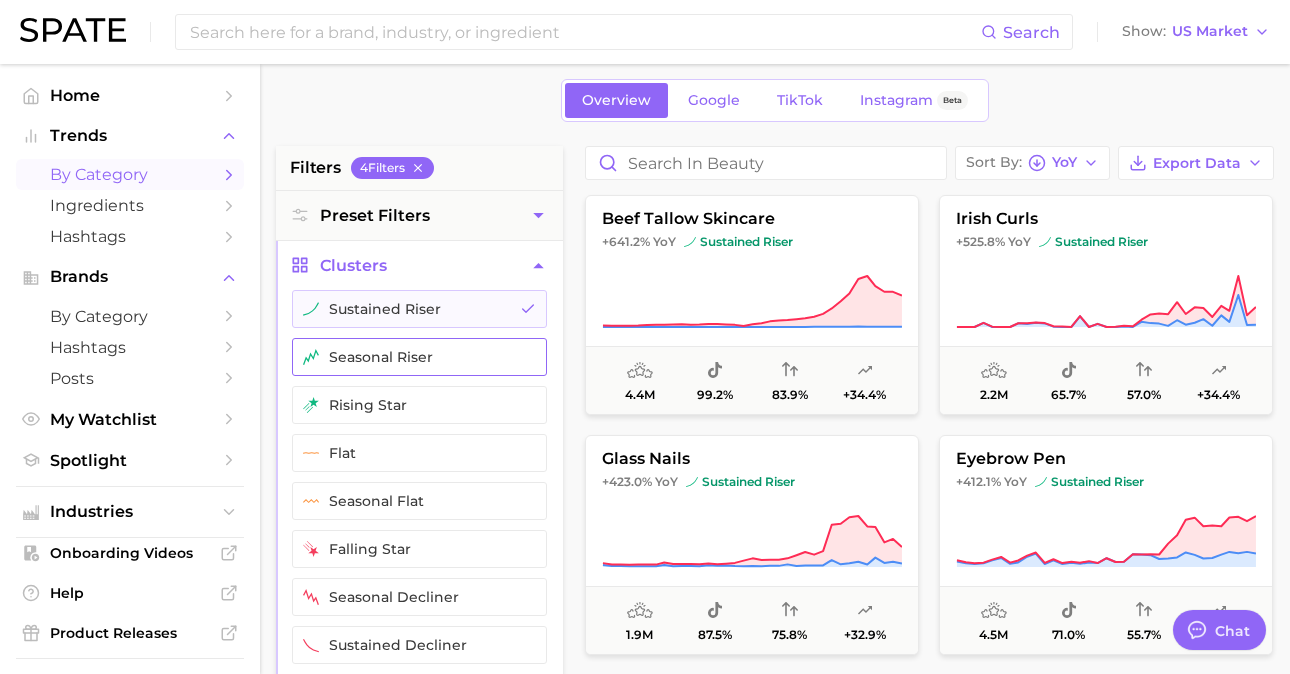 click on "seasonal riser" at bounding box center [419, 357] 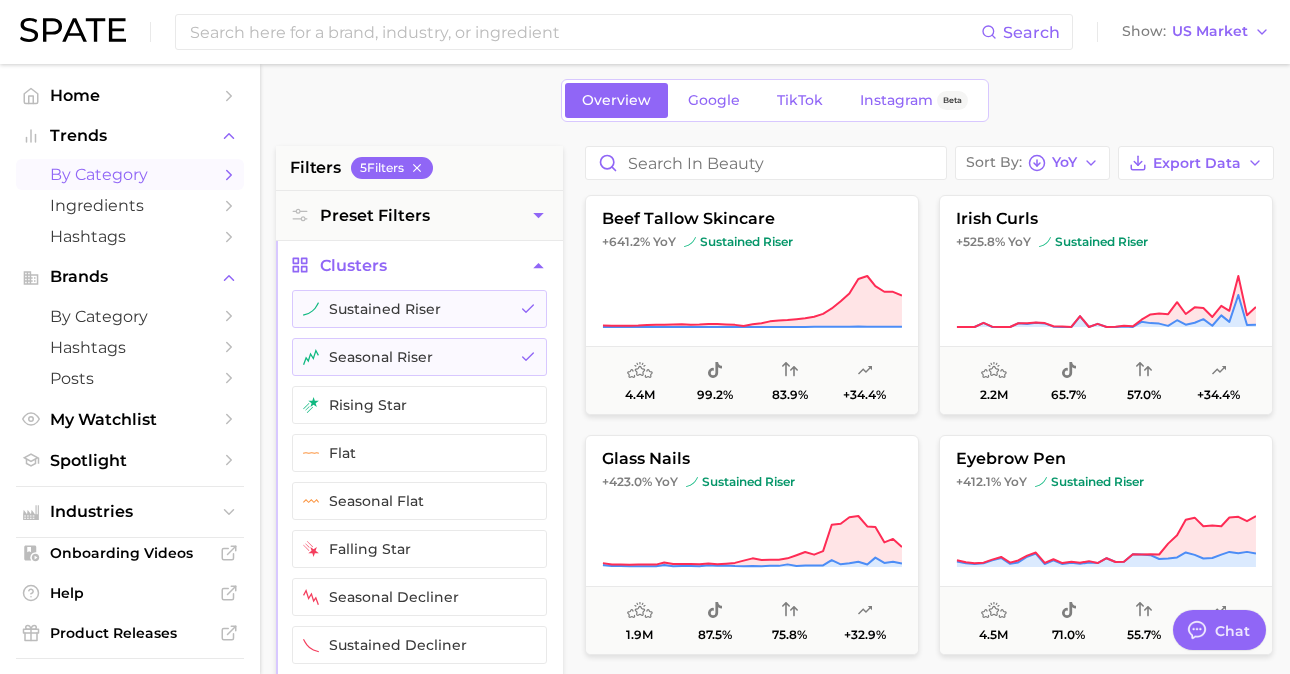 click on "sustained riser   seasonal riser   rising star   flat   seasonal flat   falling star   seasonal decliner   sustained decliner" at bounding box center (419, 485) 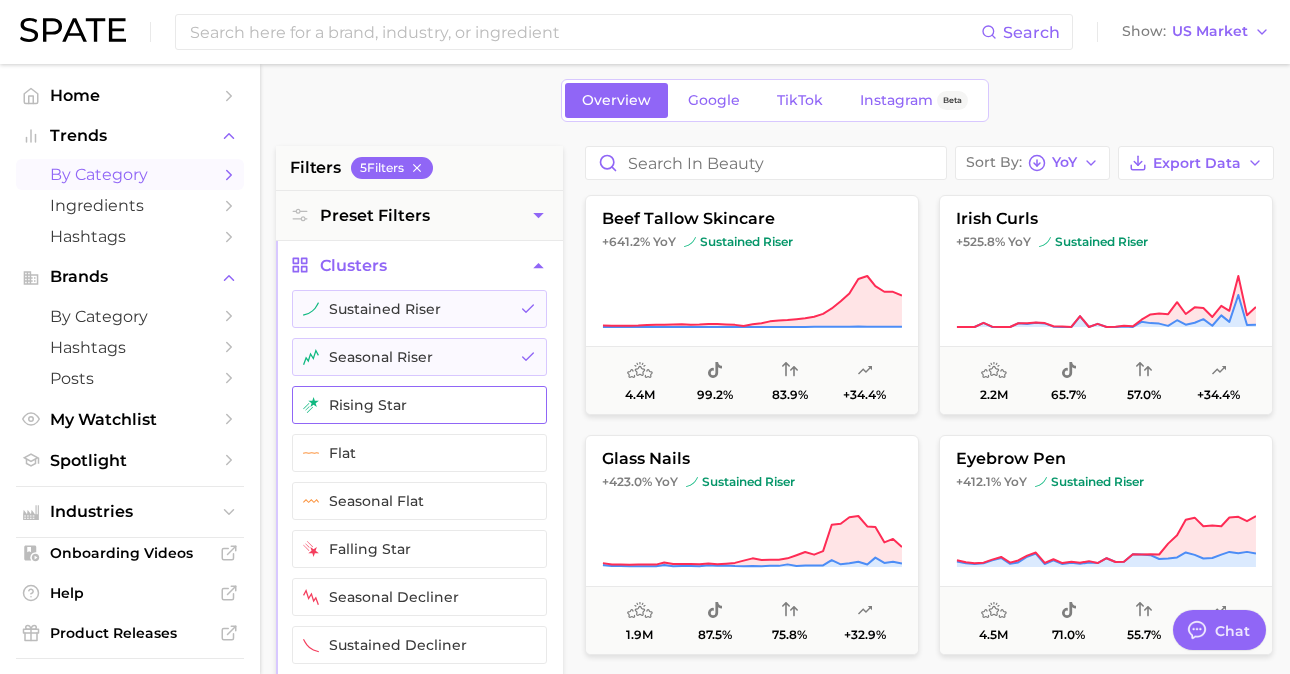 click on "rising star" at bounding box center (419, 405) 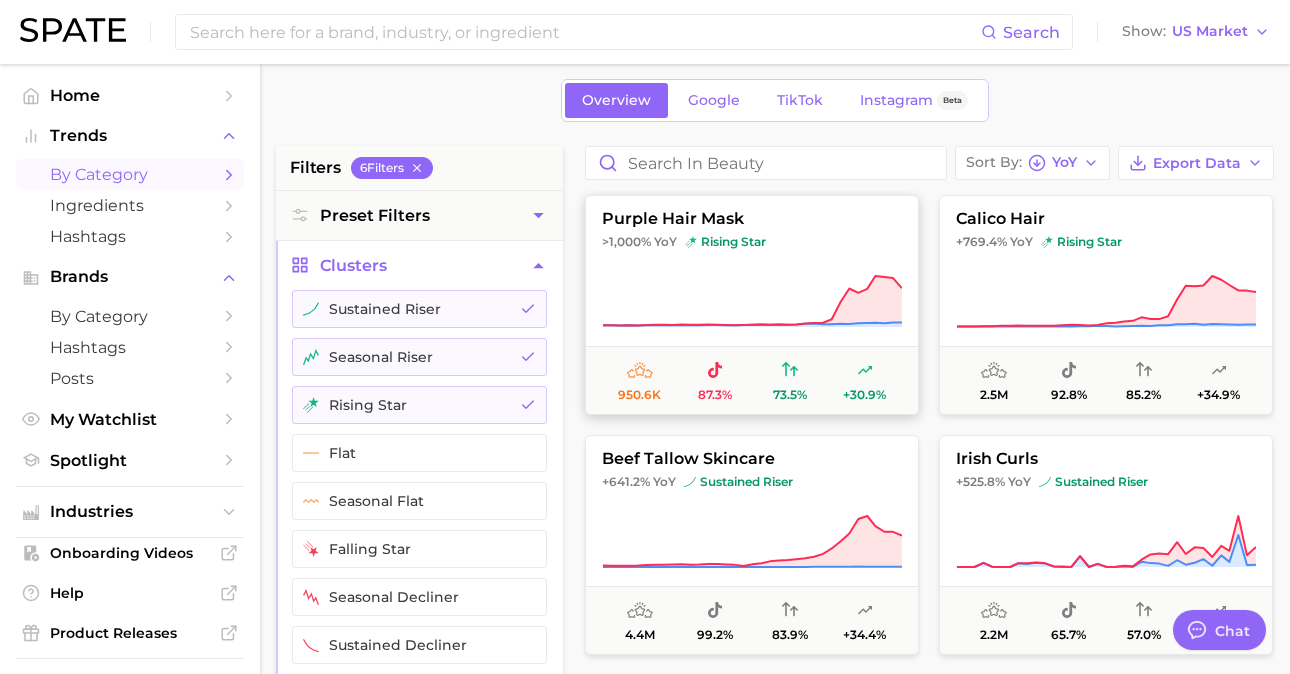 scroll, scrollTop: 66, scrollLeft: 0, axis: vertical 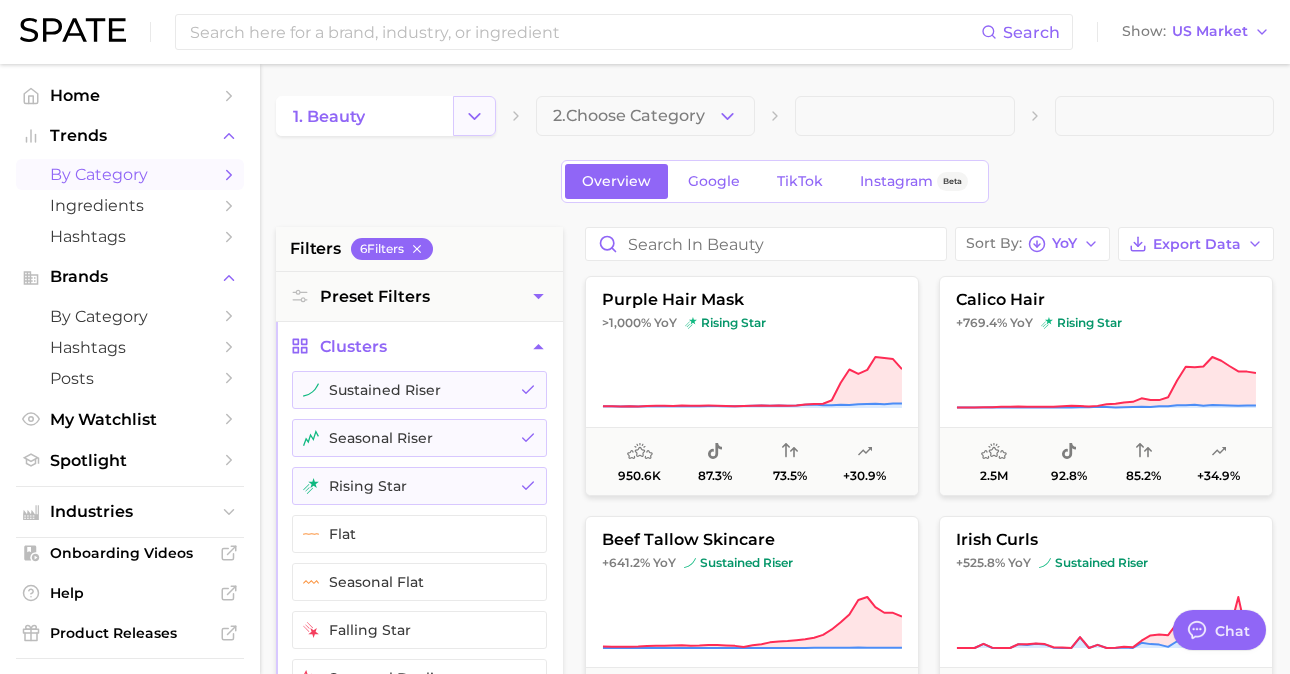 click 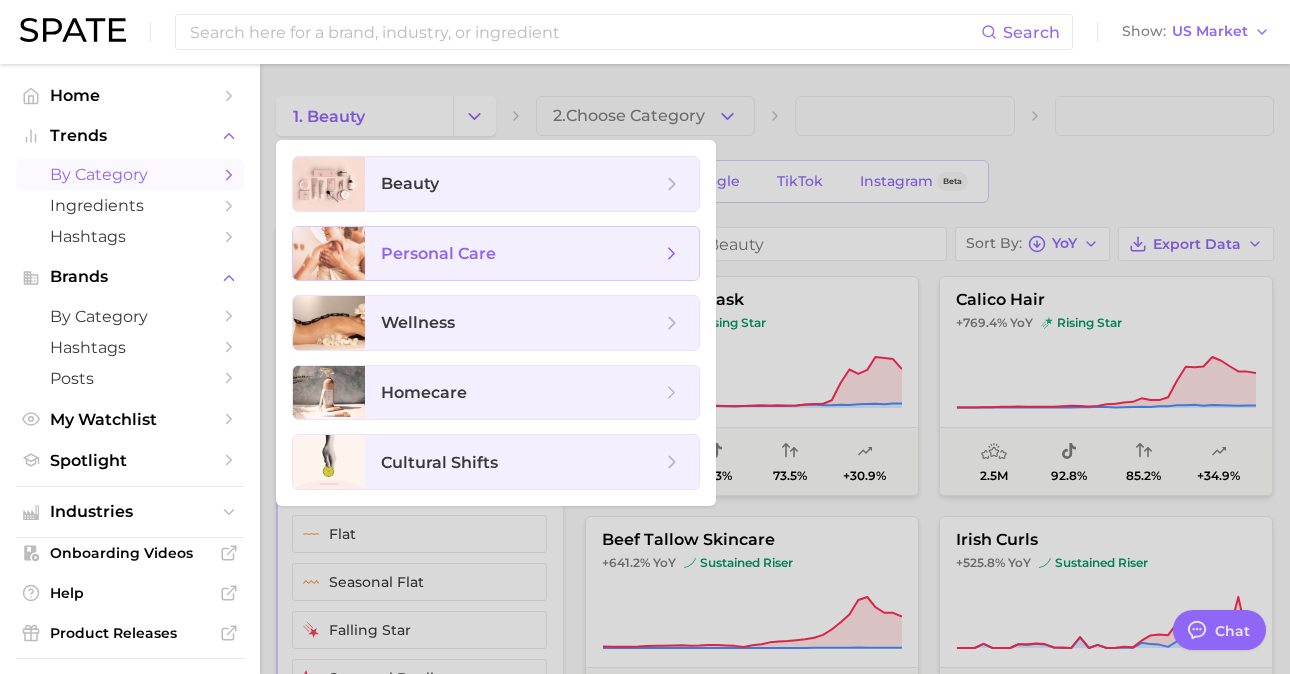 click on "personal care" at bounding box center [438, 253] 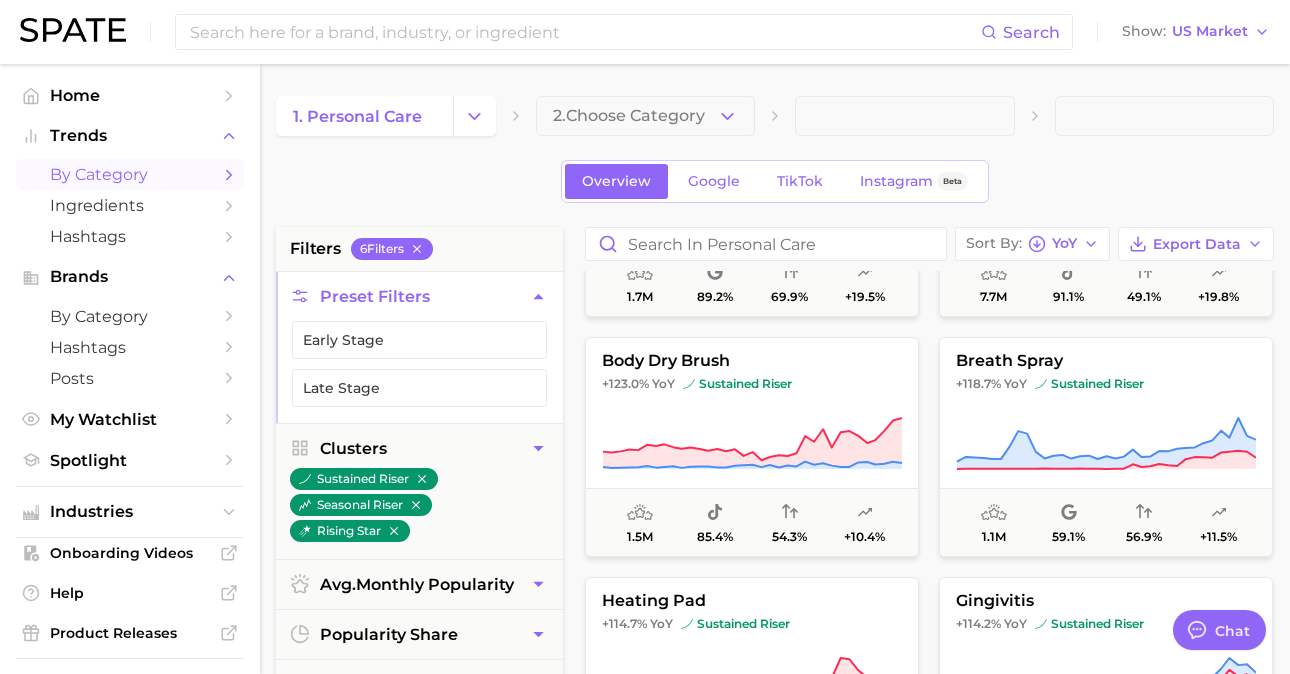 scroll, scrollTop: 3518, scrollLeft: 0, axis: vertical 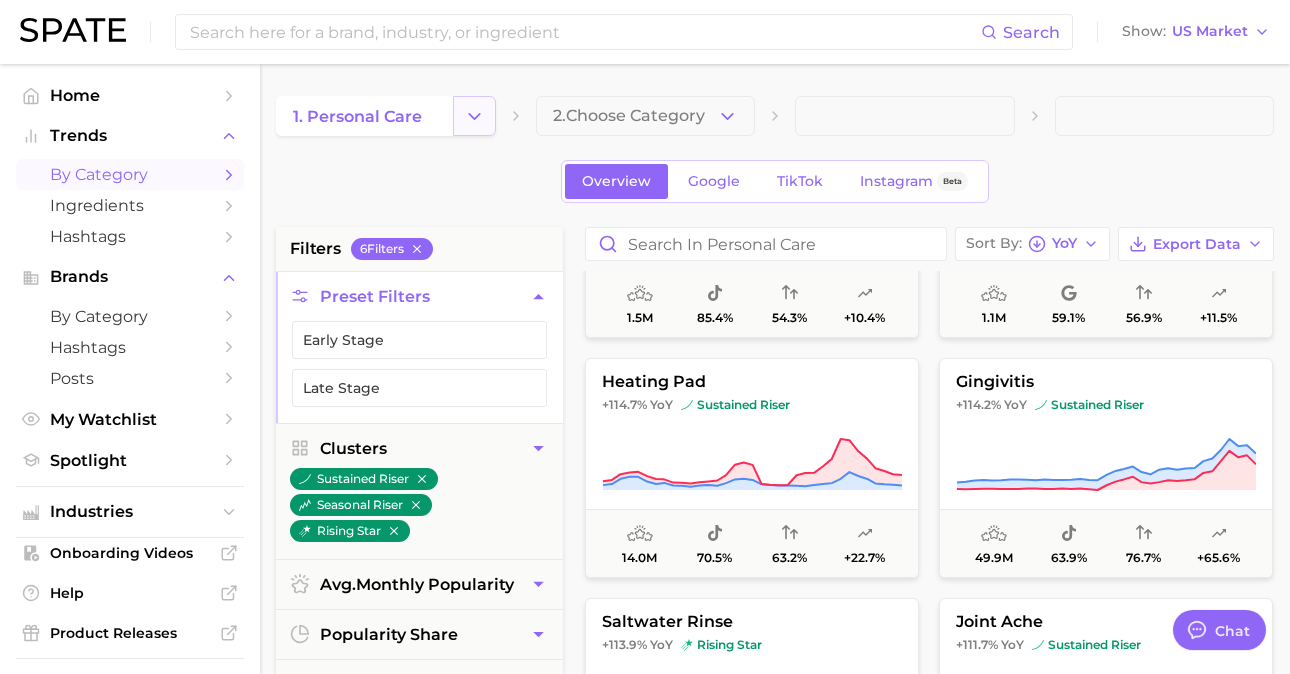 click 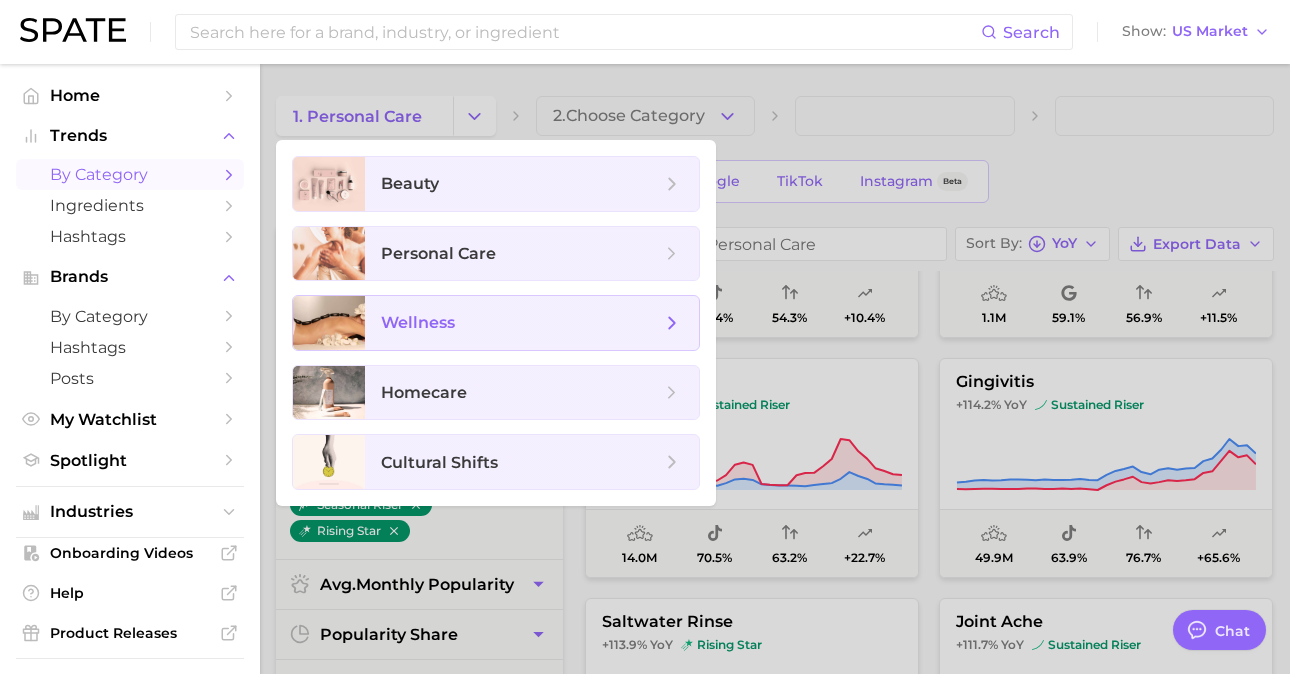 click on "wellness" at bounding box center [418, 322] 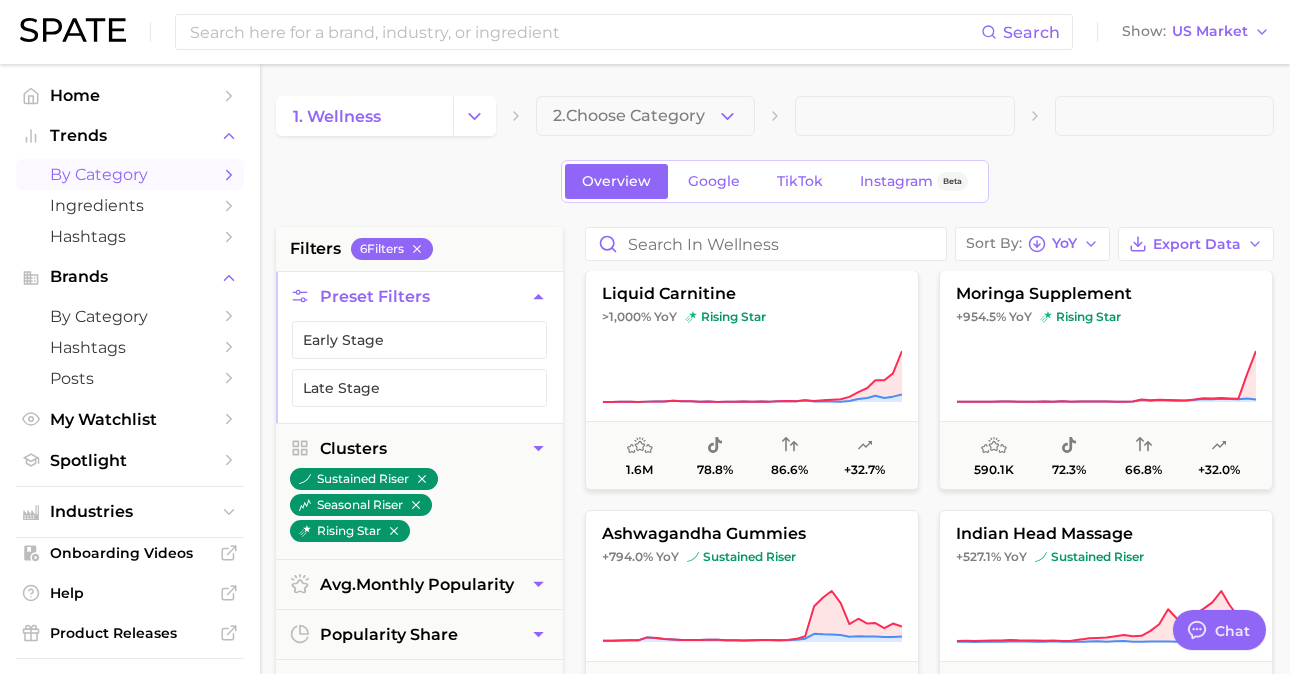 scroll, scrollTop: 0, scrollLeft: 0, axis: both 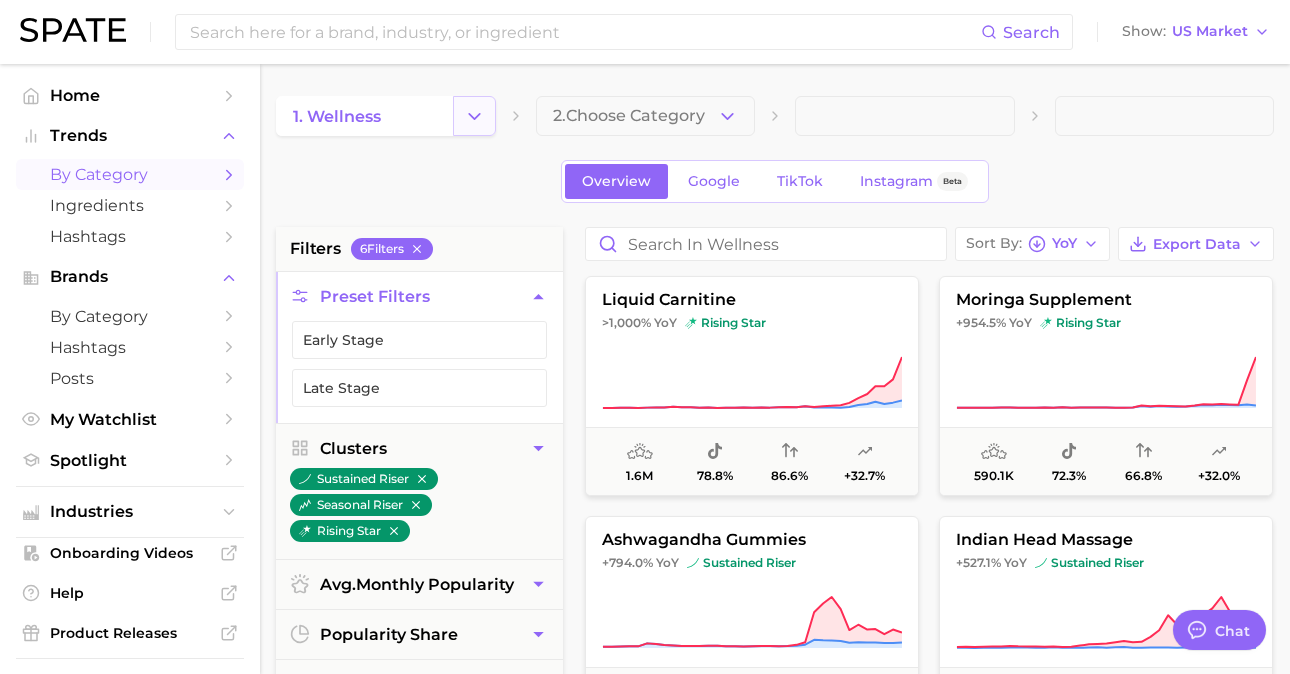 click 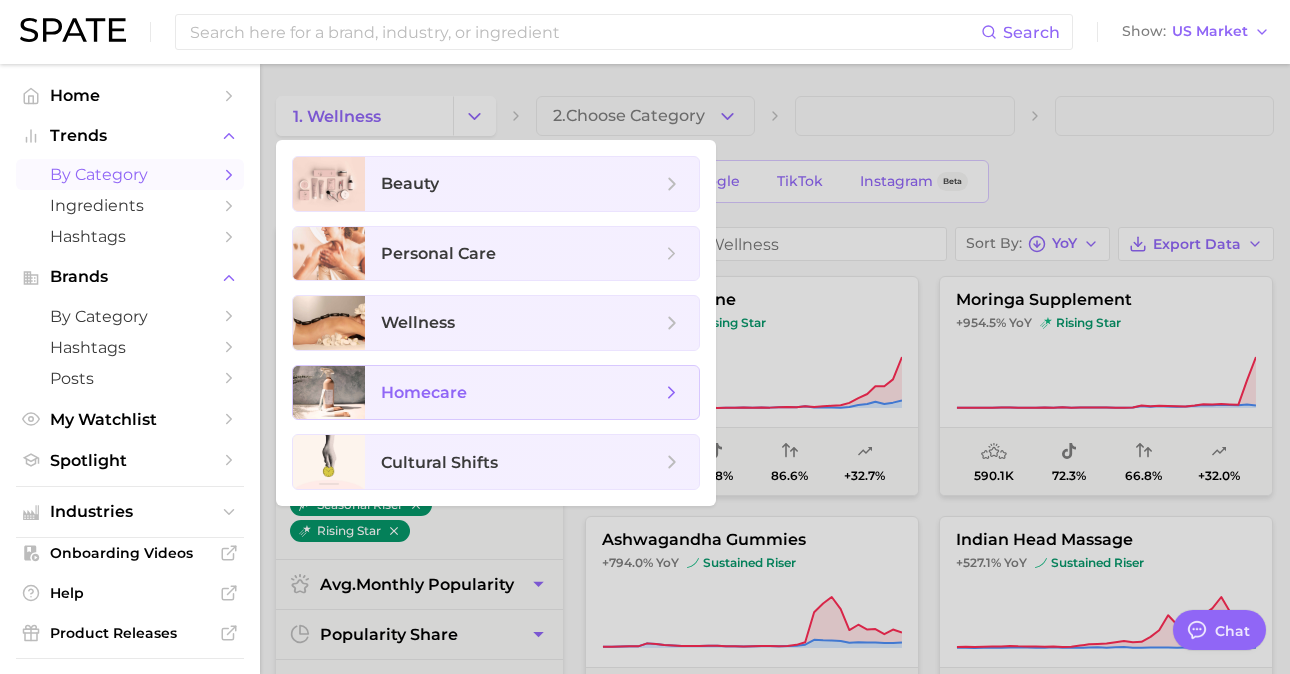 click on "homecare" at bounding box center [521, 393] 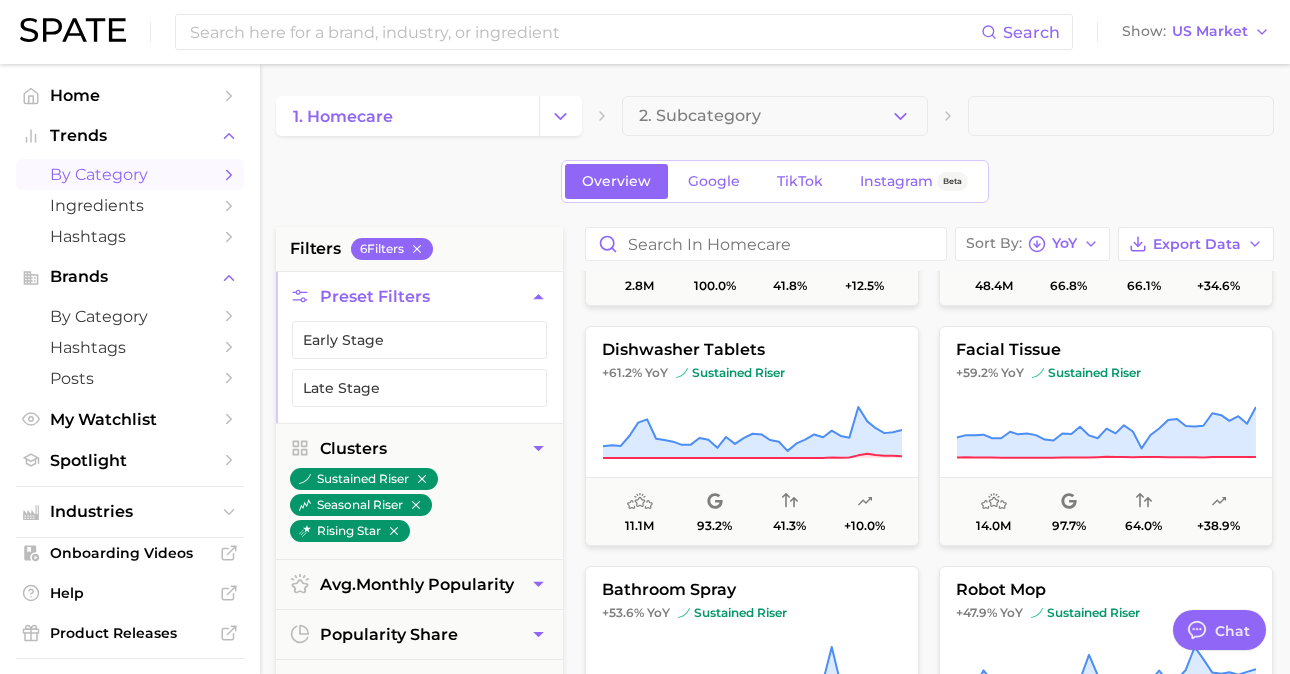 scroll, scrollTop: 909, scrollLeft: 0, axis: vertical 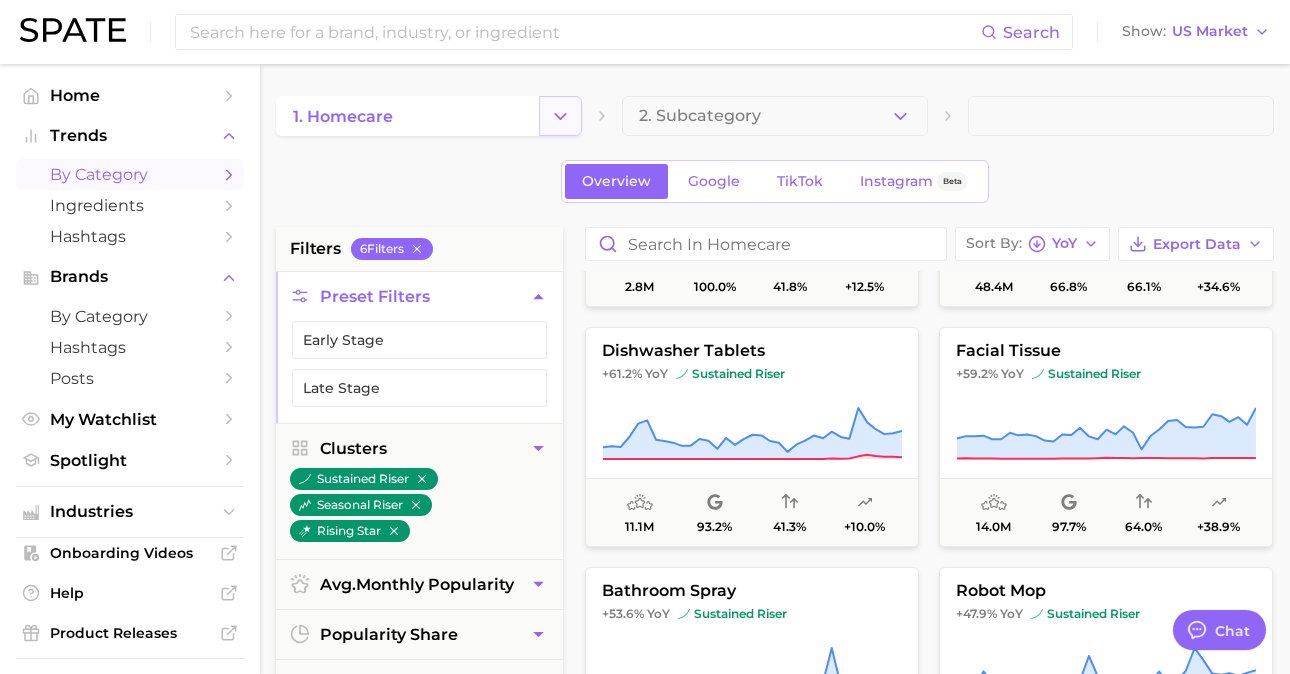 click 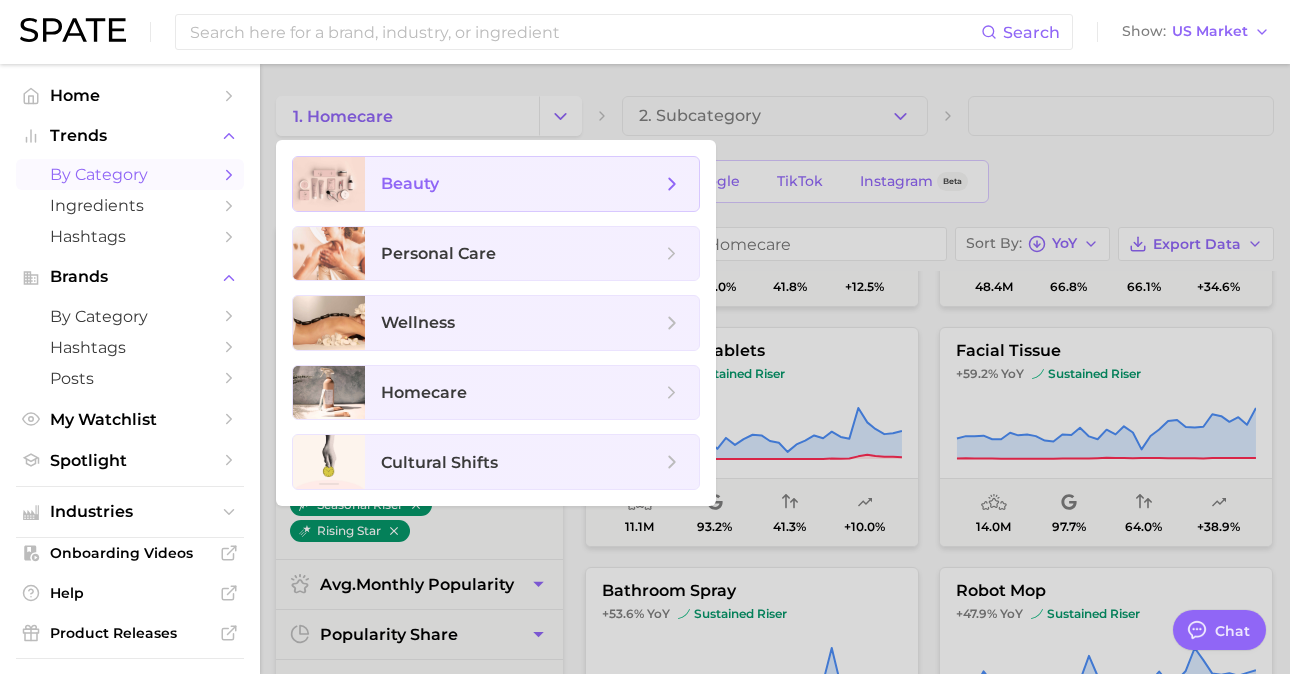 click on "beauty" at bounding box center (521, 184) 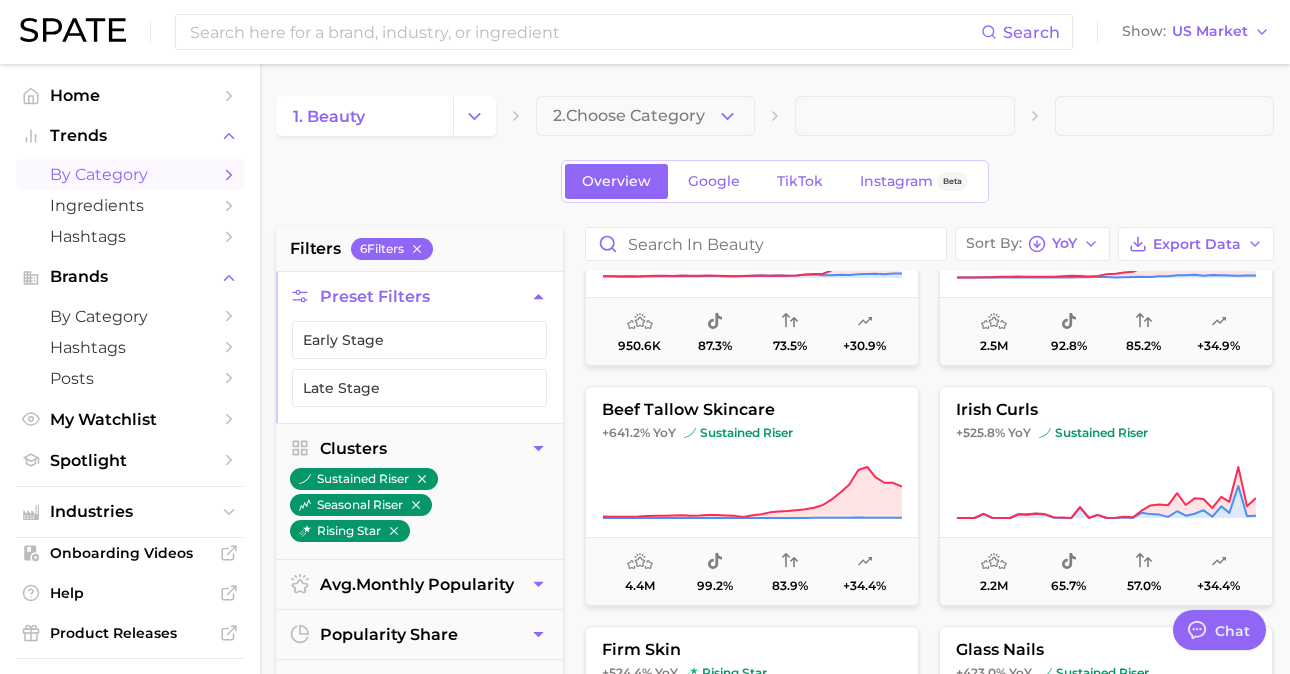 scroll, scrollTop: 0, scrollLeft: 0, axis: both 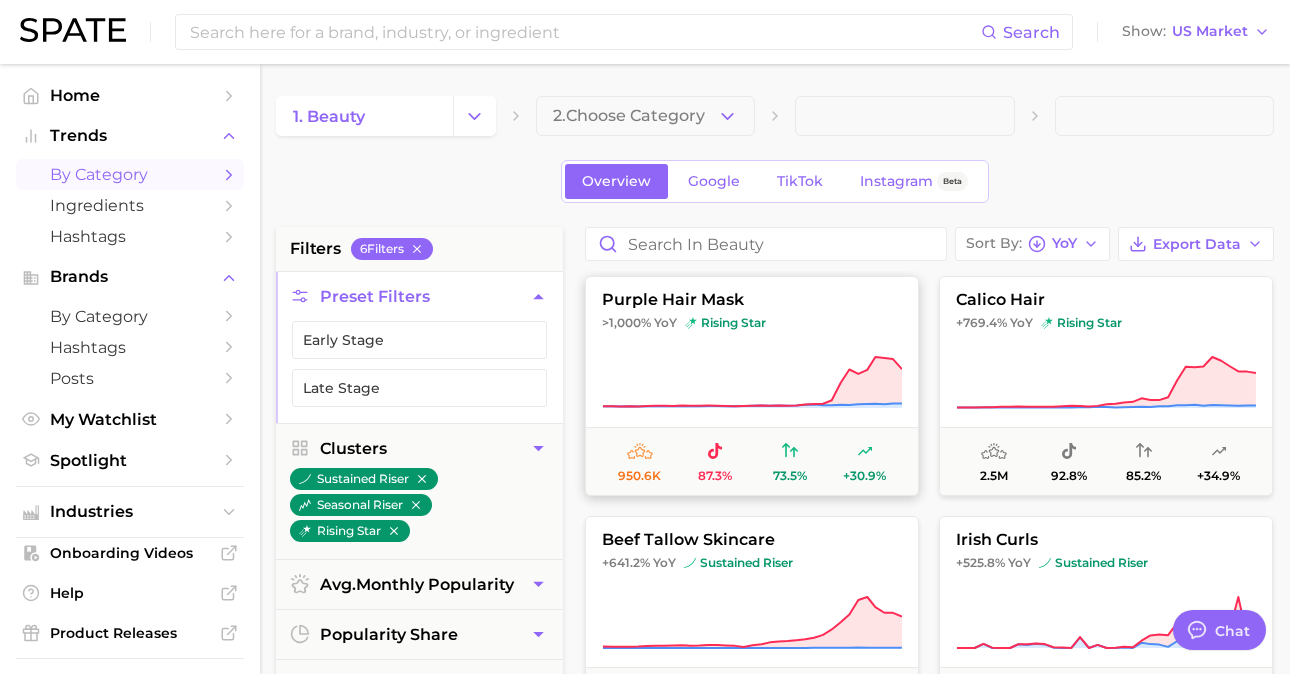 click on "87.3%" at bounding box center [715, 476] 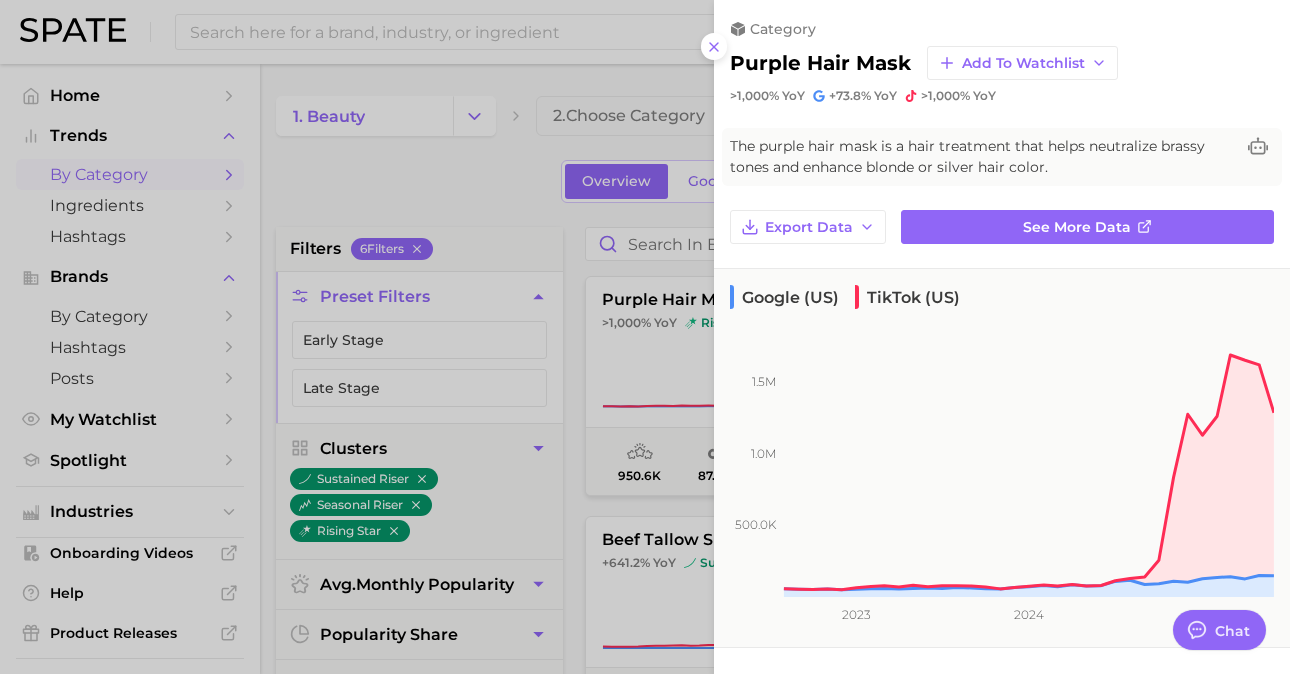 click on ">1,000%" at bounding box center [945, 95] 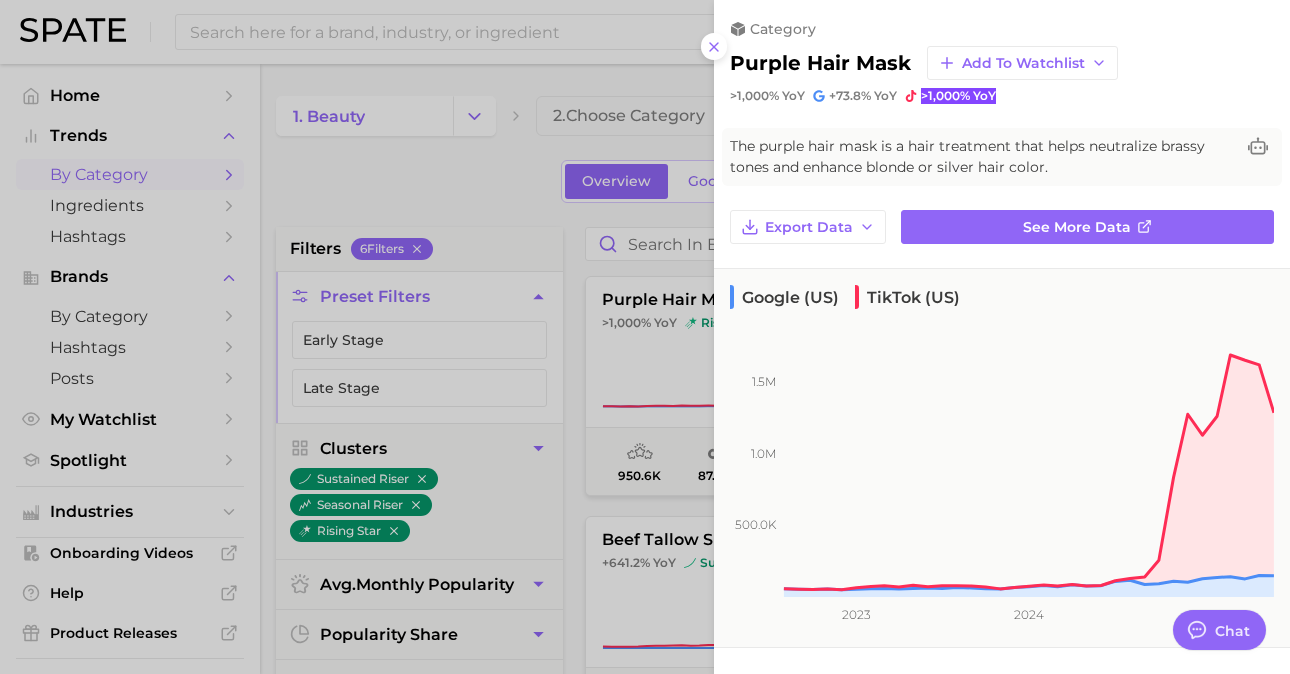 drag, startPoint x: 999, startPoint y: 95, endPoint x: 923, endPoint y: 95, distance: 76 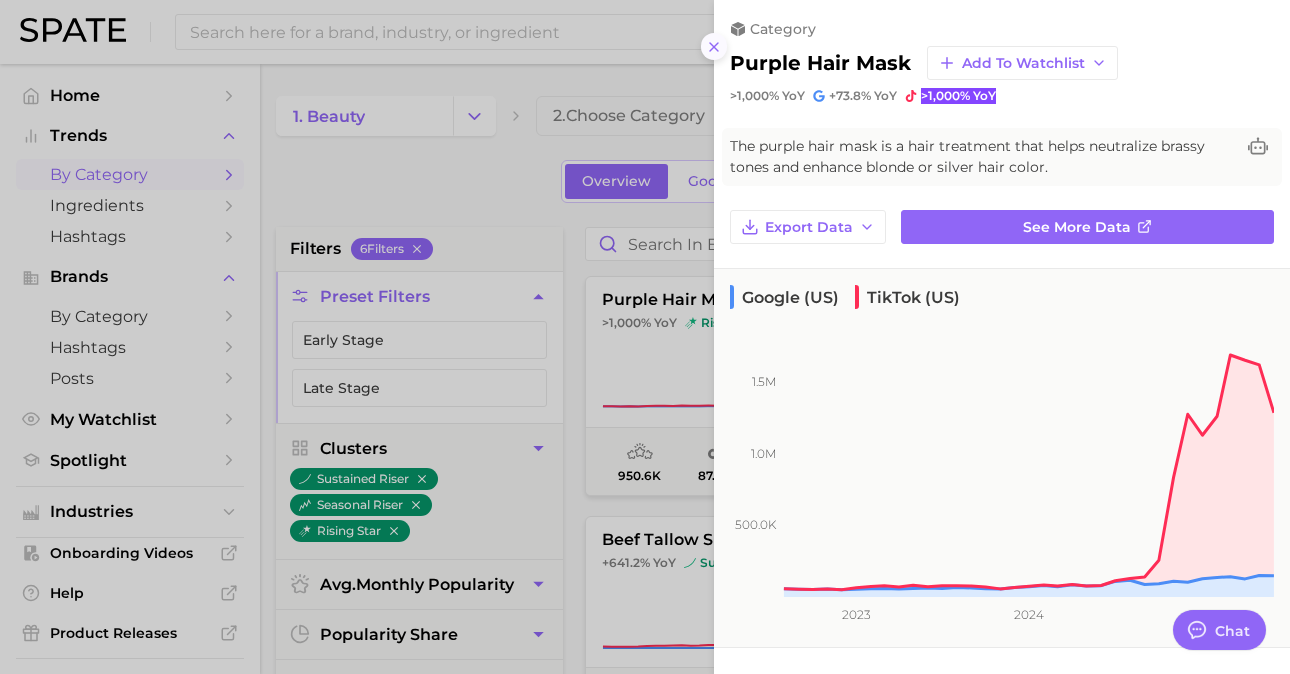 click 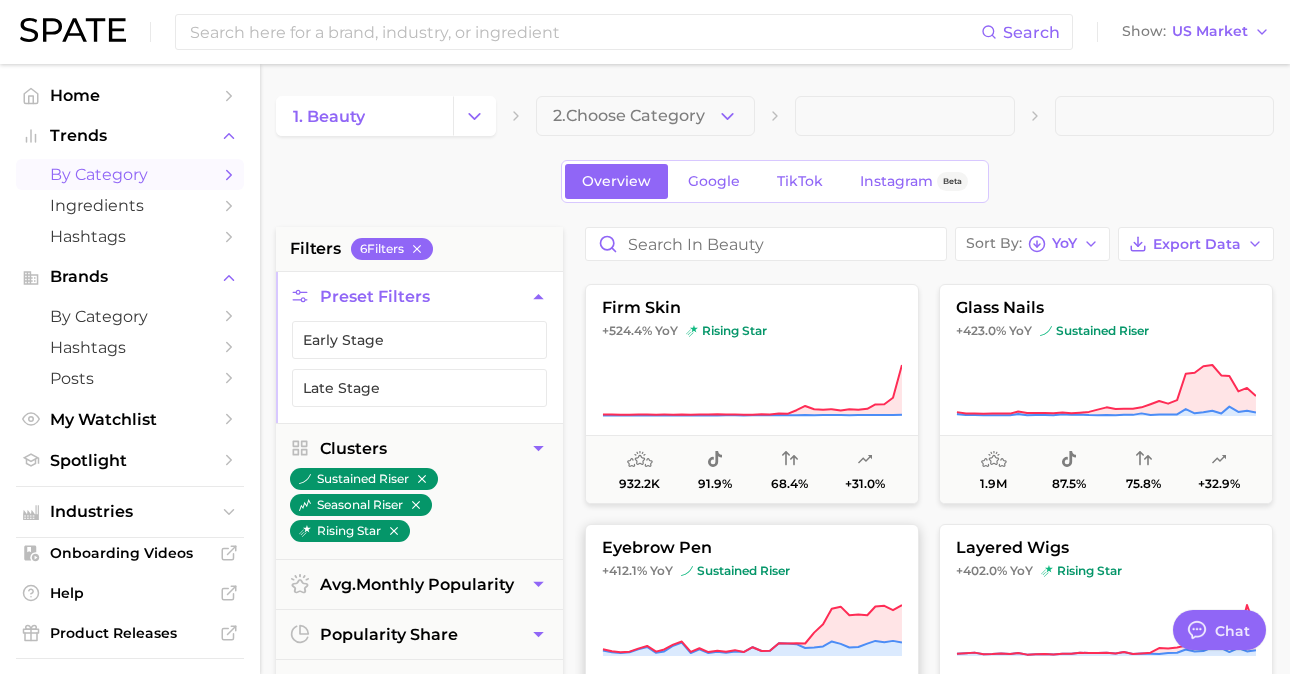 scroll, scrollTop: 469, scrollLeft: 0, axis: vertical 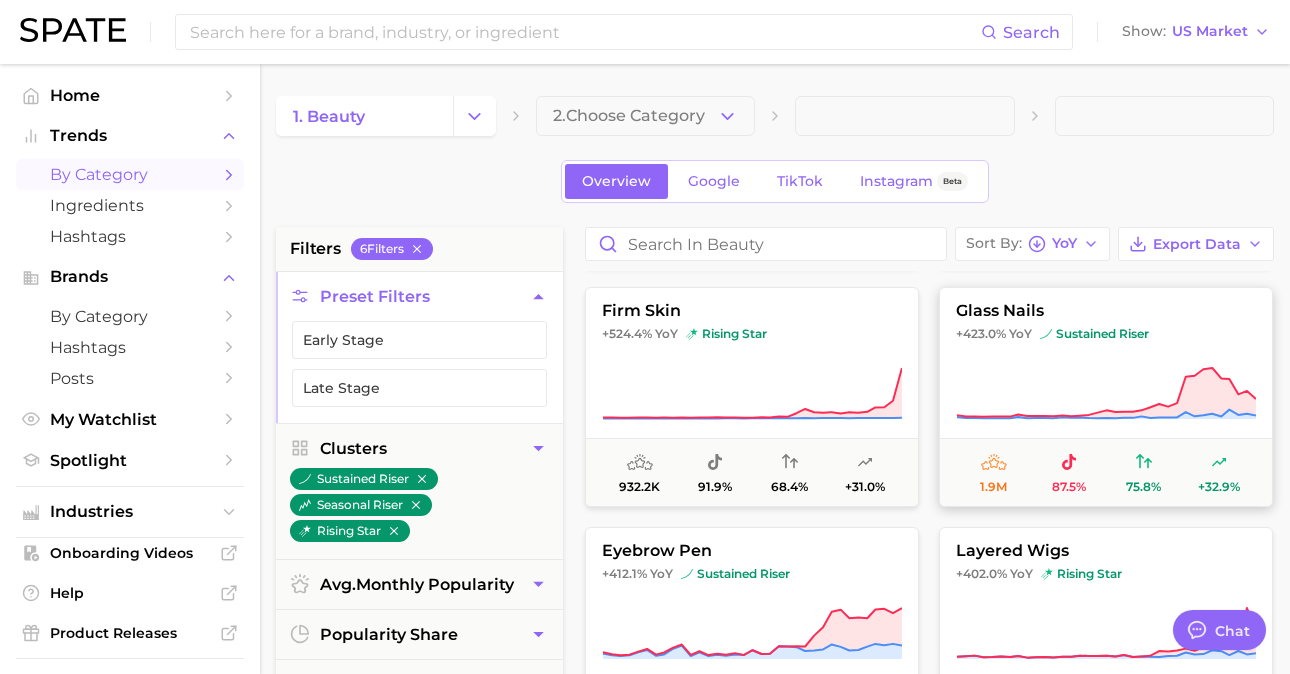 click on "87.5%" at bounding box center (1068, 472) 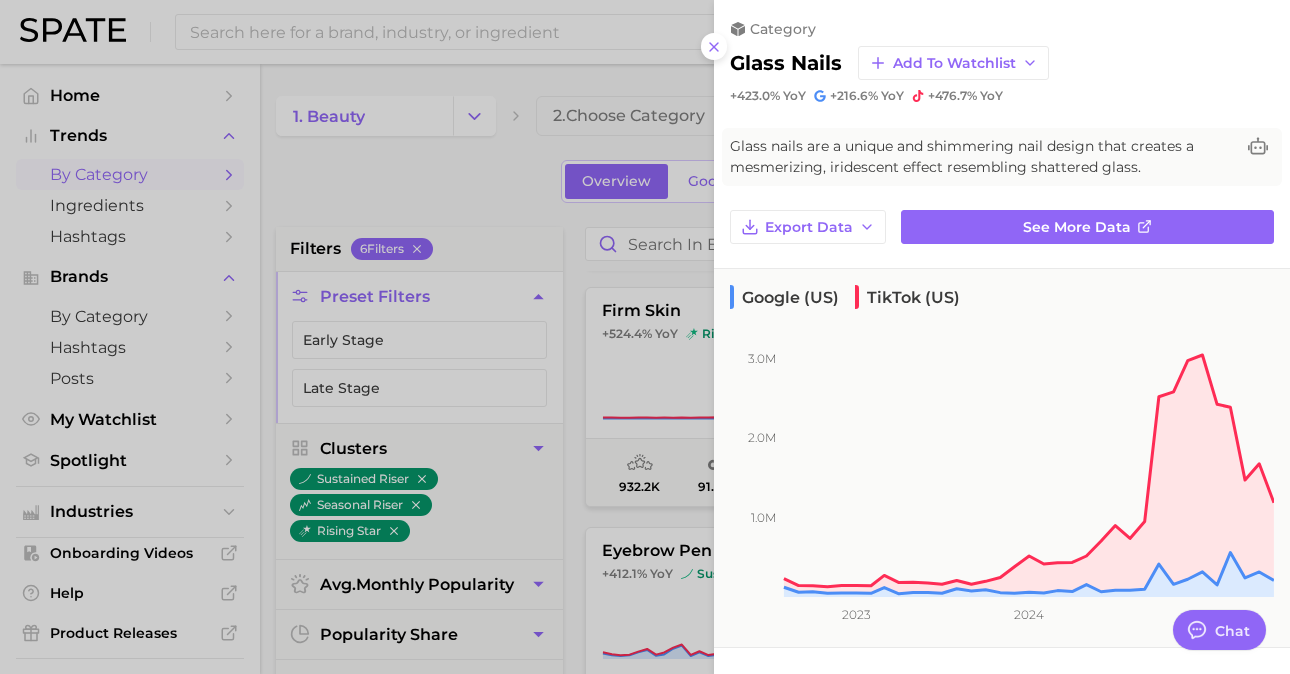 click on "+476.7%" at bounding box center [952, 95] 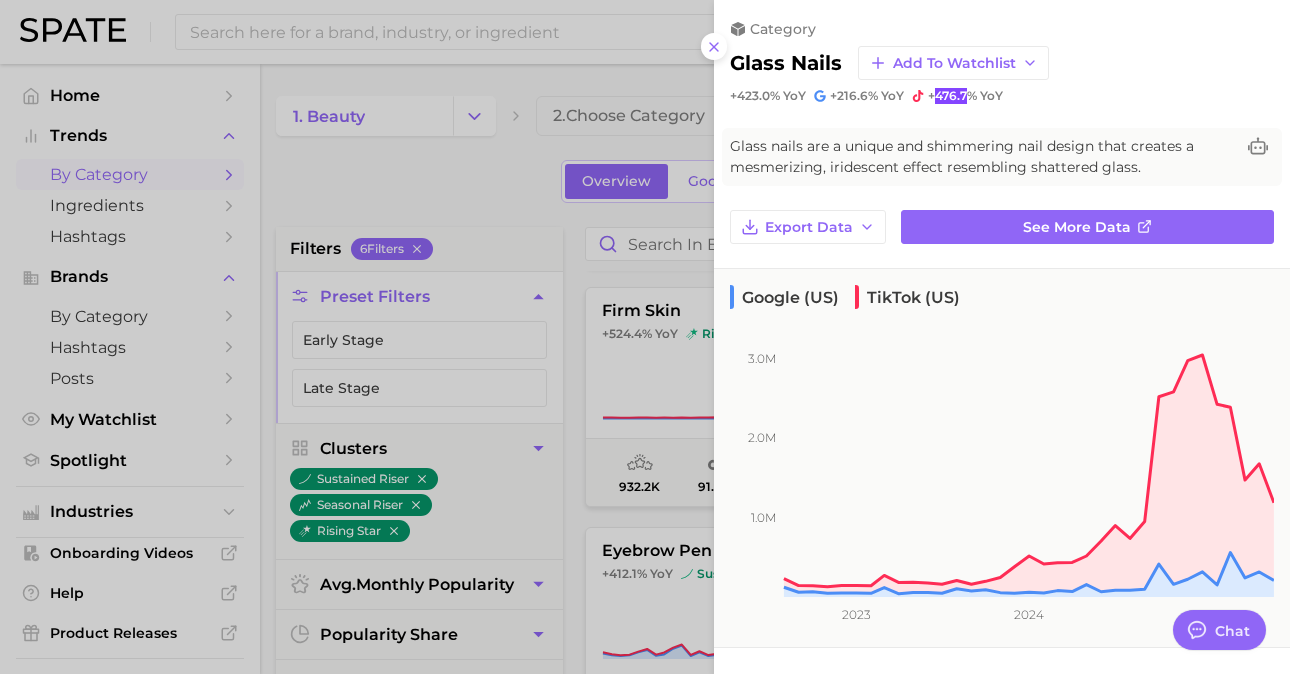 click on "+476.7%" at bounding box center (952, 95) 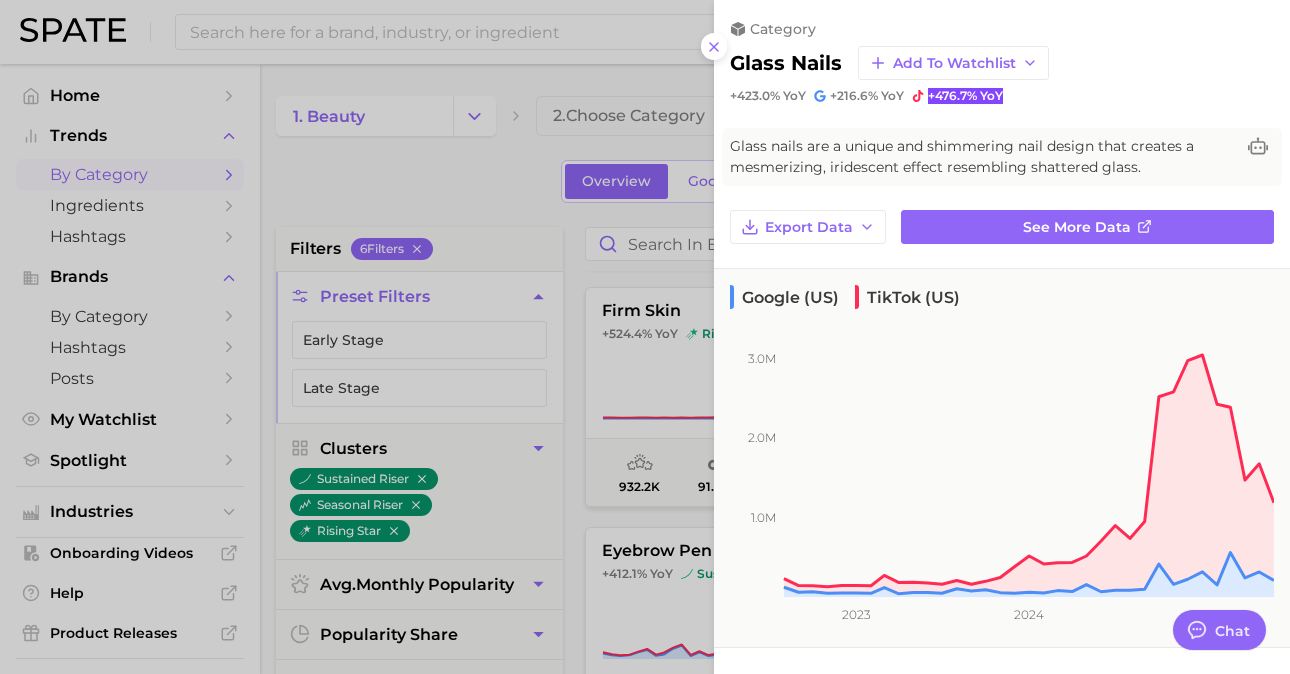 click on "+476.7%" at bounding box center [952, 95] 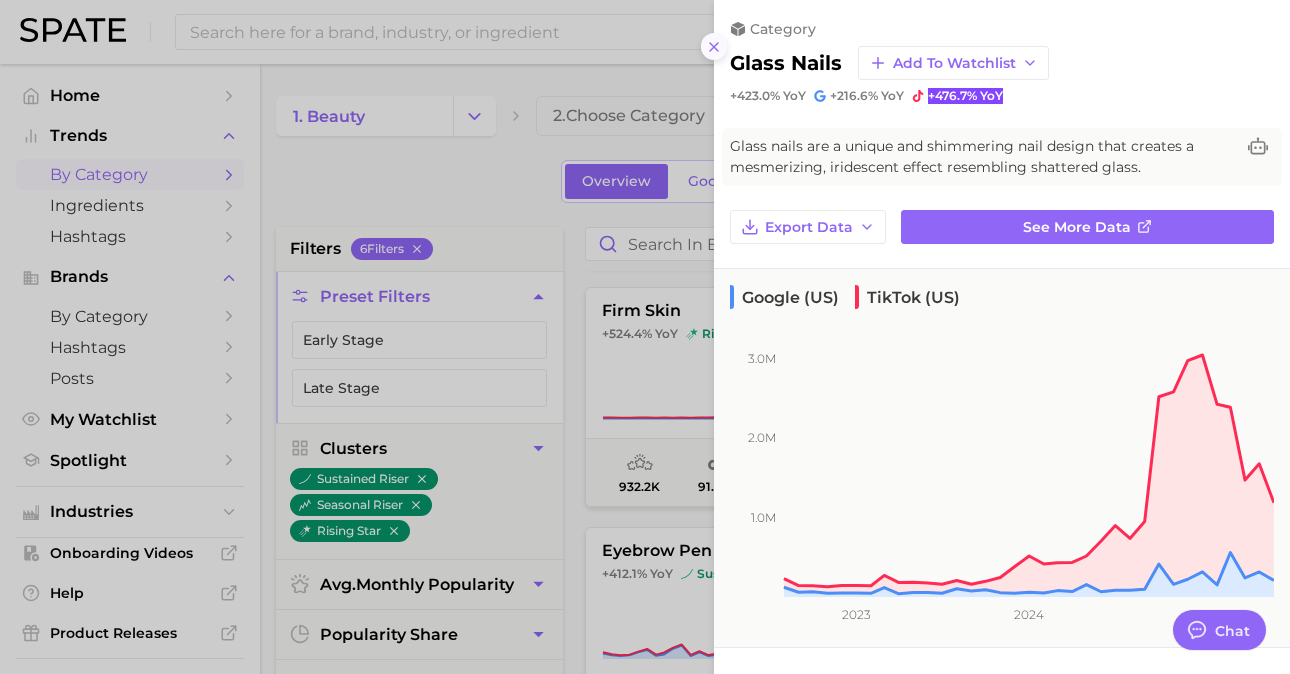click 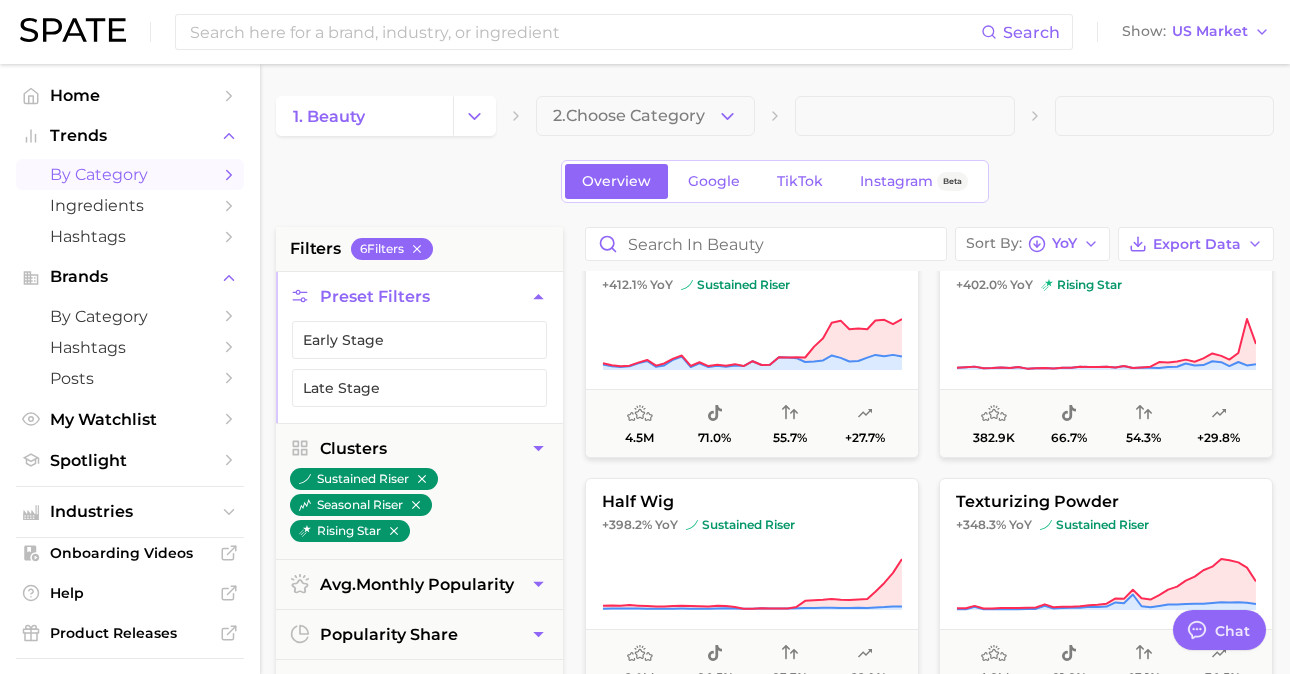 scroll, scrollTop: 769, scrollLeft: 0, axis: vertical 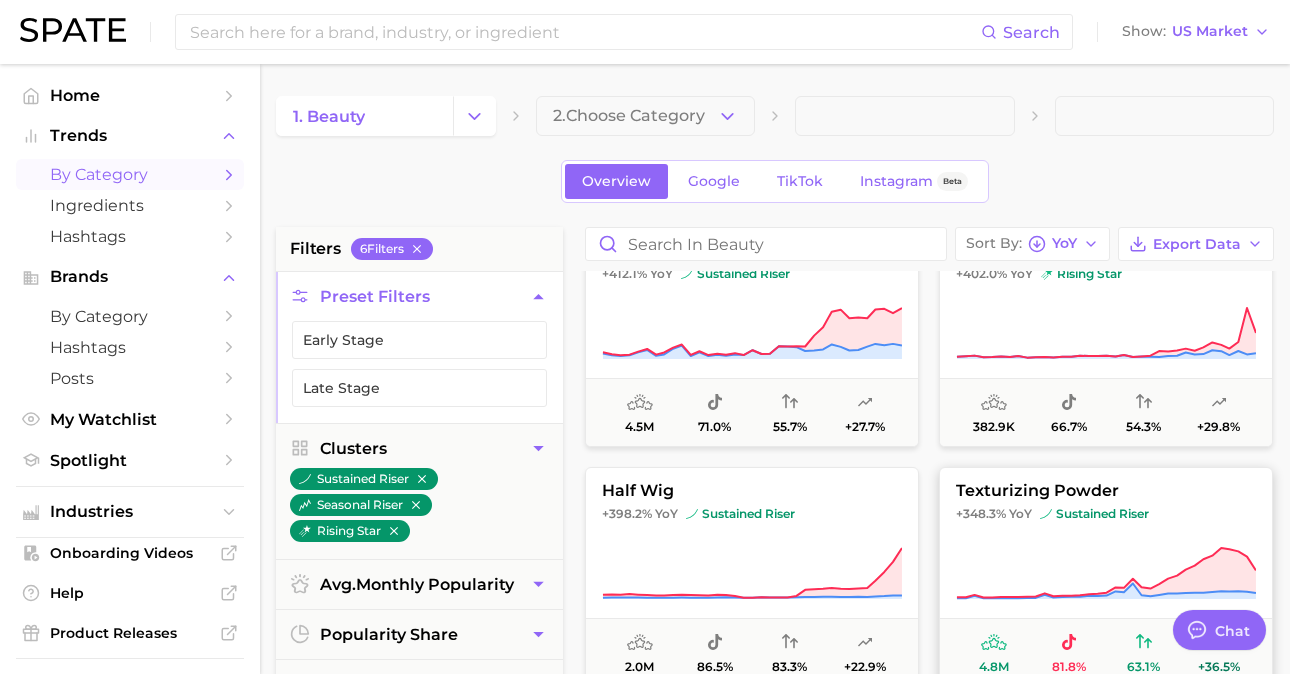 click 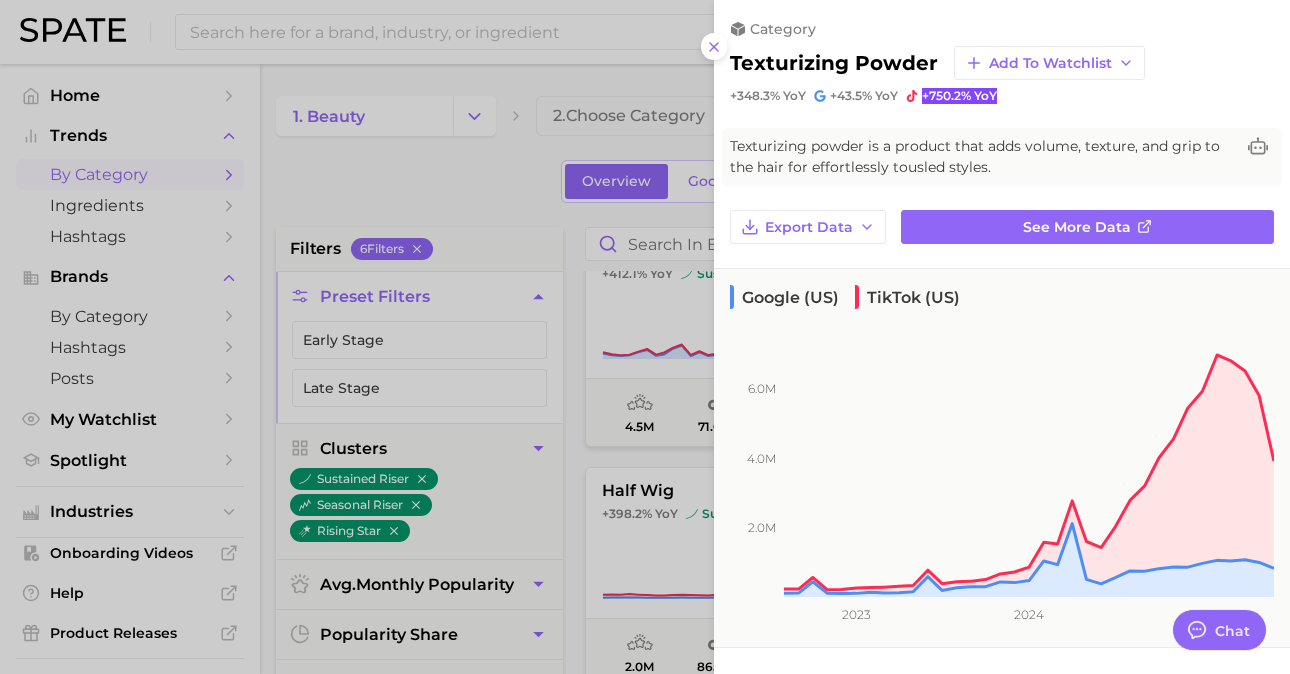drag, startPoint x: 1010, startPoint y: 94, endPoint x: 923, endPoint y: 93, distance: 87.005745 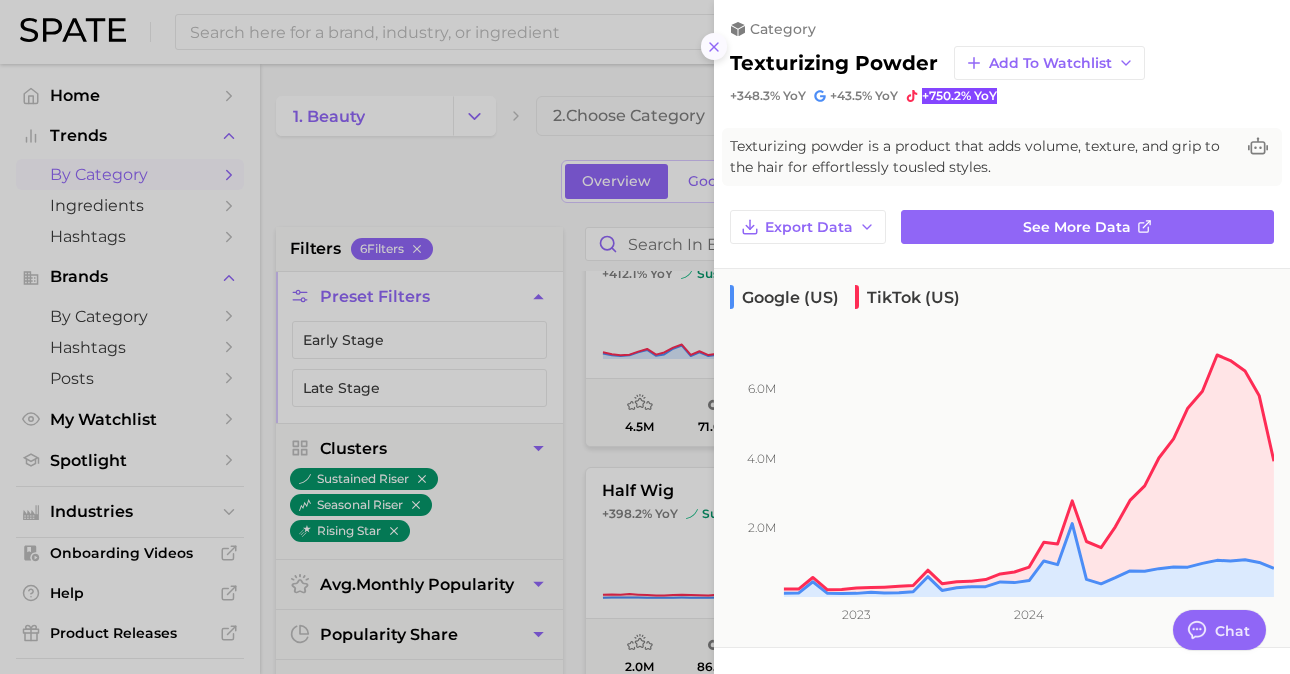 click 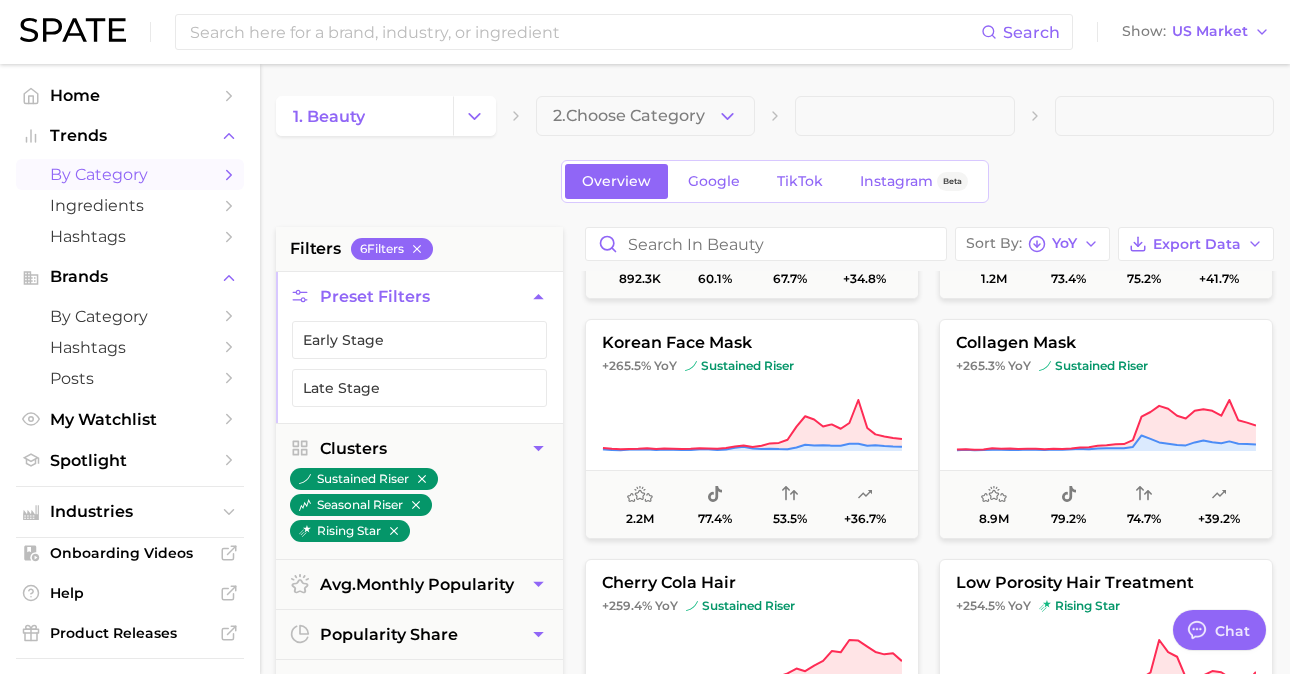 scroll, scrollTop: 1904, scrollLeft: 0, axis: vertical 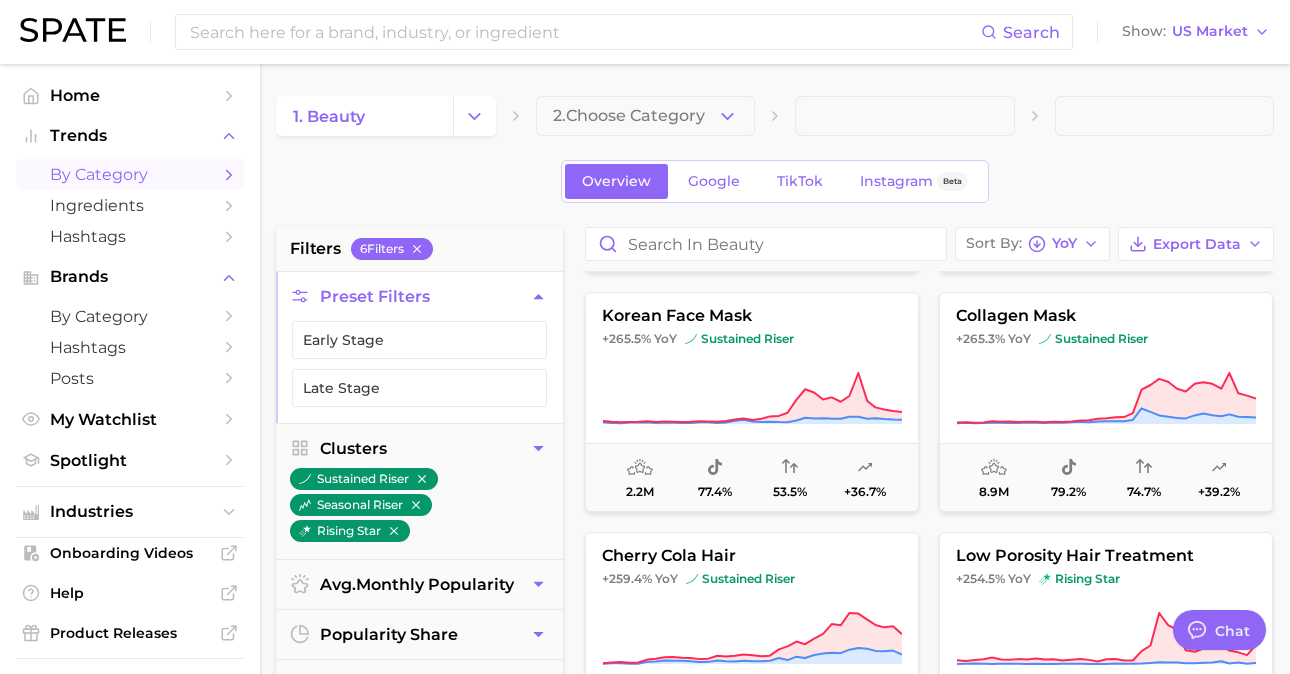 click 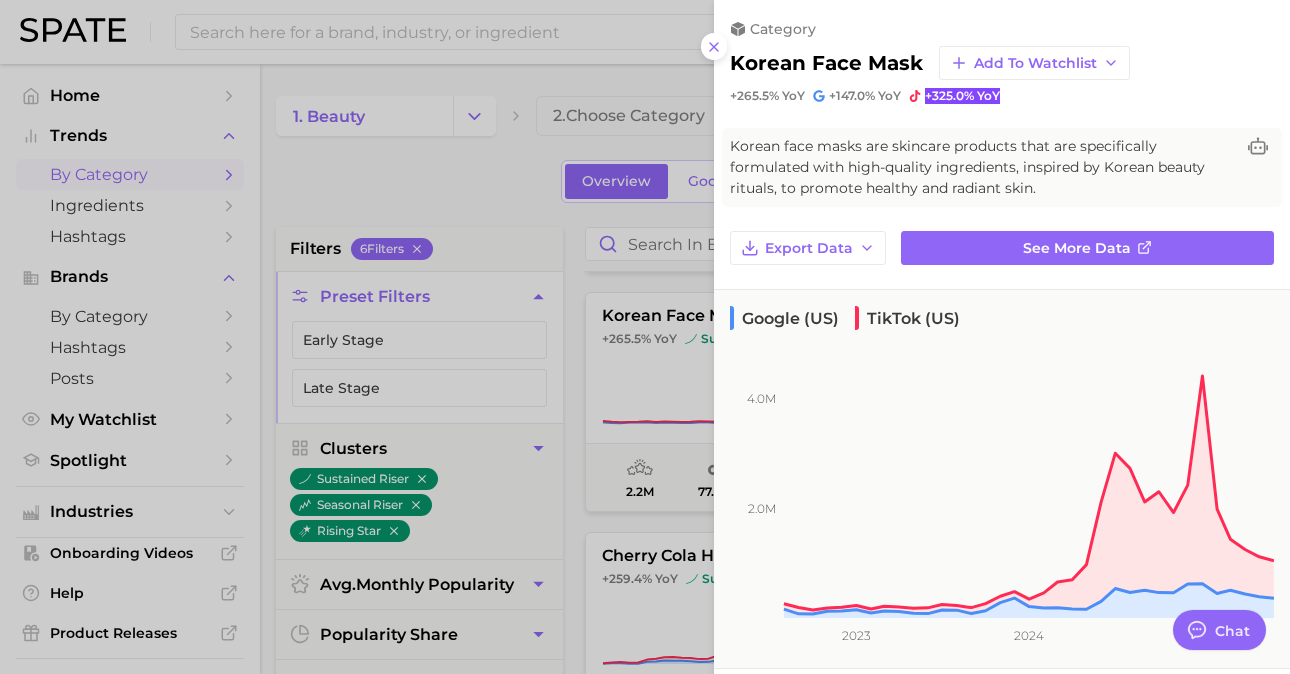 drag, startPoint x: 1004, startPoint y: 91, endPoint x: 926, endPoint y: 90, distance: 78.00641 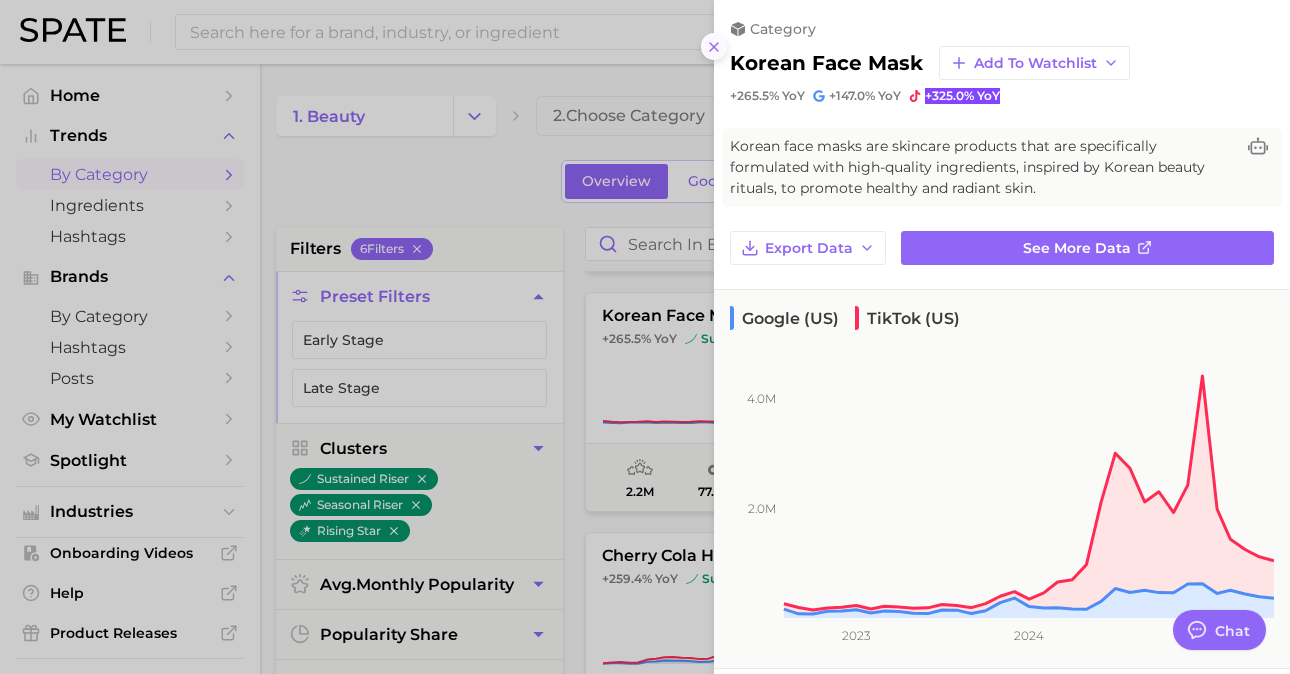 click 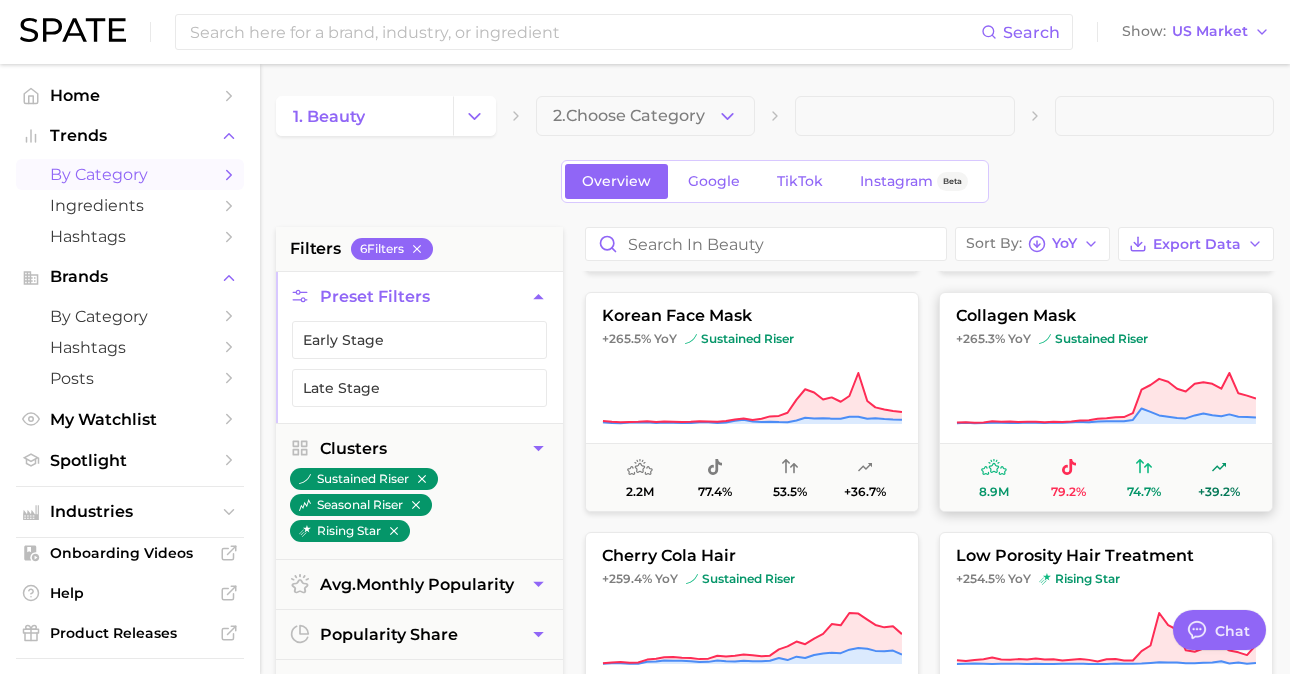 click on "collagen mask +265.3%   YoY sustained riser 8.9m 79.2% 74.7% +39.2%" at bounding box center [1106, 402] 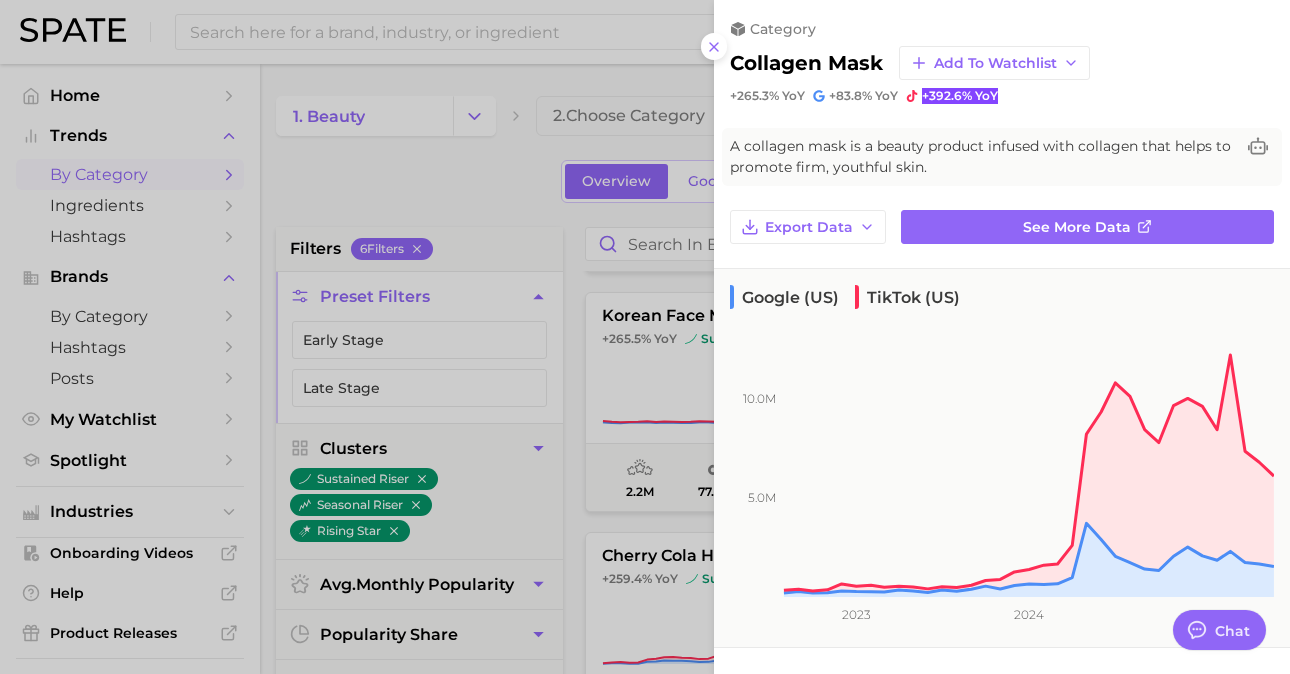 drag, startPoint x: 1002, startPoint y: 89, endPoint x: 922, endPoint y: 88, distance: 80.00625 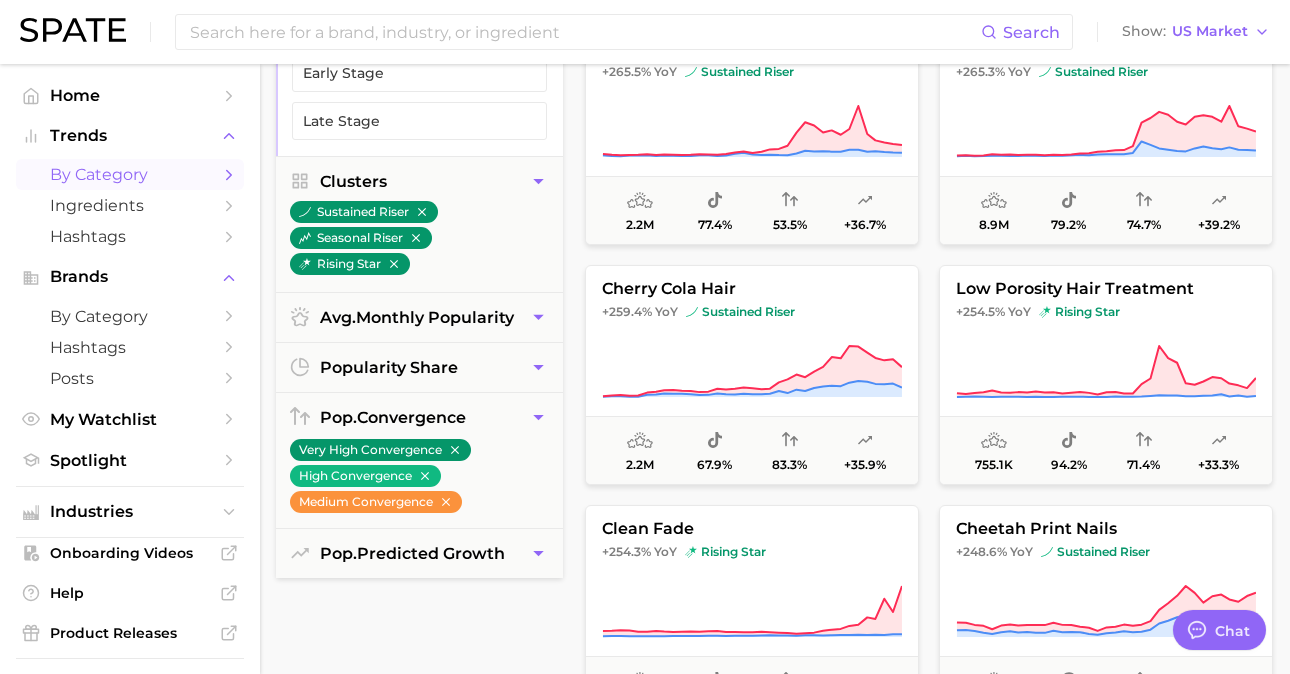 scroll, scrollTop: 268, scrollLeft: 0, axis: vertical 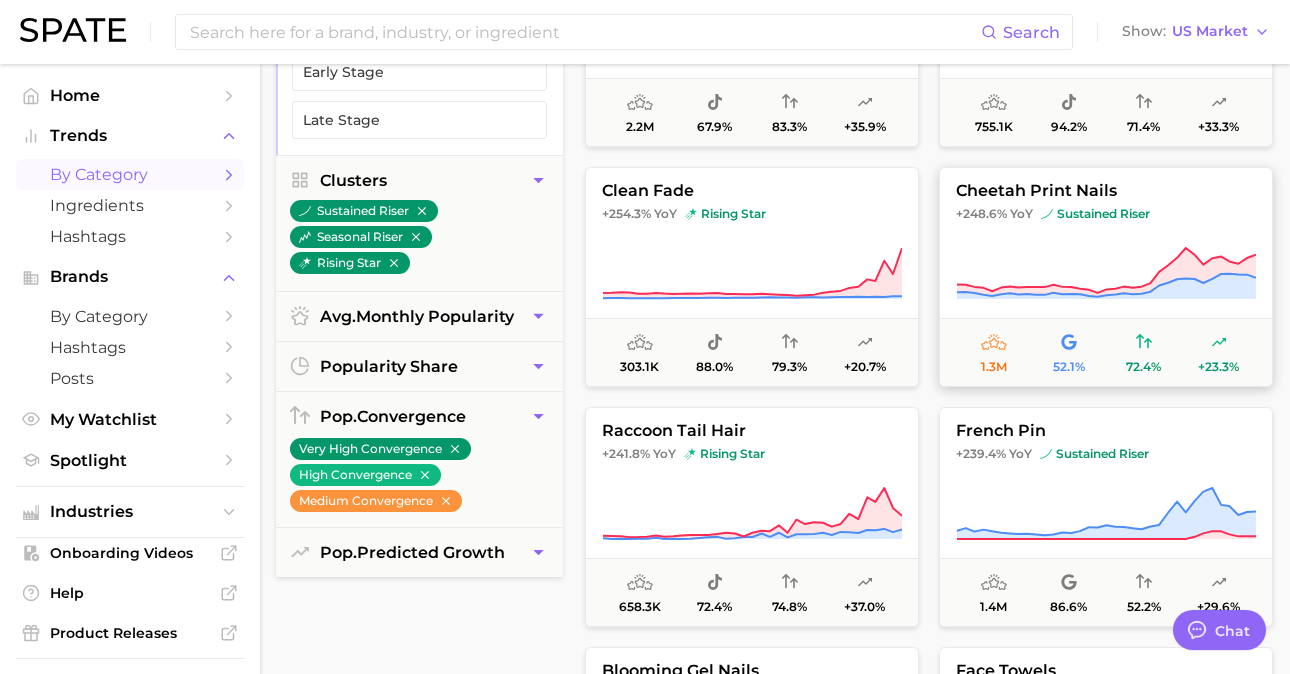 click on "cheetah print nails +248.6%   YoY sustained riser 1.3m 52.1% 72.4% +23.3%" at bounding box center (1106, 277) 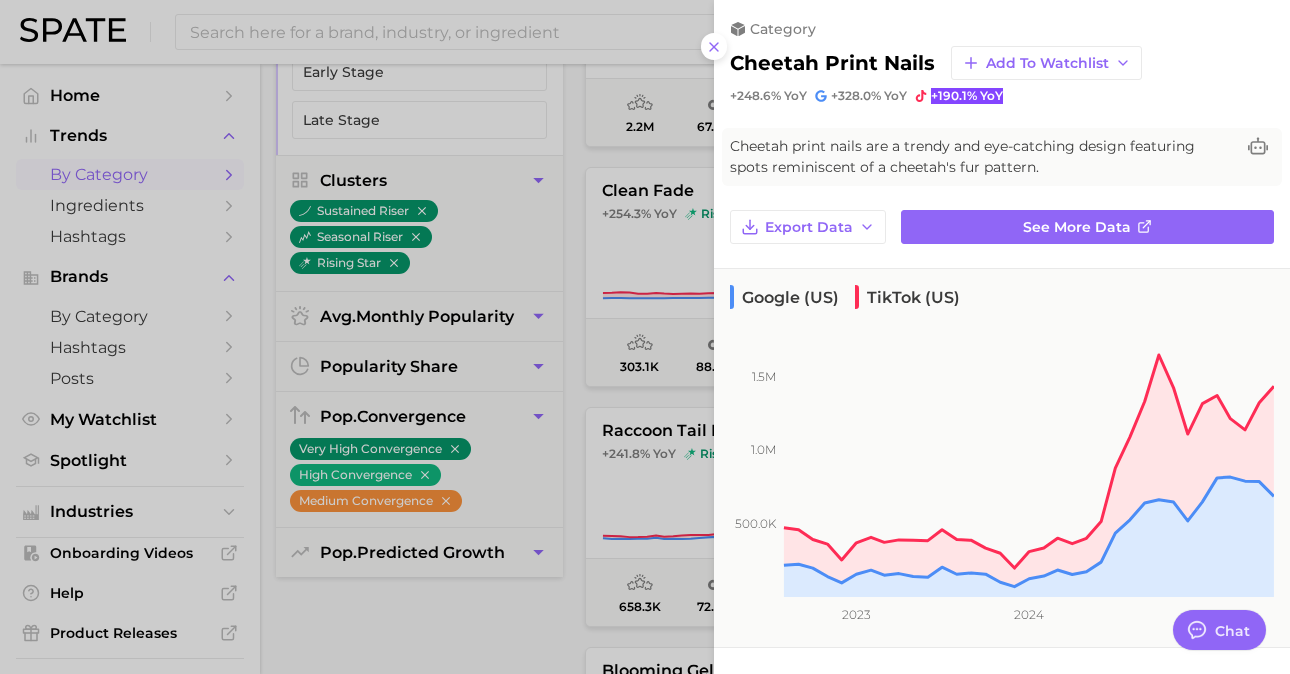 drag, startPoint x: 1005, startPoint y: 93, endPoint x: 930, endPoint y: 91, distance: 75.026665 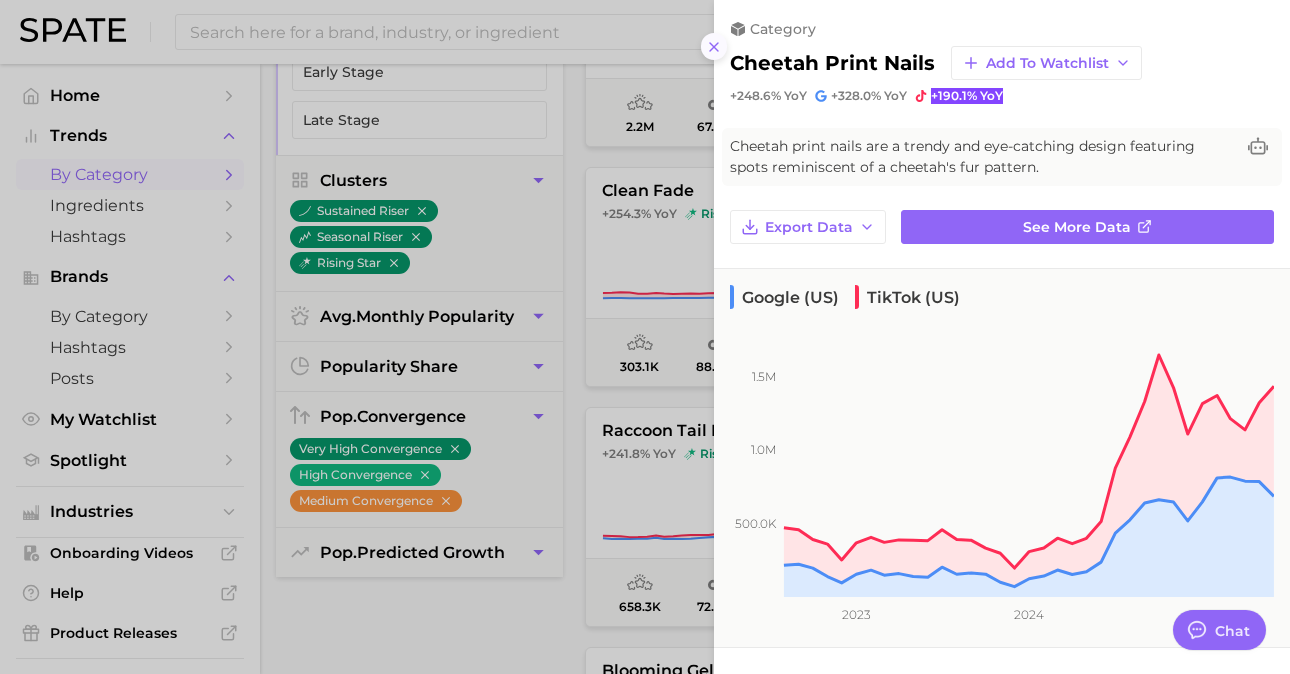 click 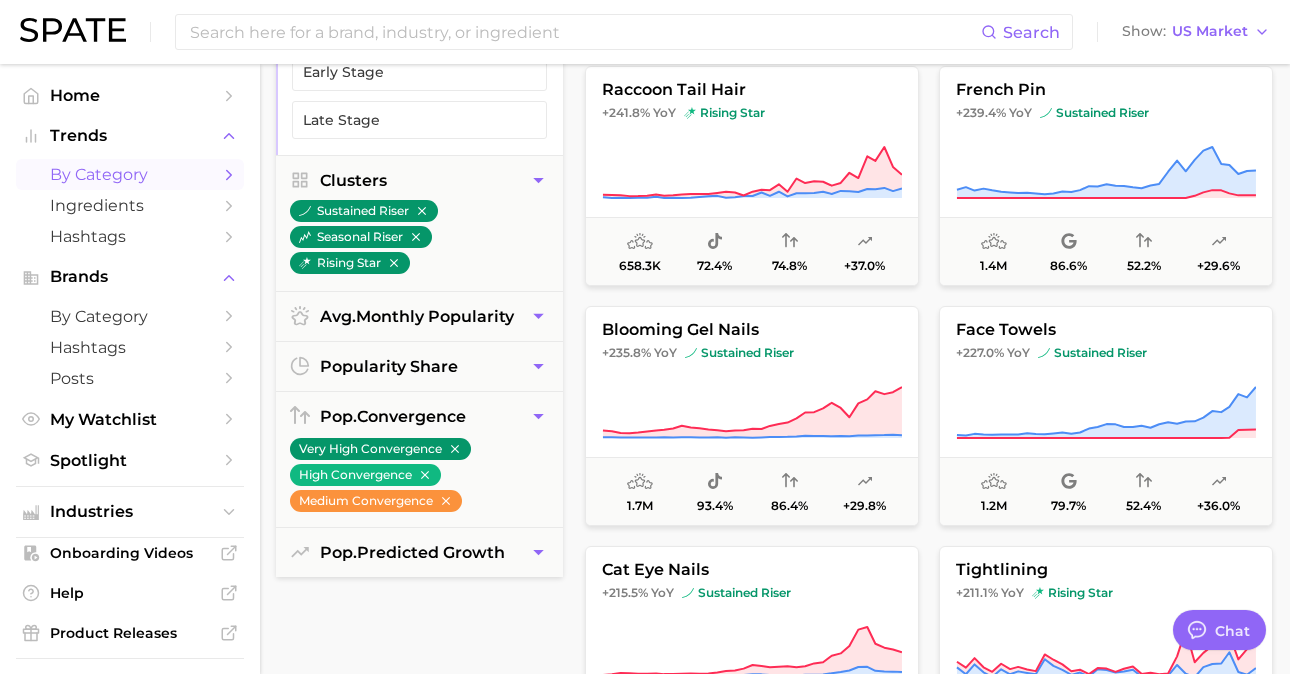 scroll, scrollTop: 2594, scrollLeft: 0, axis: vertical 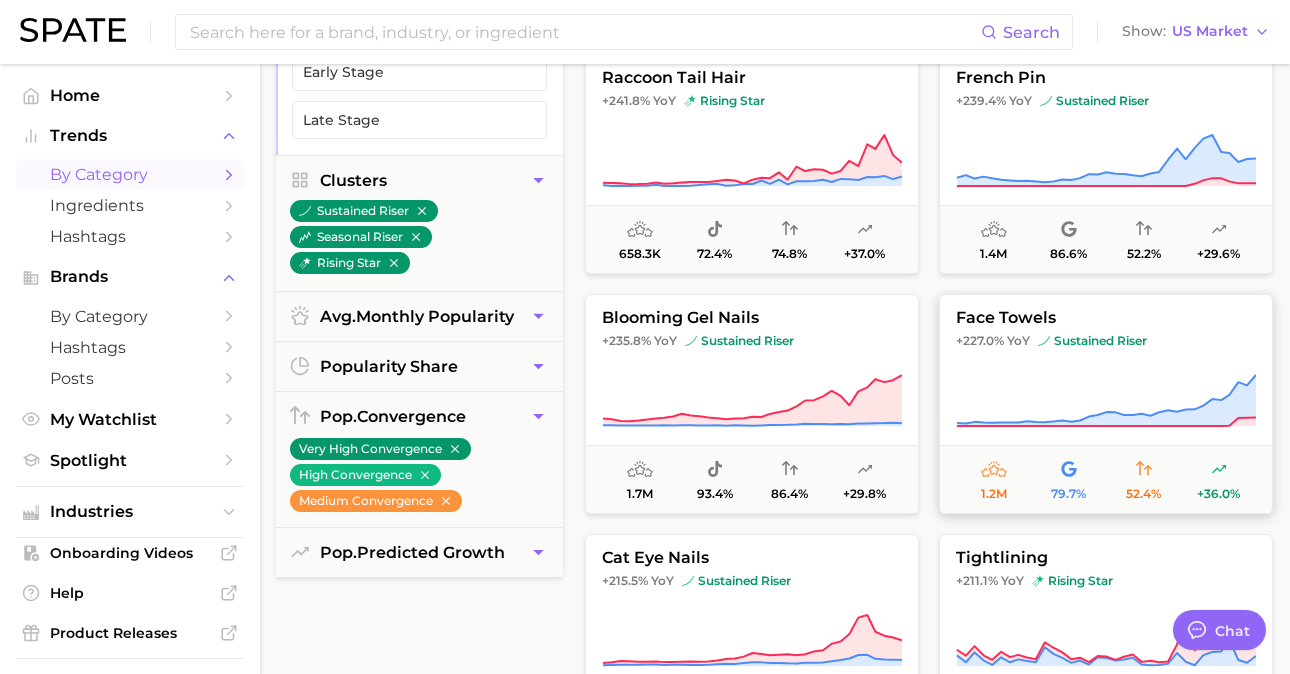click 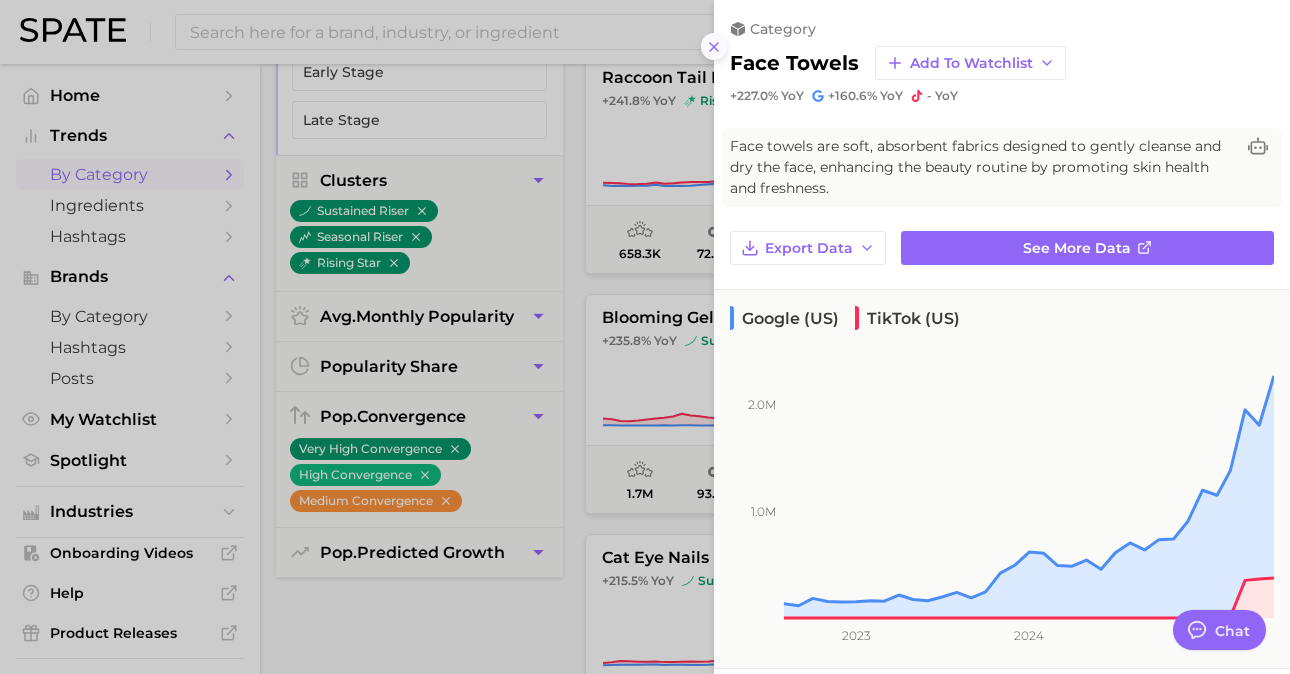 click 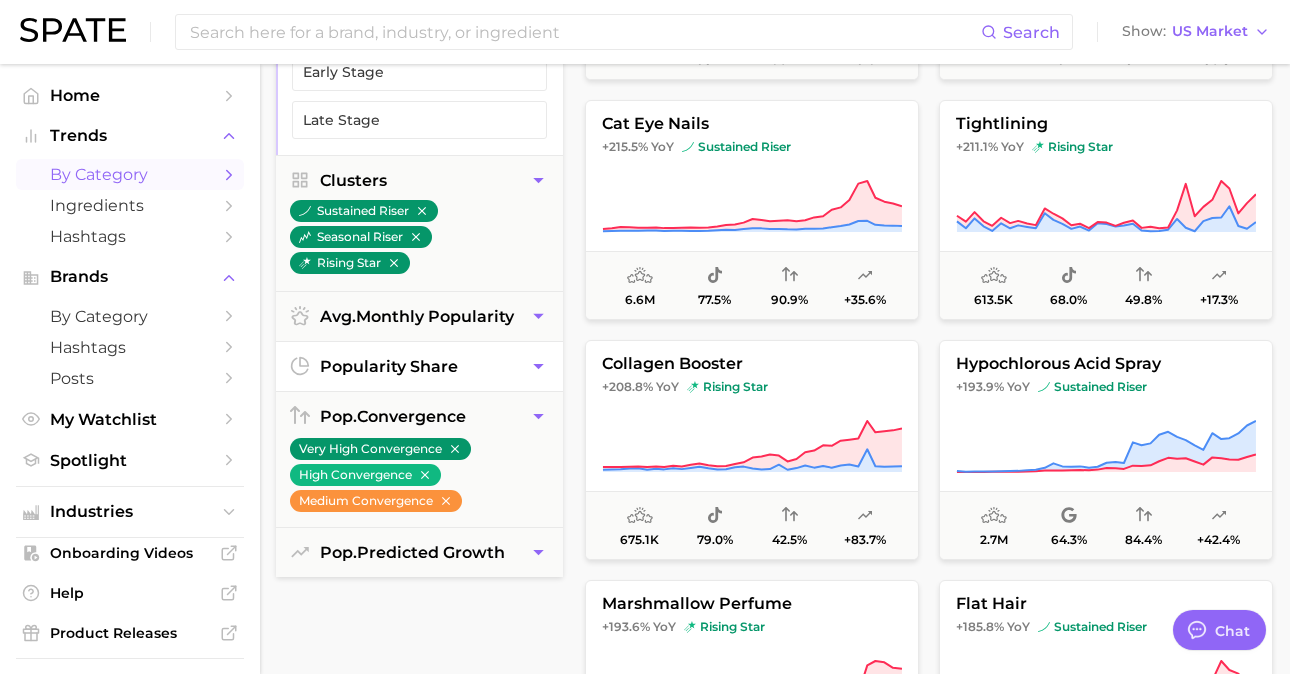 scroll, scrollTop: 3044, scrollLeft: 0, axis: vertical 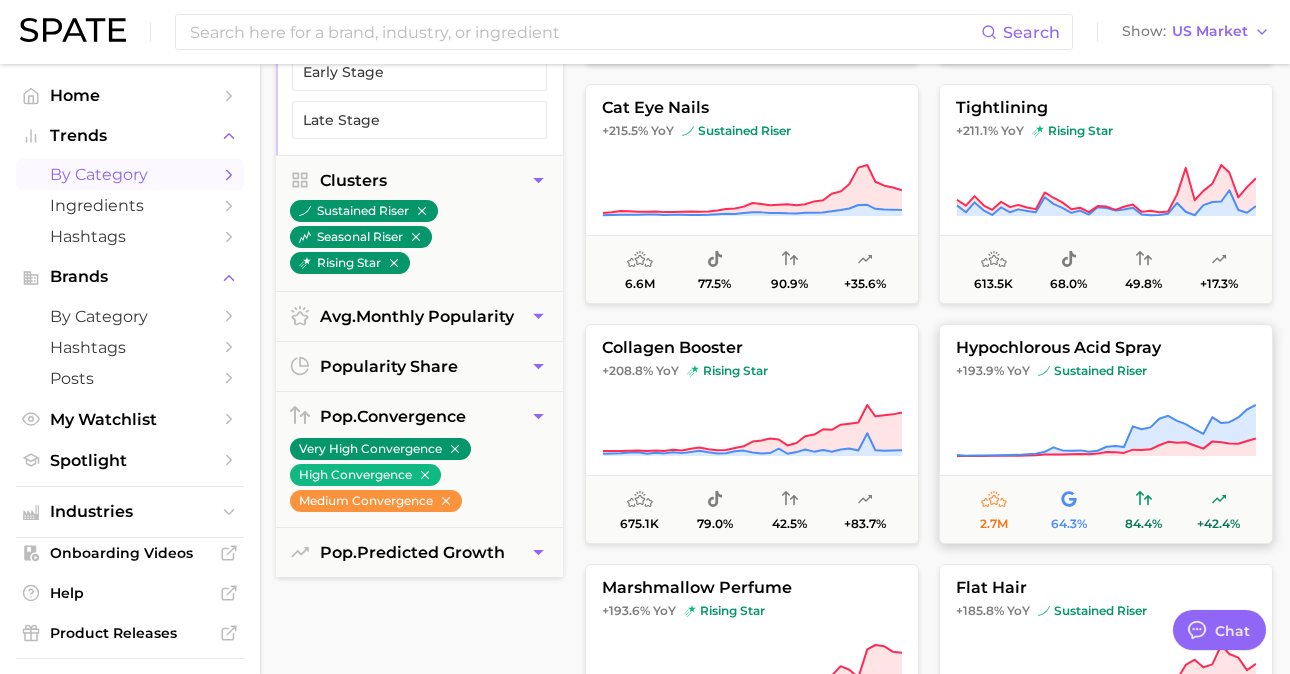 click 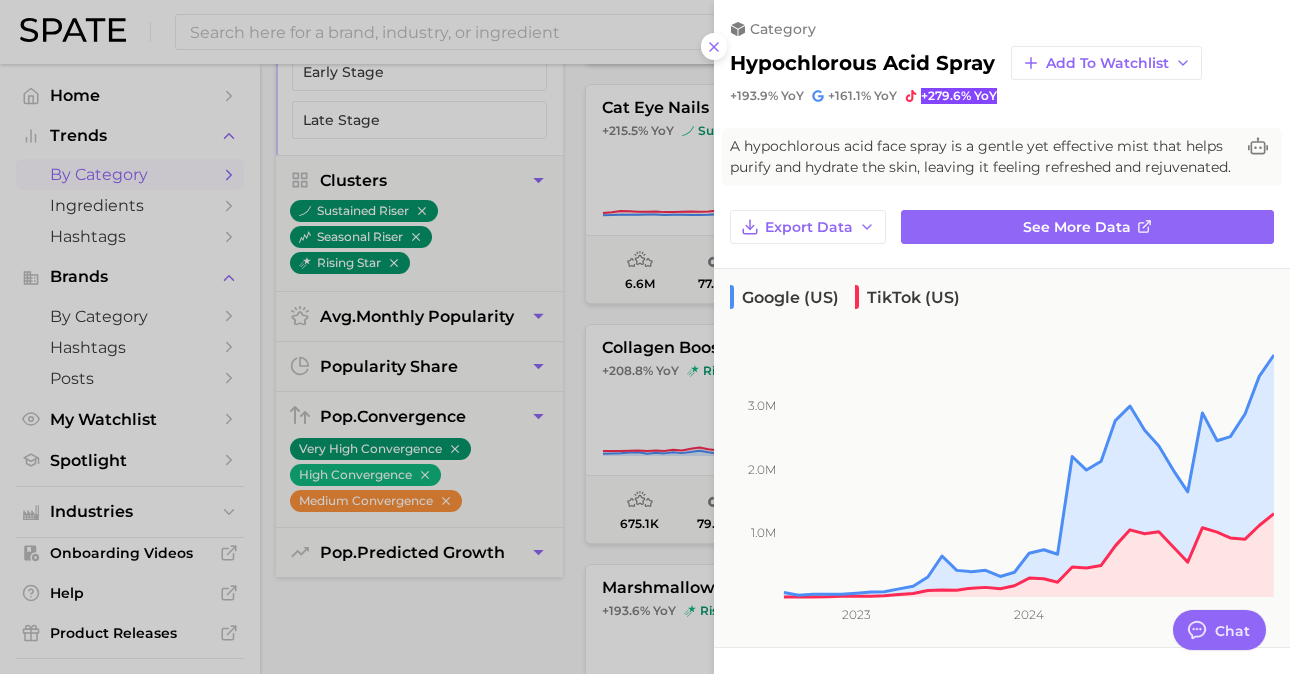drag, startPoint x: 998, startPoint y: 91, endPoint x: 919, endPoint y: 90, distance: 79.00633 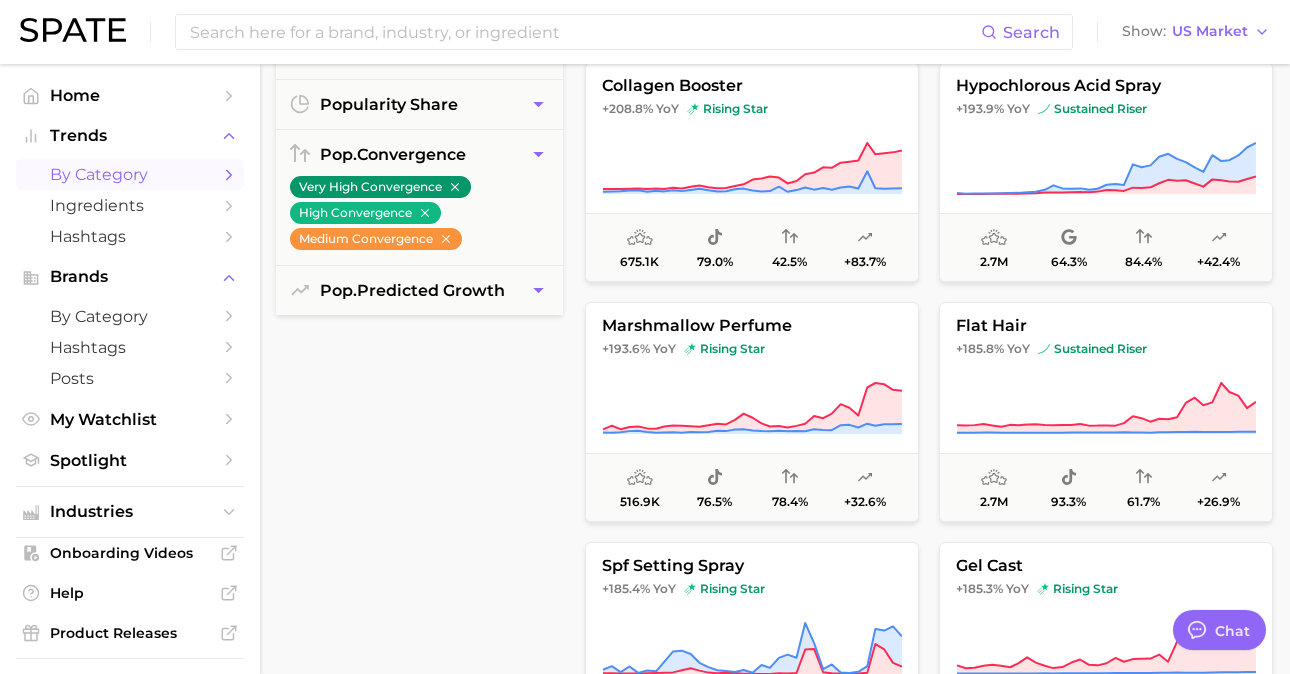 scroll, scrollTop: 589, scrollLeft: 0, axis: vertical 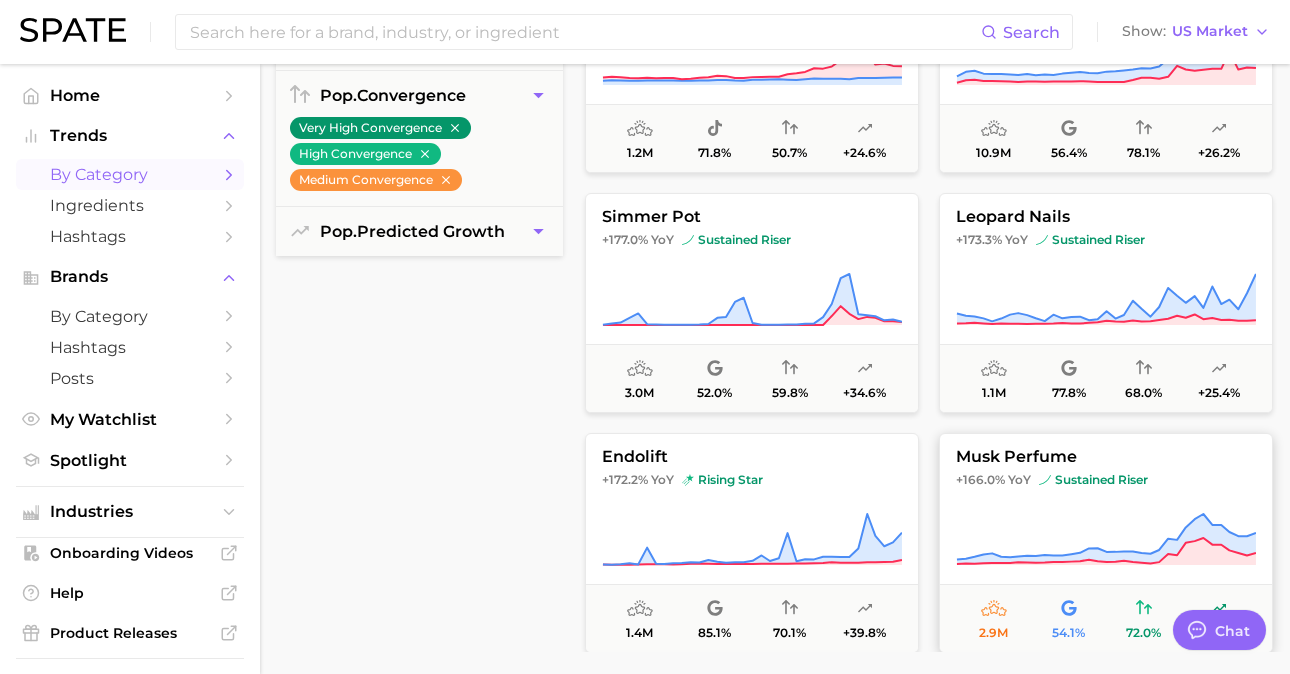 click on "musk perfume +166.0%   YoY sustained riser 2.9m 54.1% 72.0% +29.4%" at bounding box center (1106, 543) 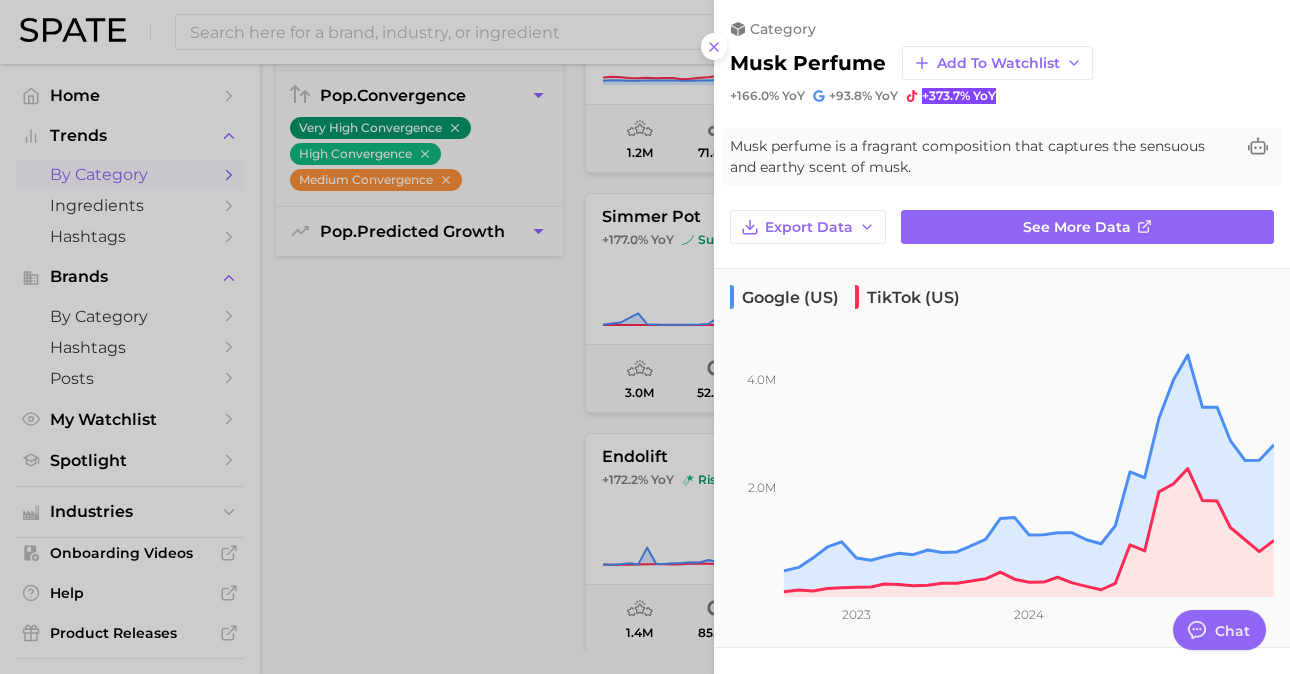 drag, startPoint x: 1007, startPoint y: 92, endPoint x: 921, endPoint y: 92, distance: 86 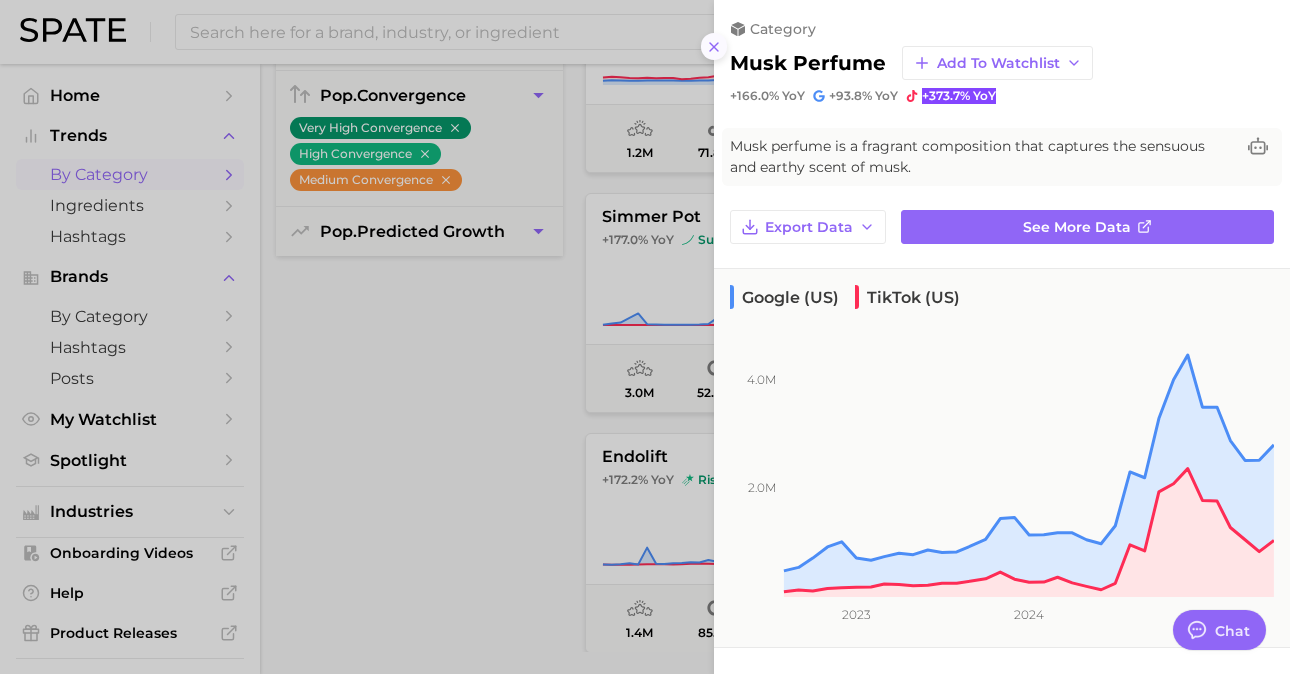 click 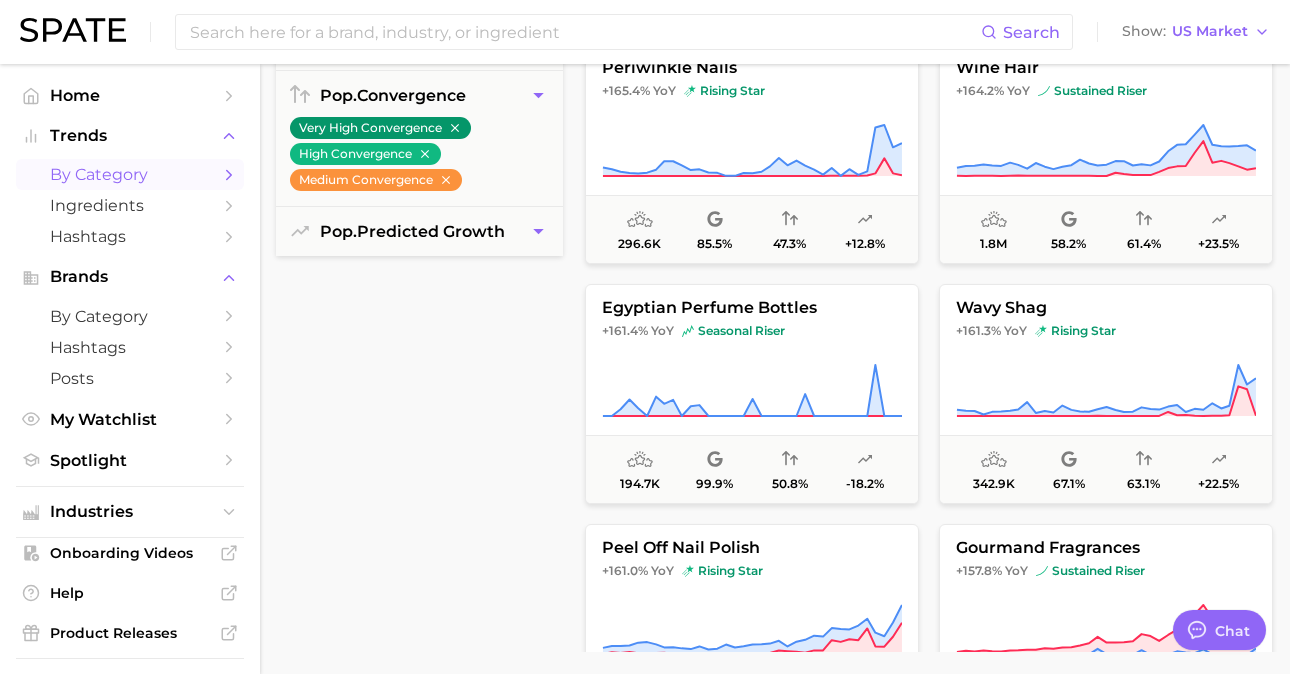 scroll, scrollTop: 4779, scrollLeft: 0, axis: vertical 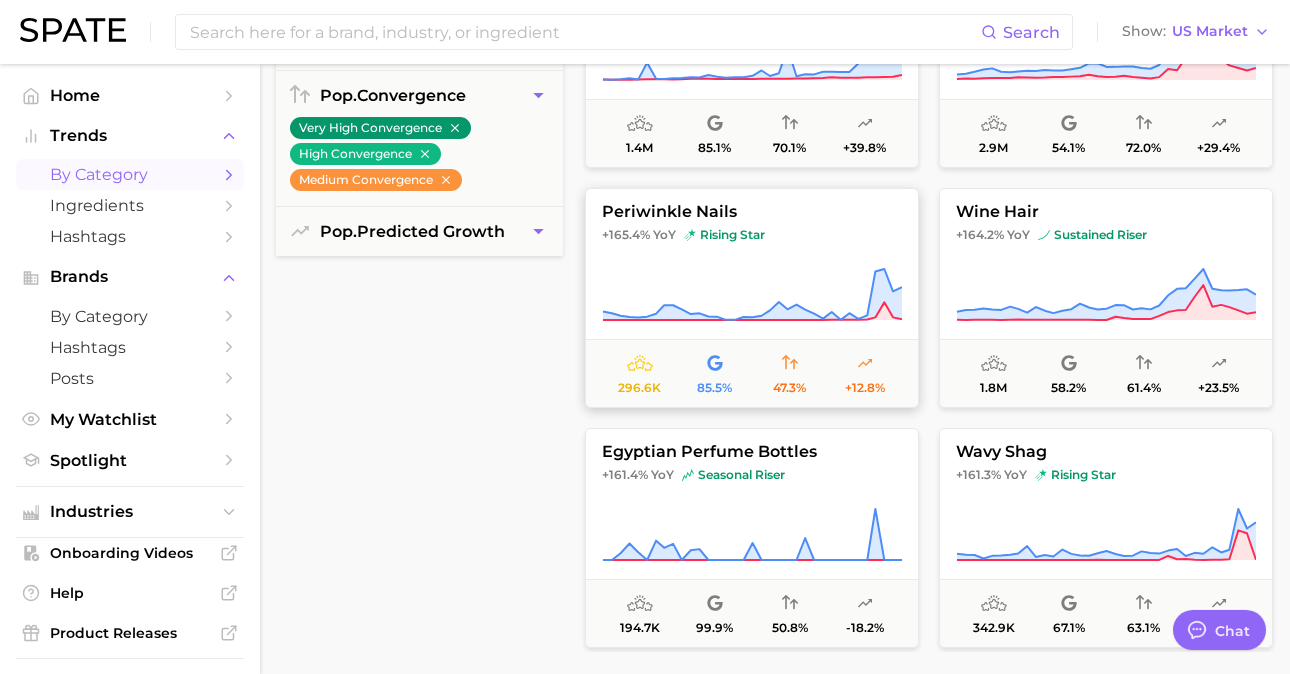 click on "periwinkle nails +165.4%   YoY rising star 296.6k 85.5% 47.3% +12.8%" at bounding box center [752, 298] 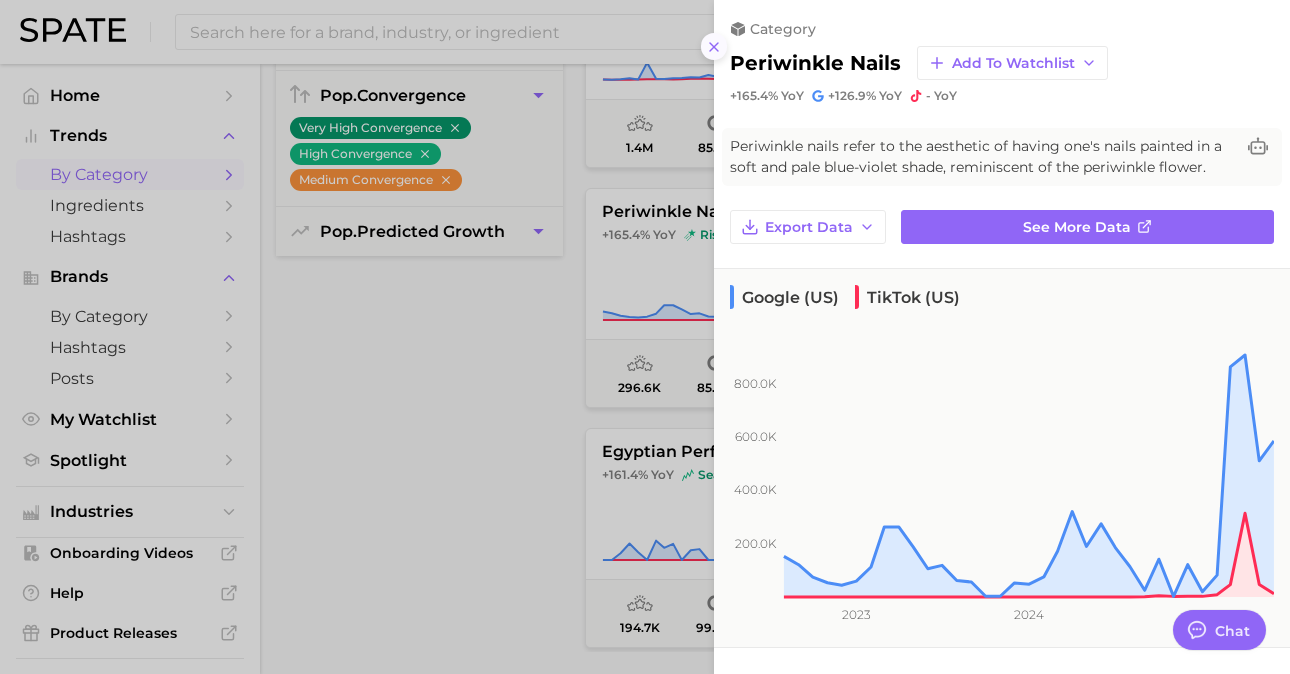 click 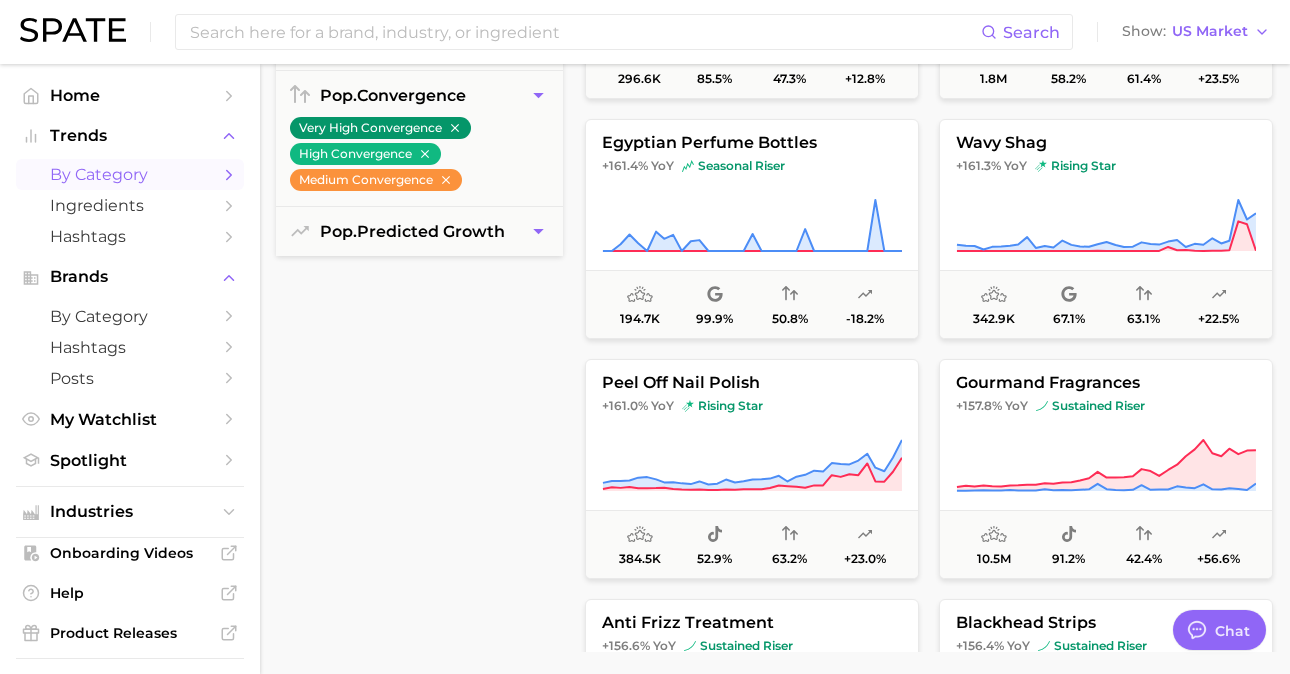 scroll, scrollTop: 5134, scrollLeft: 0, axis: vertical 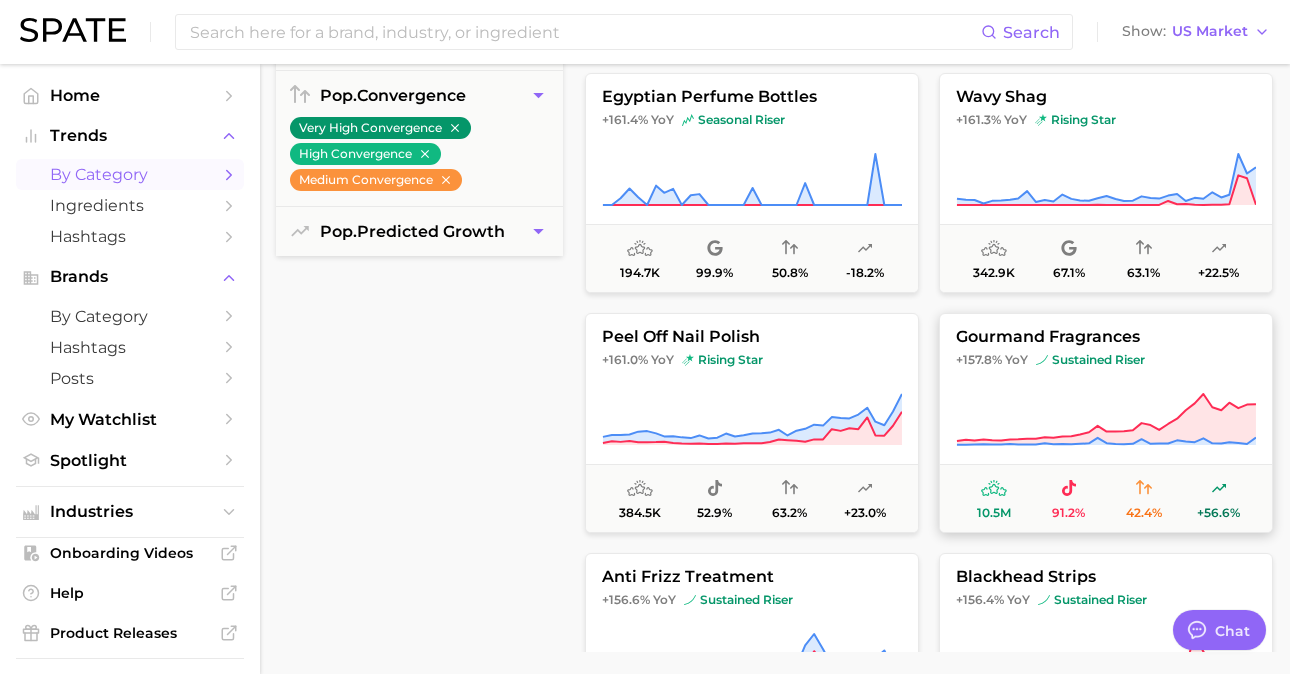 click 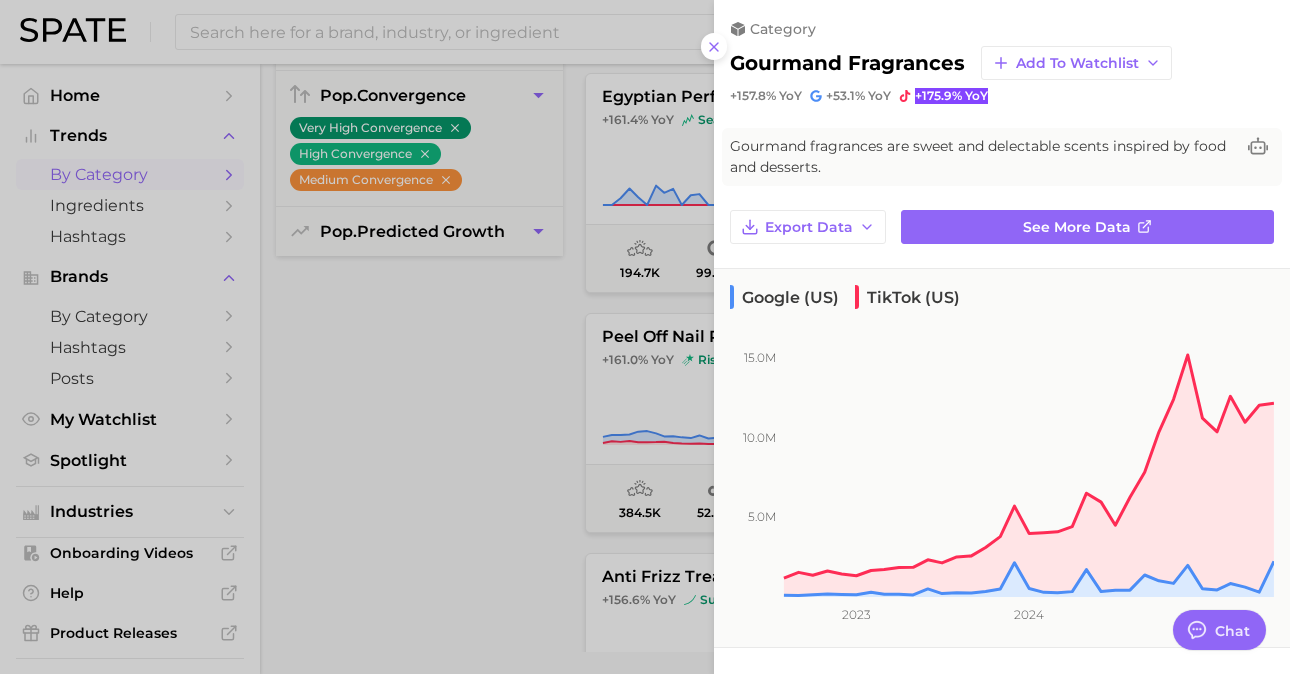 drag, startPoint x: 991, startPoint y: 99, endPoint x: 914, endPoint y: 95, distance: 77.10383 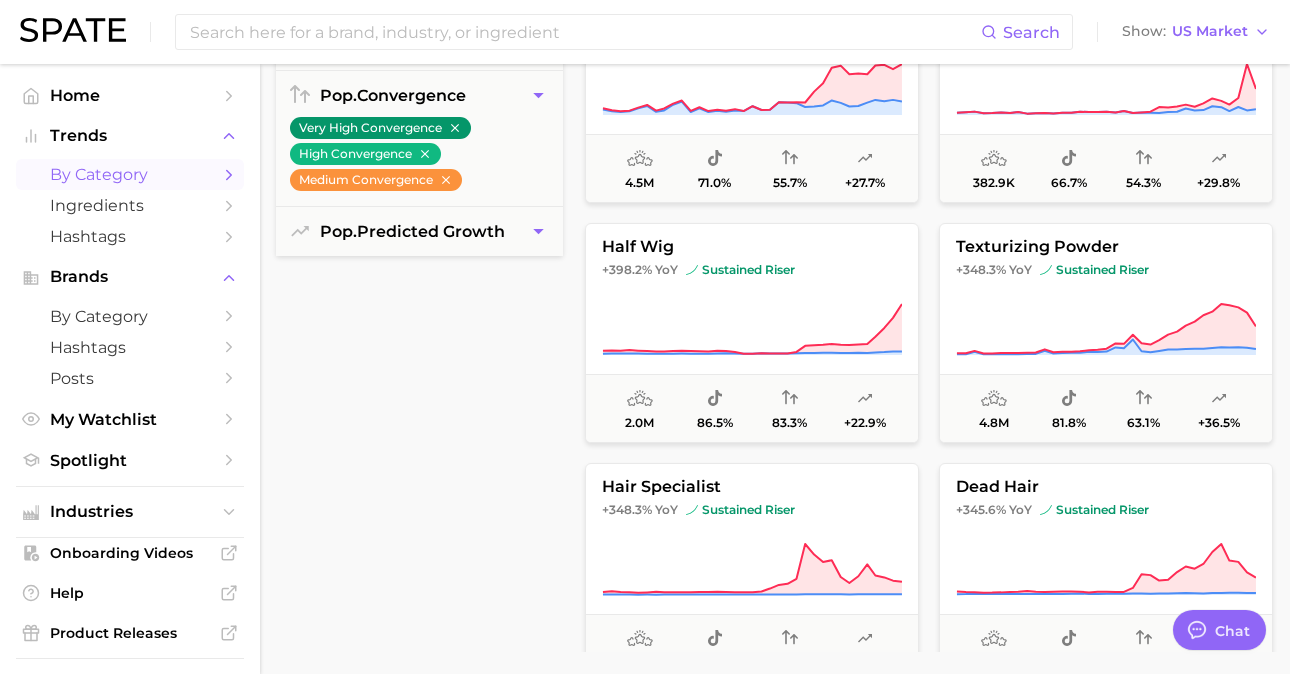 scroll, scrollTop: 0, scrollLeft: 0, axis: both 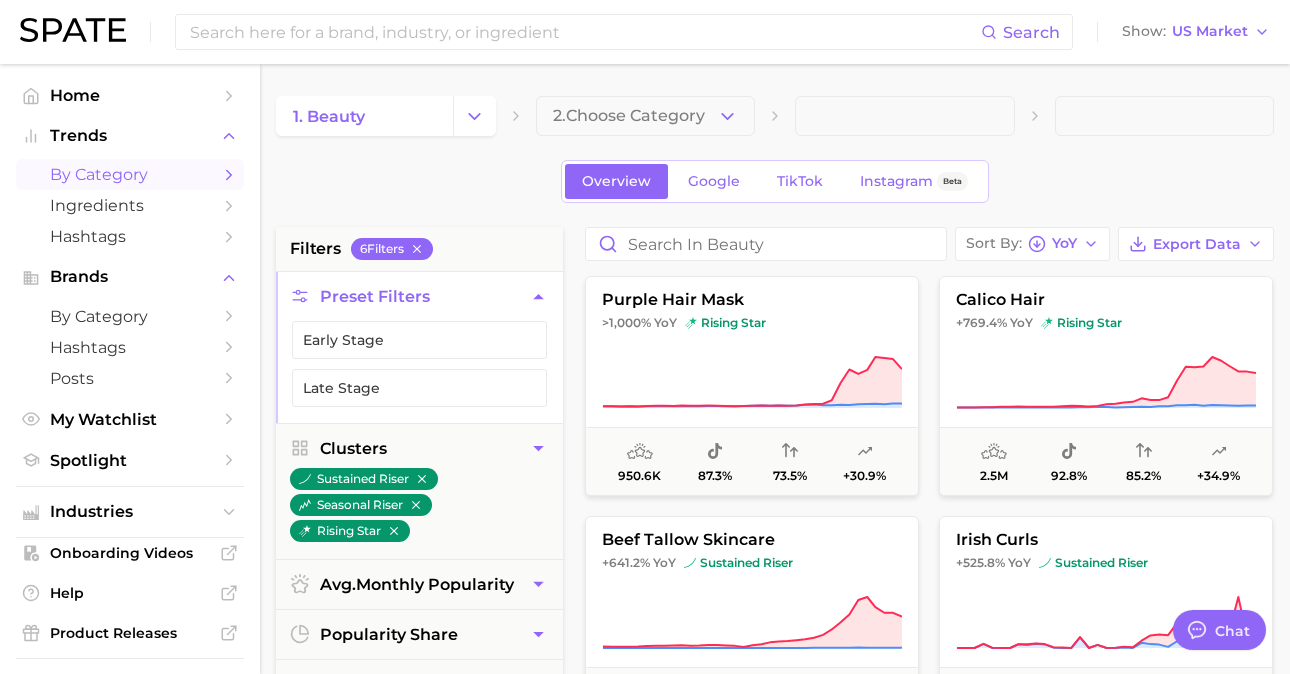 click on "1. beauty 2.  Choose Category" at bounding box center [775, 116] 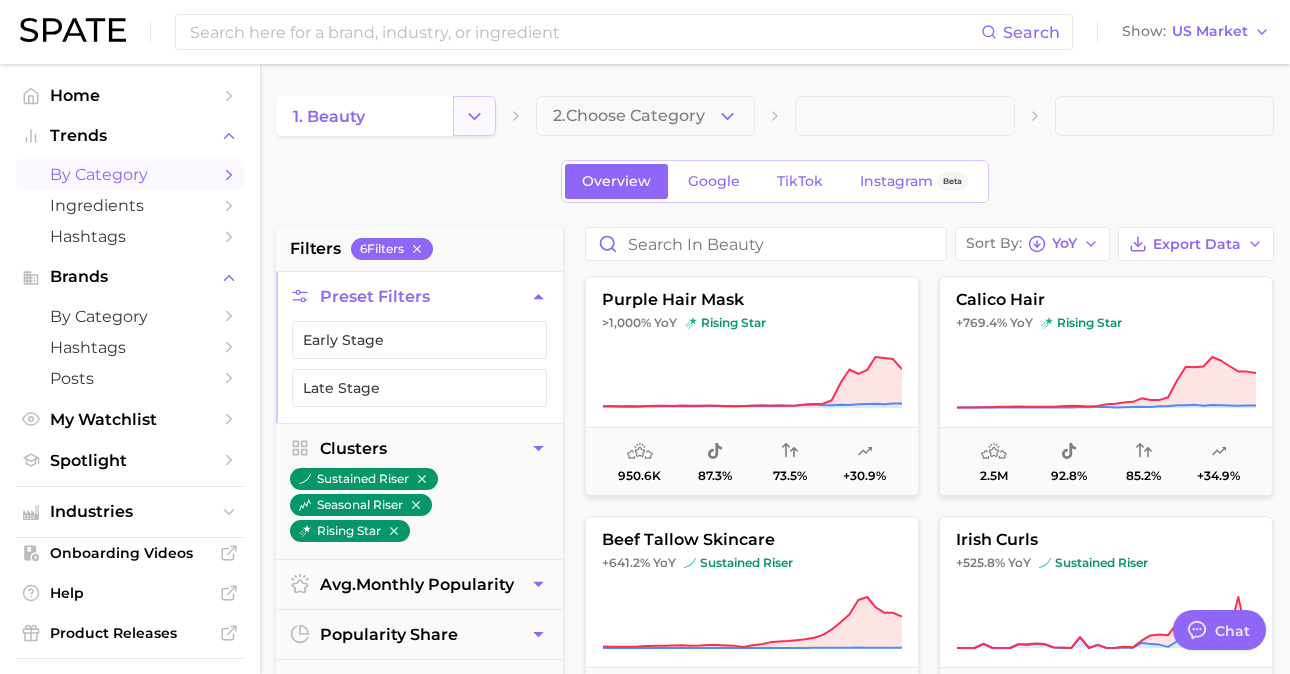 click 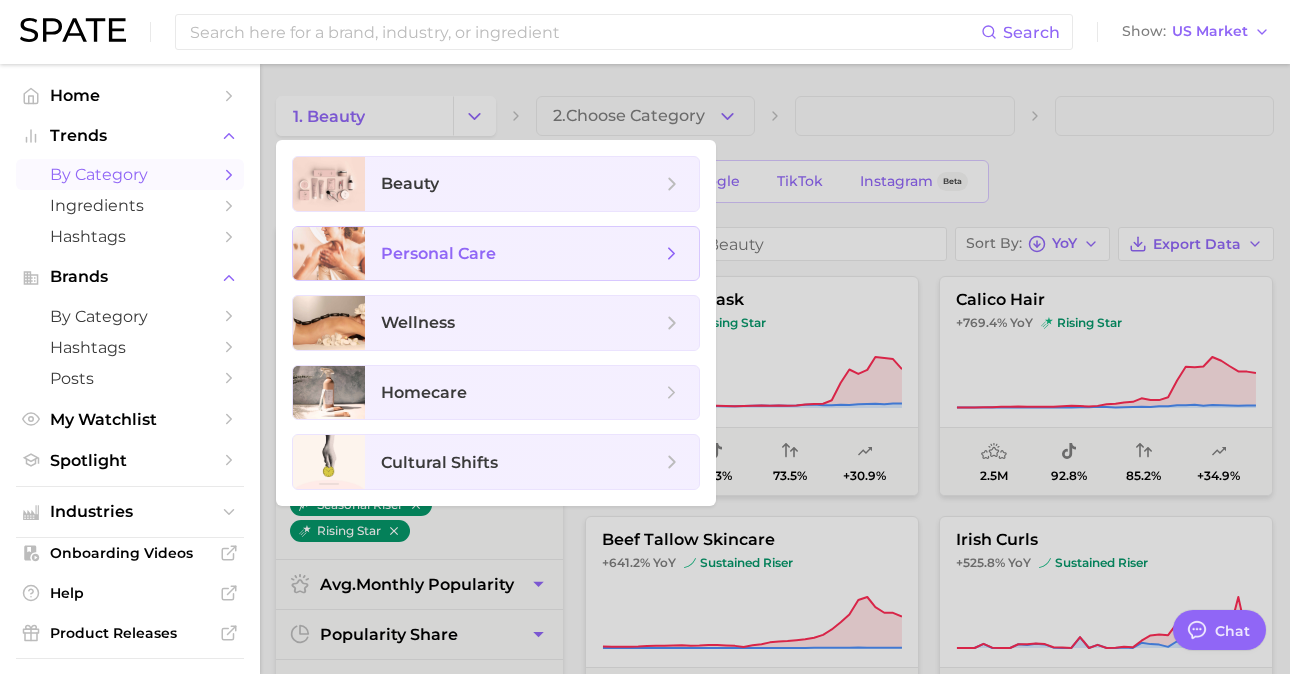 click on "personal care" at bounding box center (532, 254) 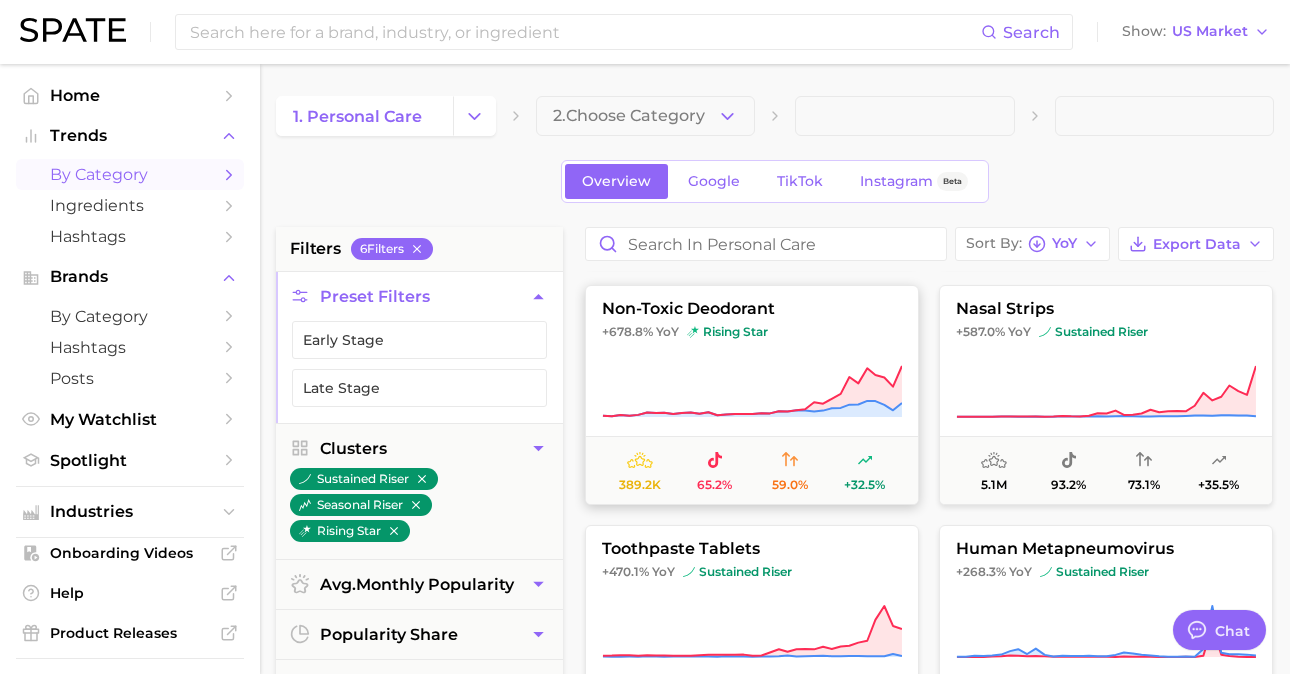 scroll, scrollTop: 715, scrollLeft: 0, axis: vertical 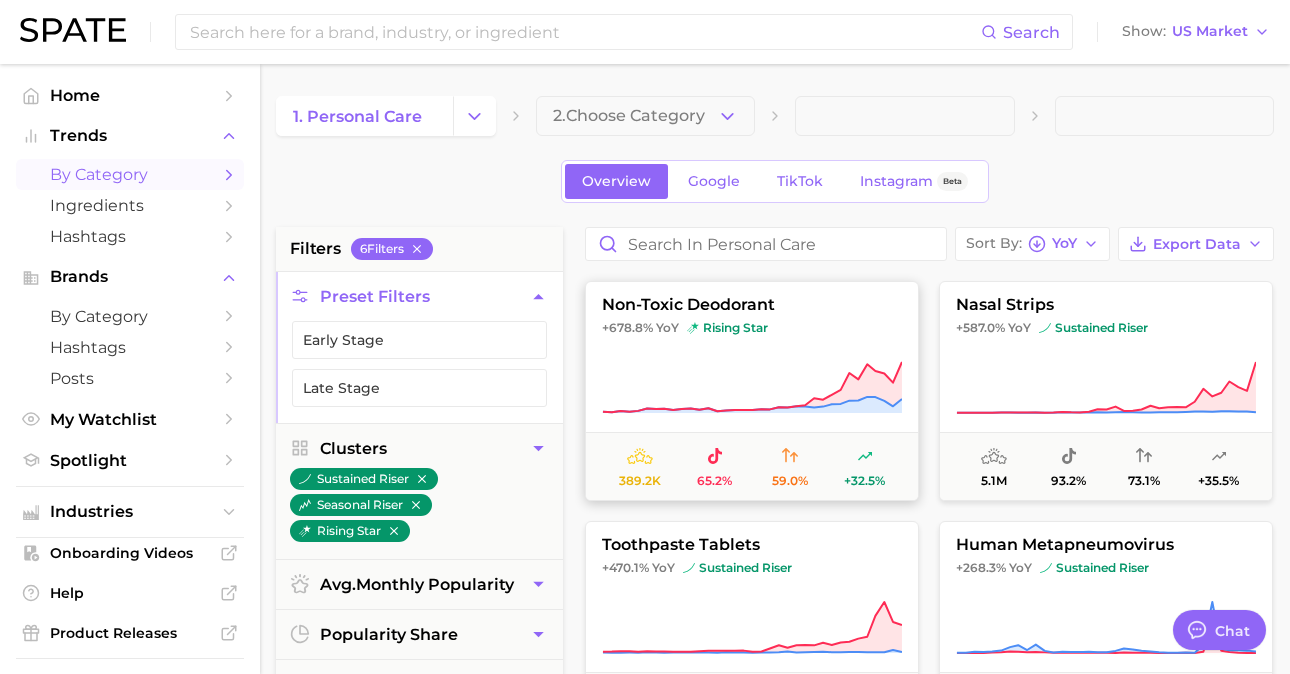 click 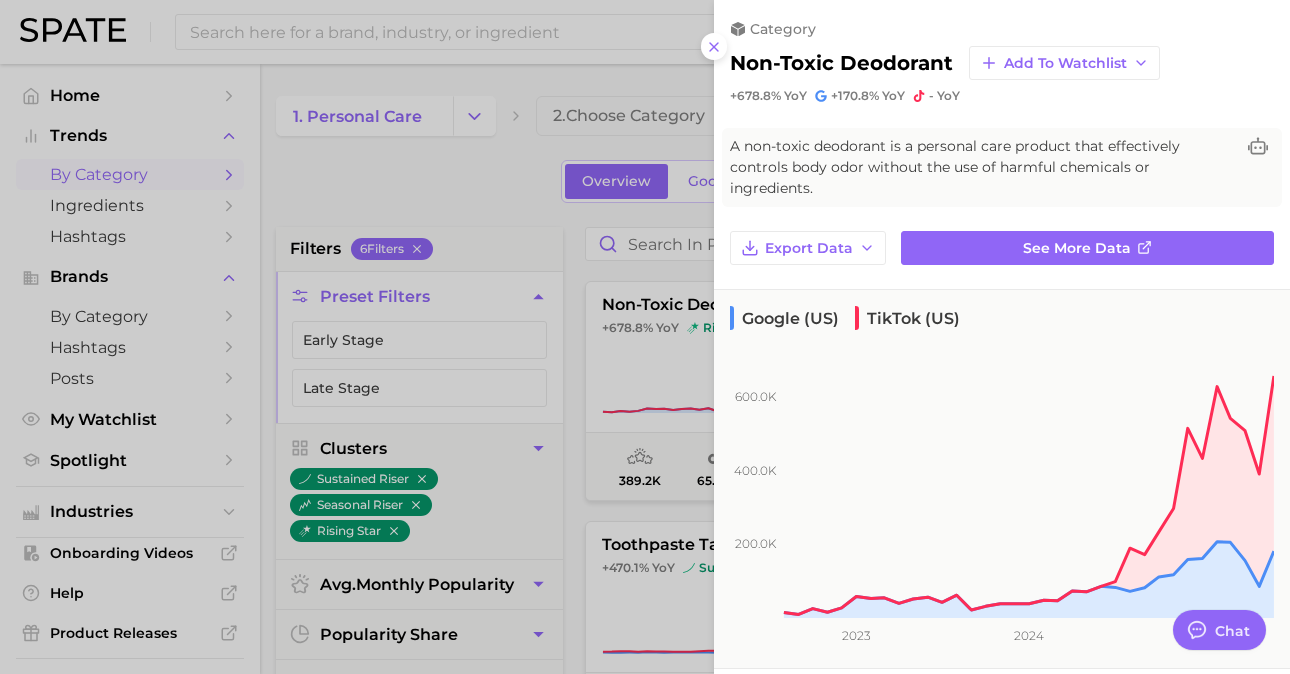 click at bounding box center [645, 337] 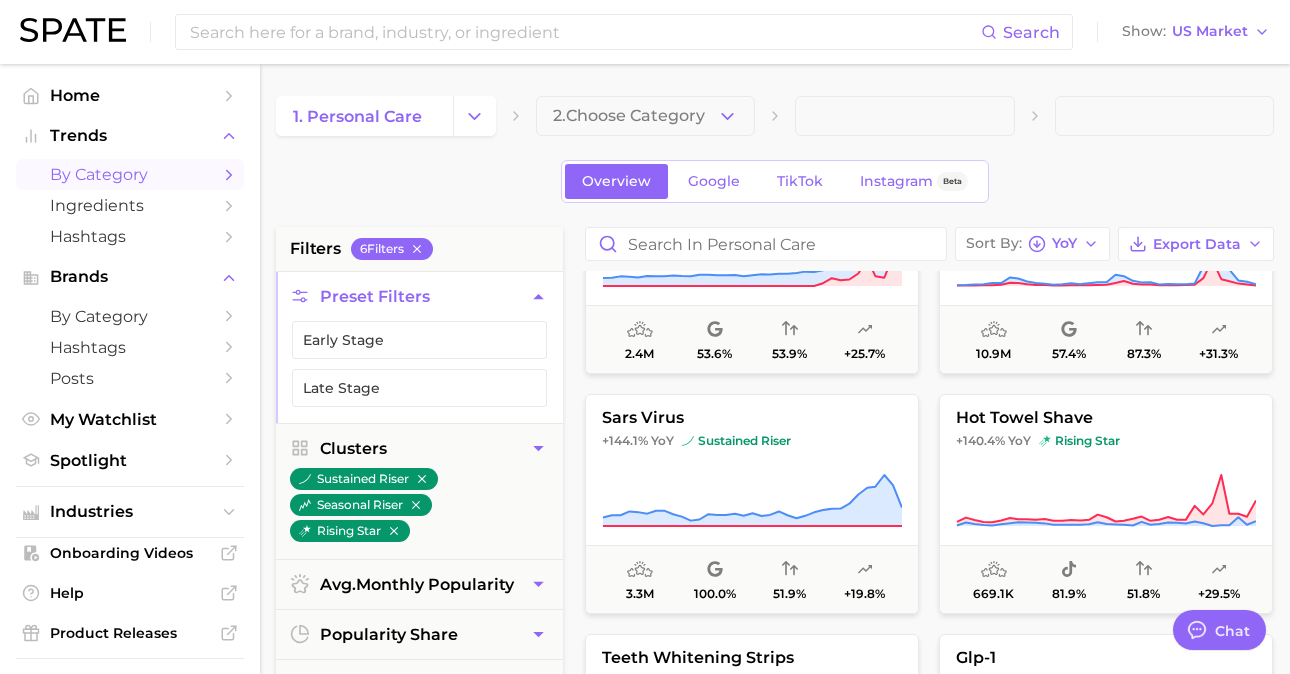 scroll, scrollTop: 2286, scrollLeft: 0, axis: vertical 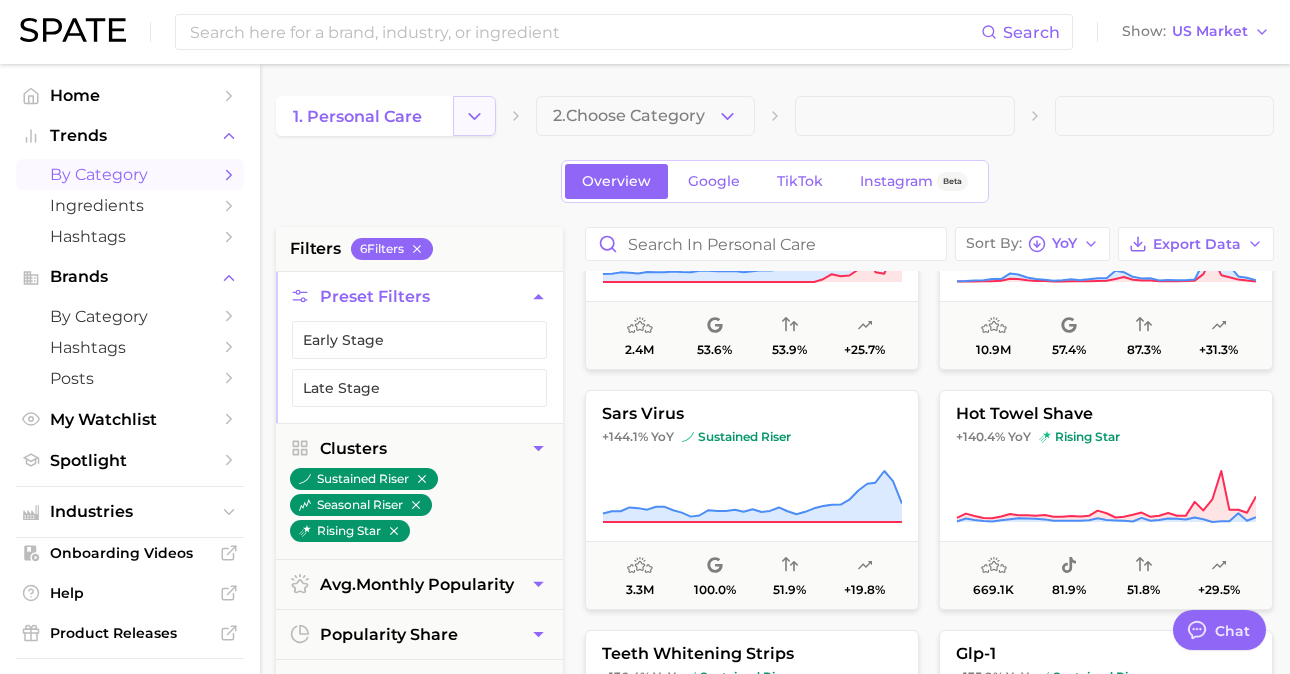 click 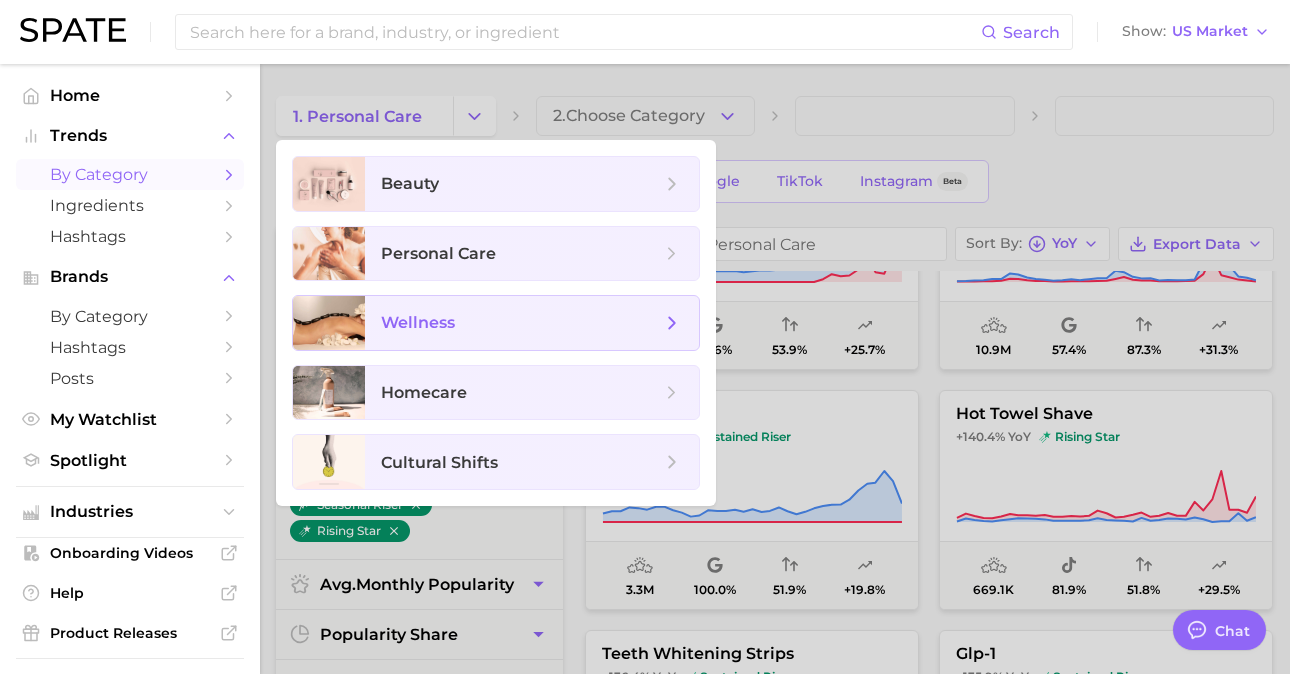 click on "wellness" at bounding box center (418, 322) 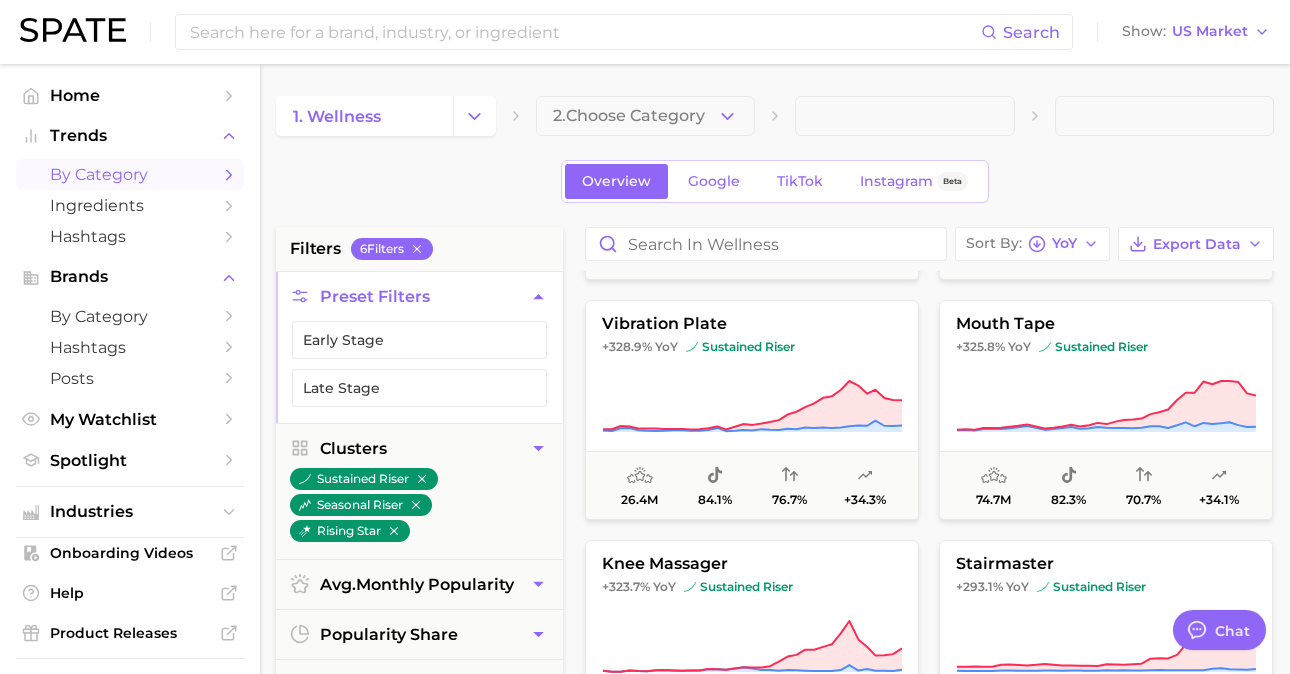 scroll, scrollTop: 698, scrollLeft: 0, axis: vertical 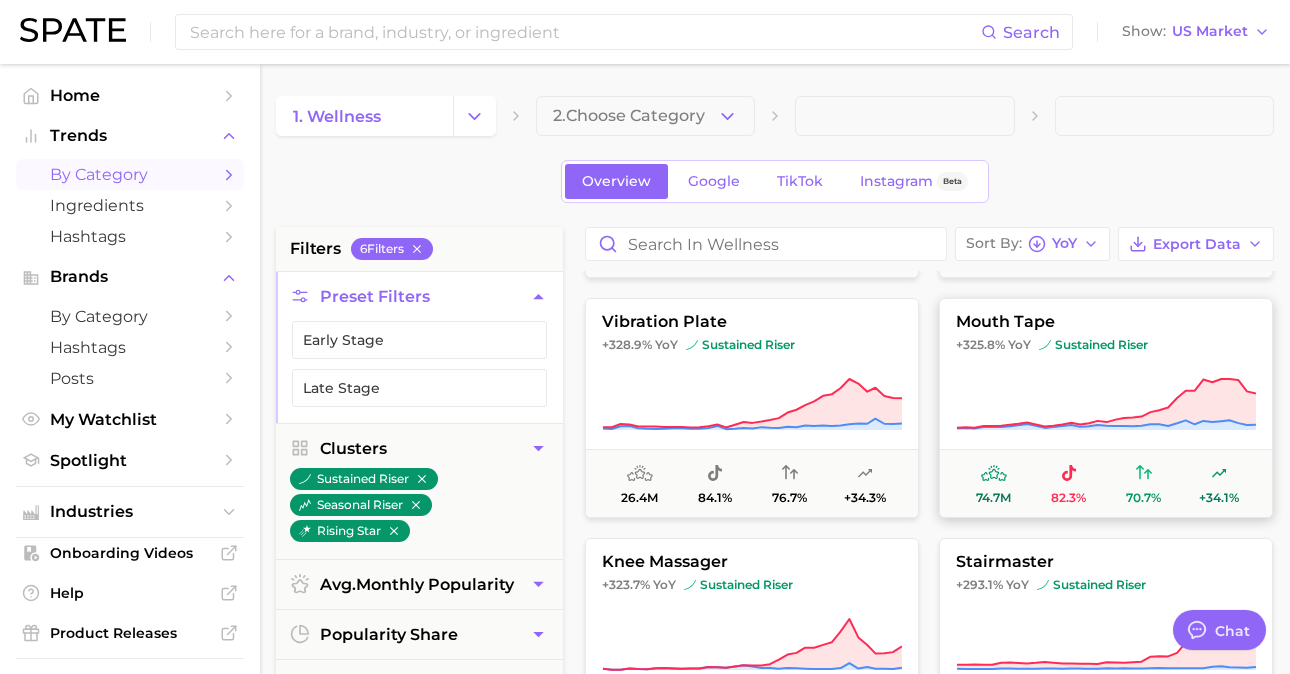 click 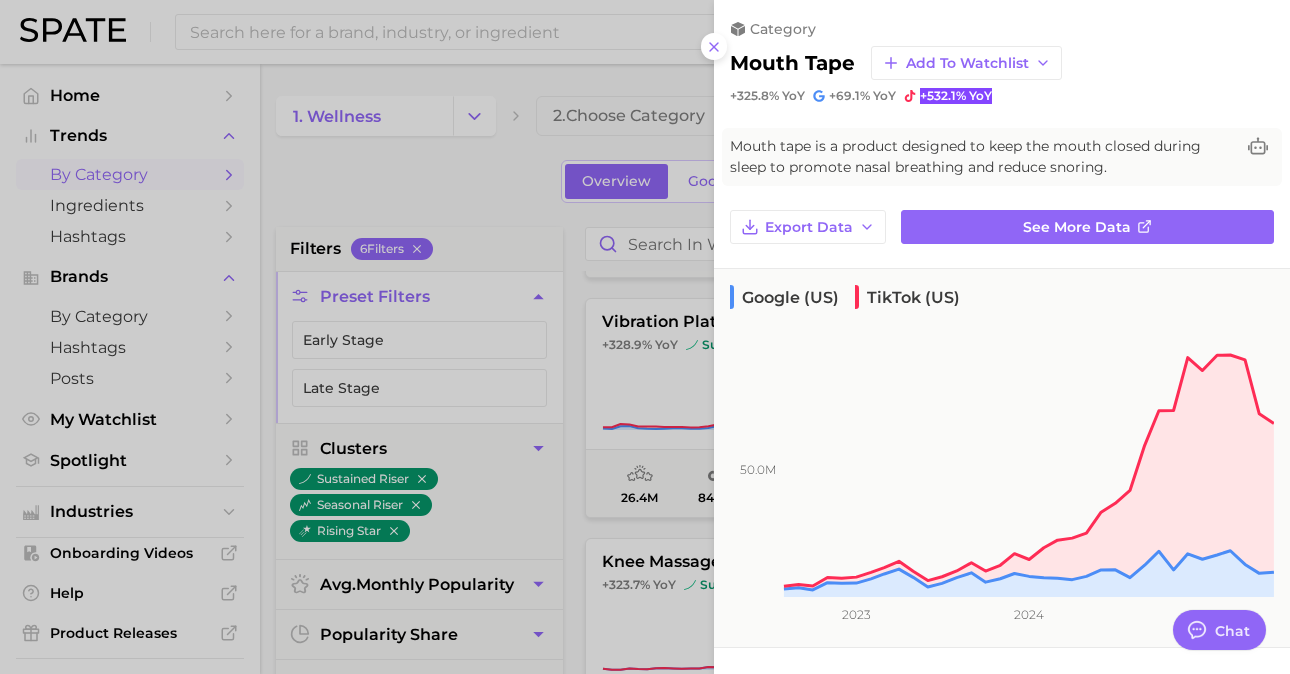 drag, startPoint x: 995, startPoint y: 95, endPoint x: 919, endPoint y: 93, distance: 76.02631 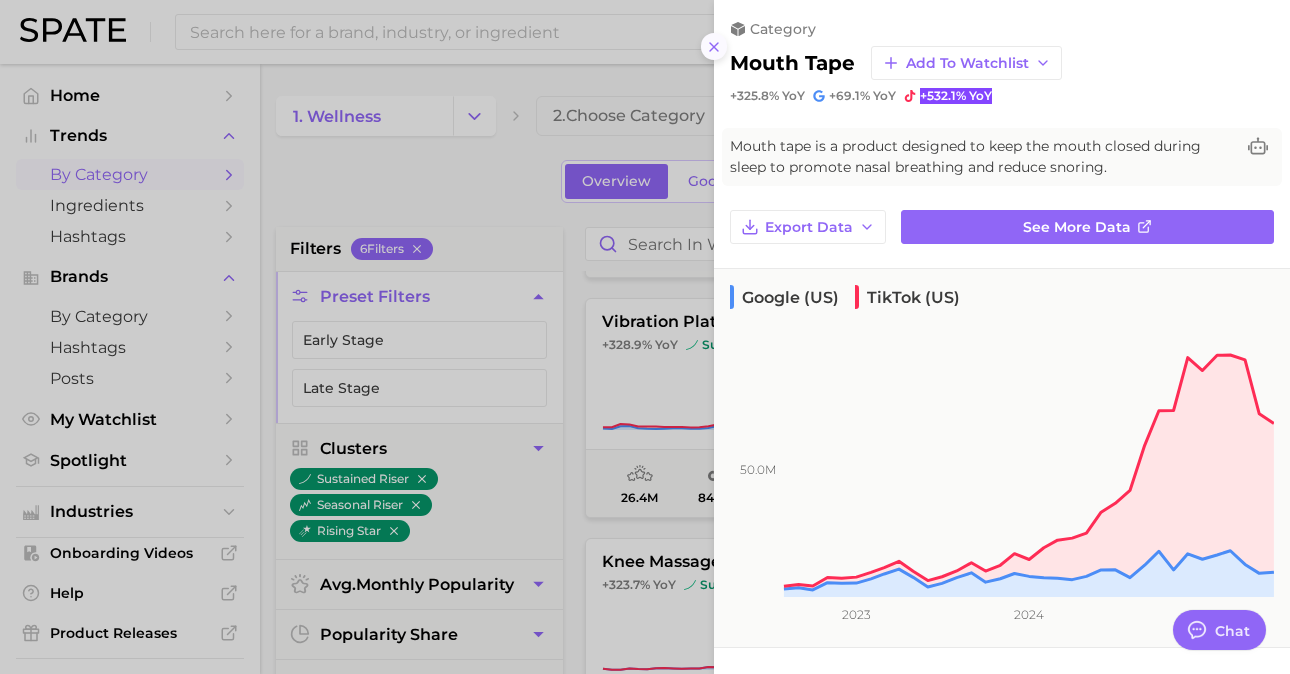 click 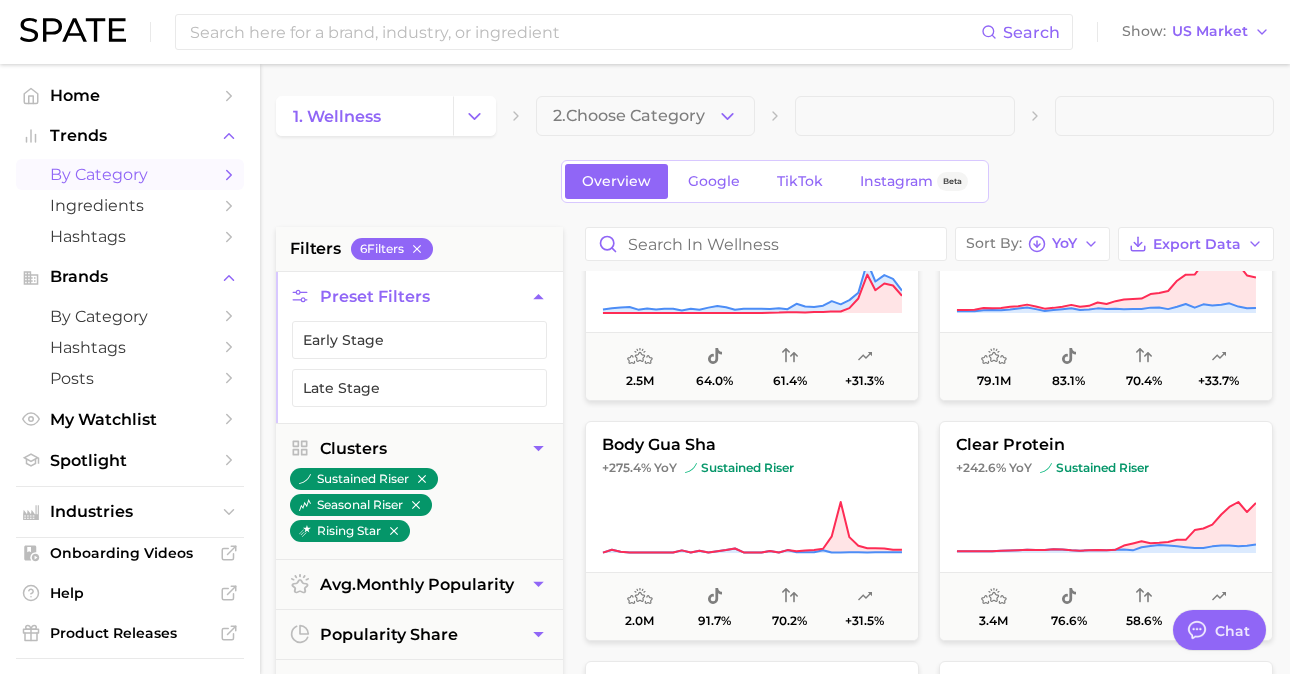 scroll, scrollTop: 1297, scrollLeft: 0, axis: vertical 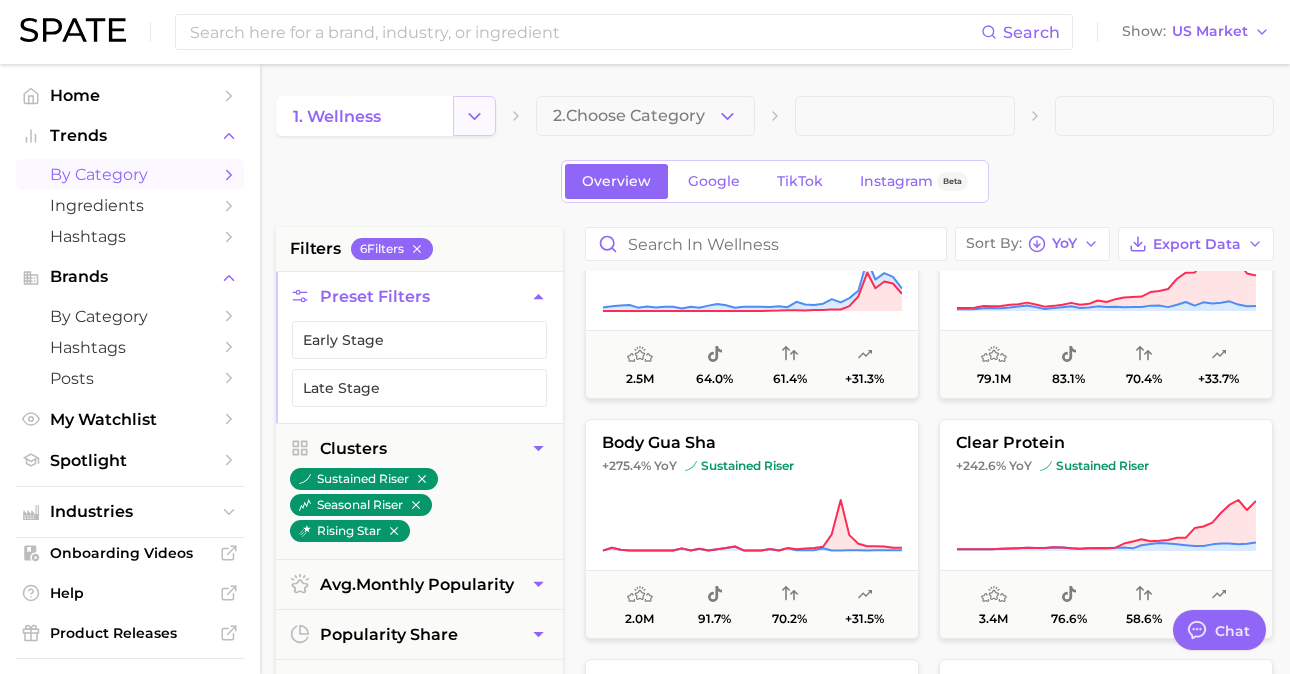 click 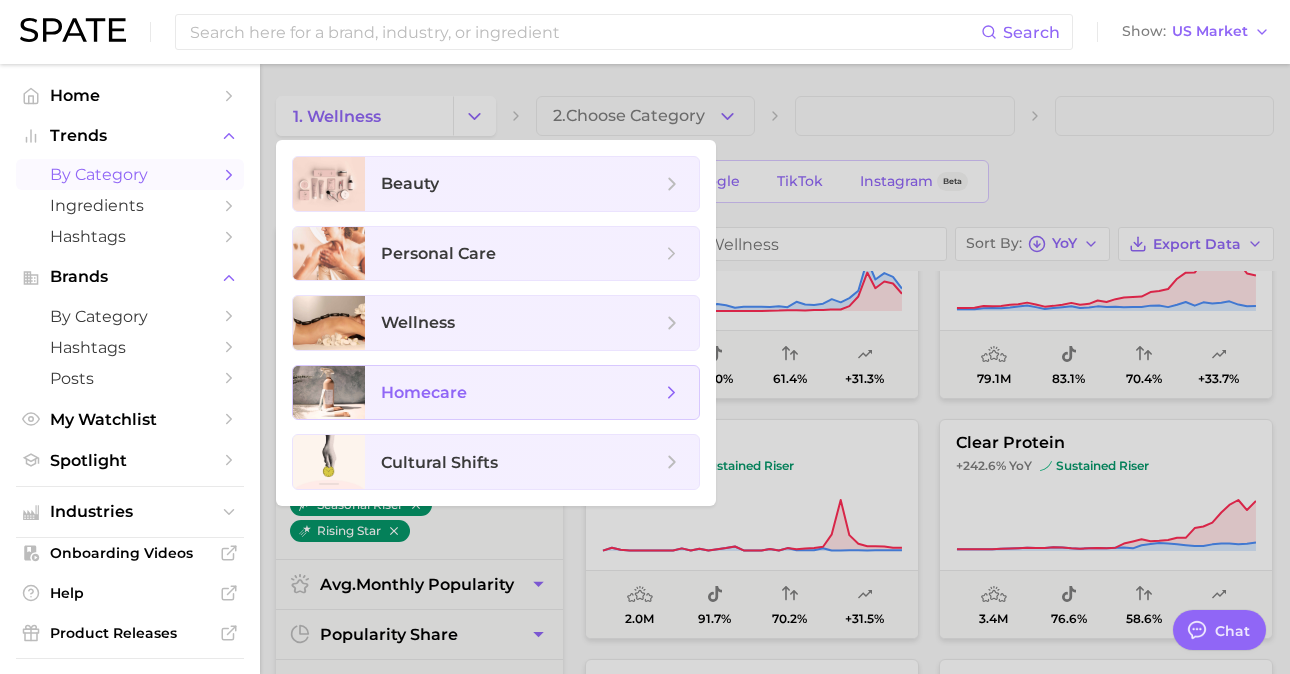click on "homecare" at bounding box center [424, 392] 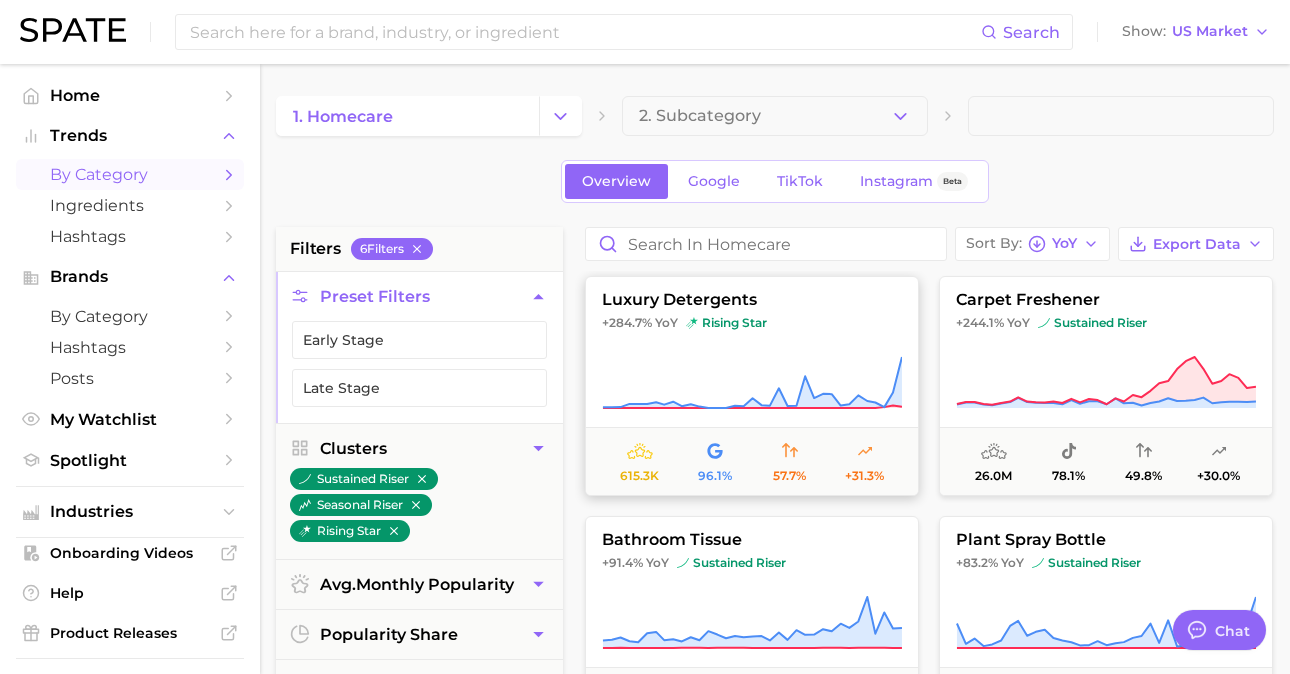 click 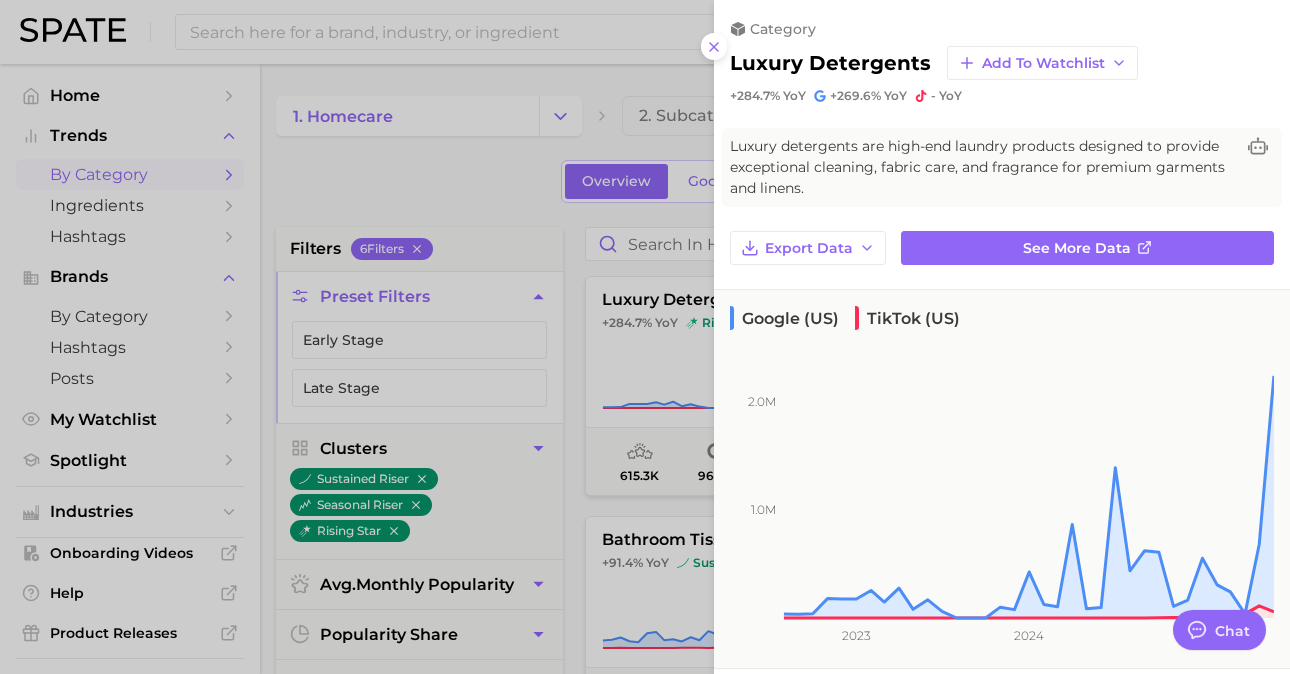 click at bounding box center [645, 337] 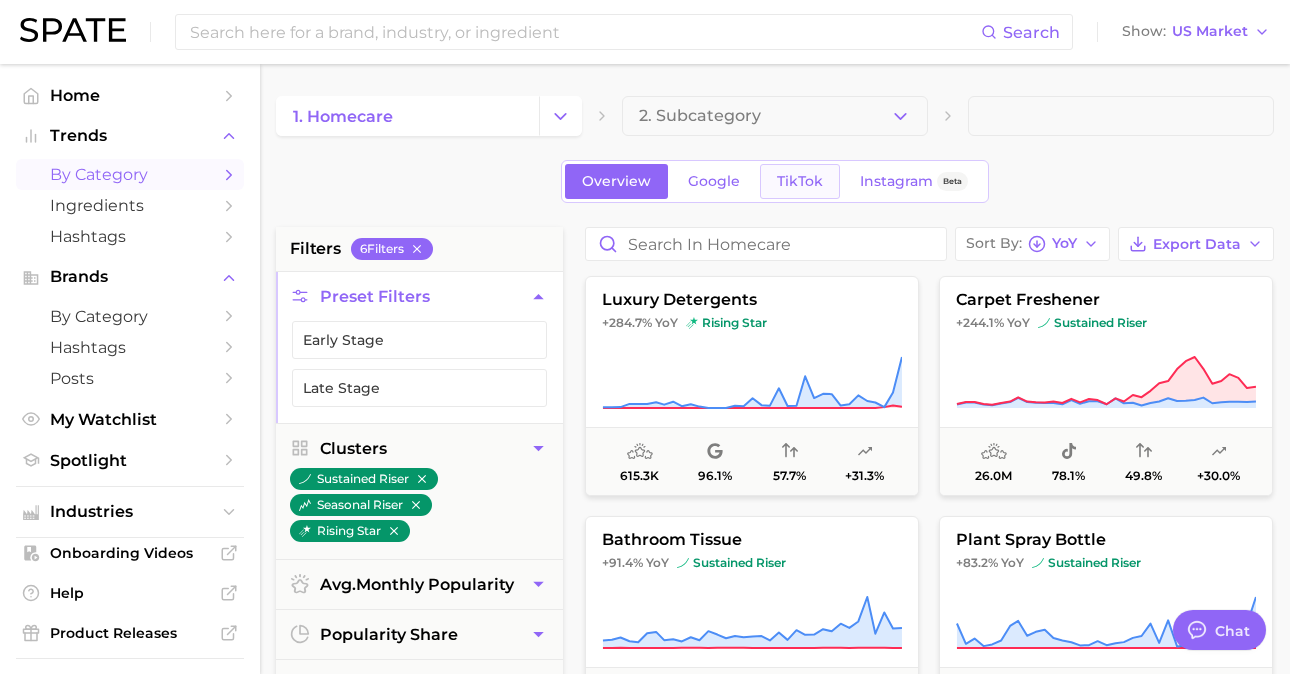 click on "TikTok" at bounding box center [800, 181] 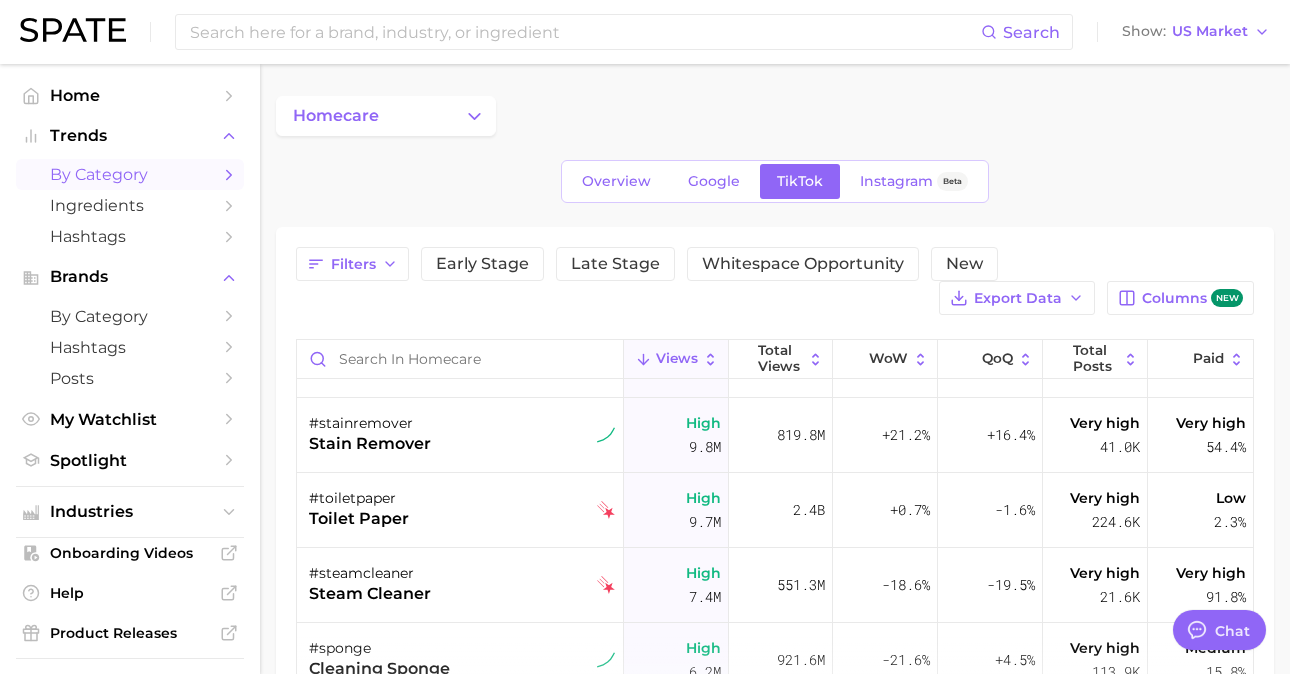 scroll, scrollTop: 509, scrollLeft: 0, axis: vertical 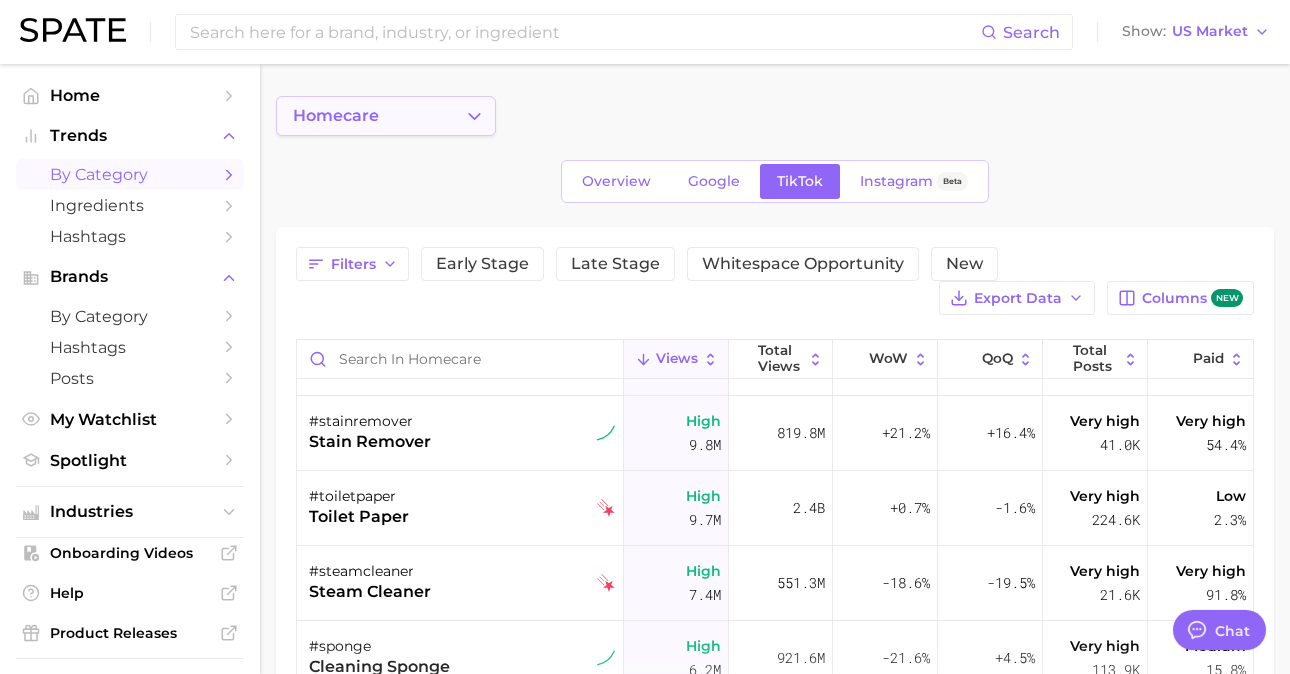 click on "homecare" at bounding box center (386, 116) 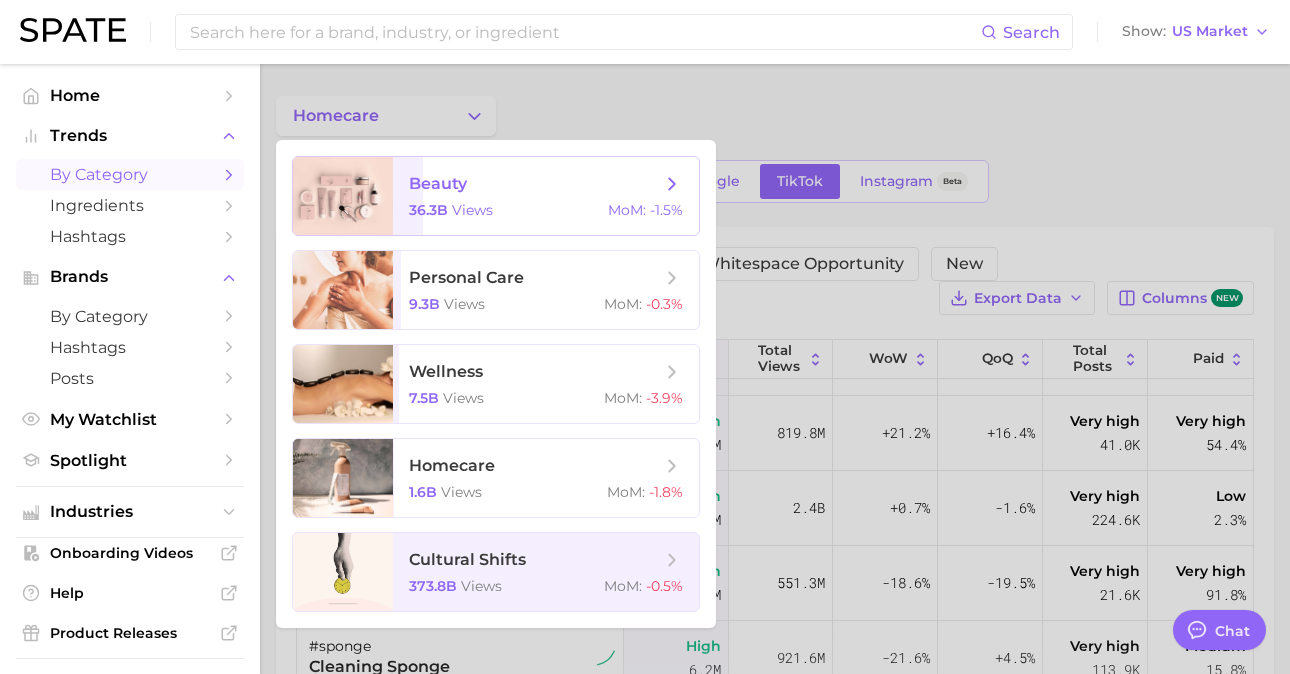 click on "36.3b" at bounding box center (428, 210) 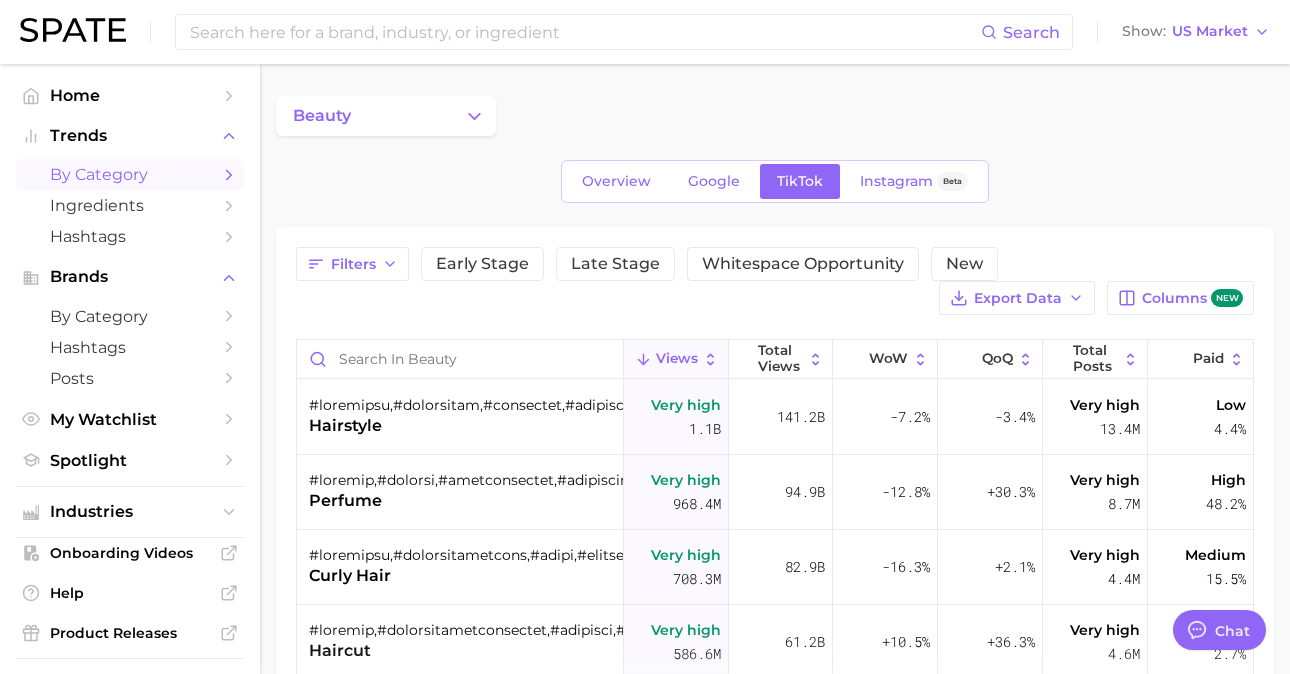 click on "beauty" at bounding box center [386, 116] 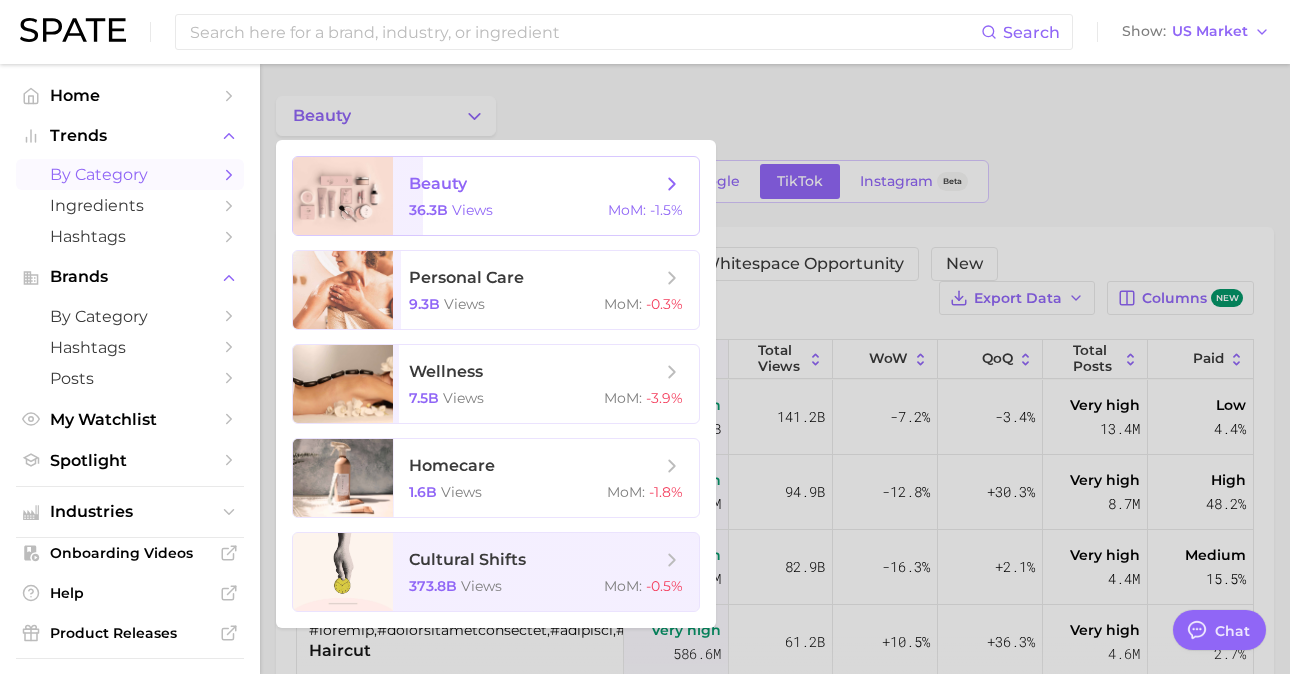 click on "beauty" at bounding box center [535, 184] 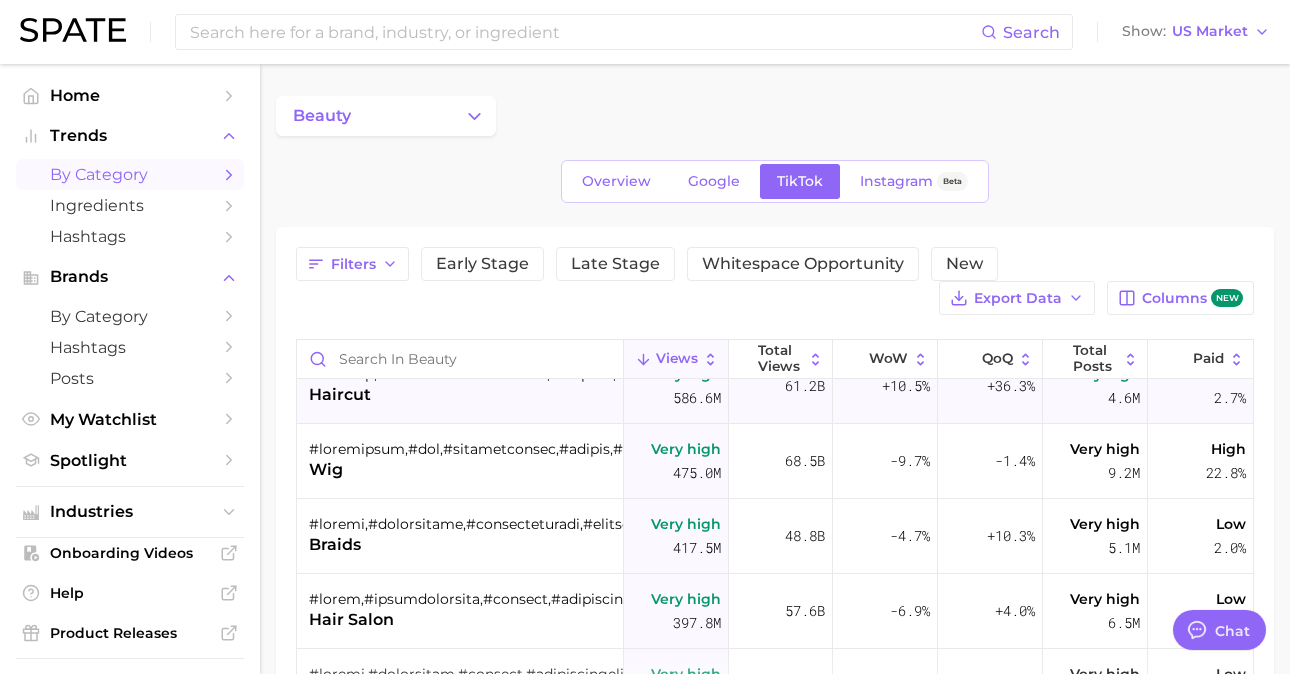 scroll, scrollTop: 0, scrollLeft: 0, axis: both 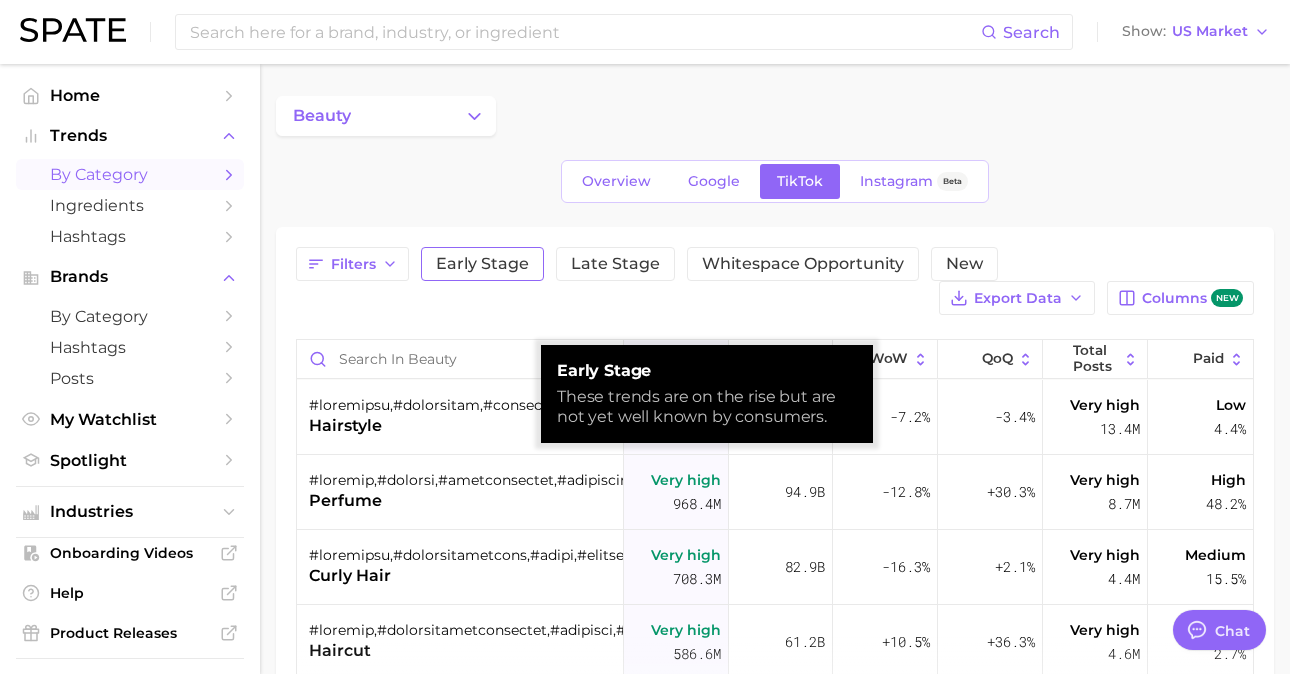 click on "Early Stage" at bounding box center (482, 264) 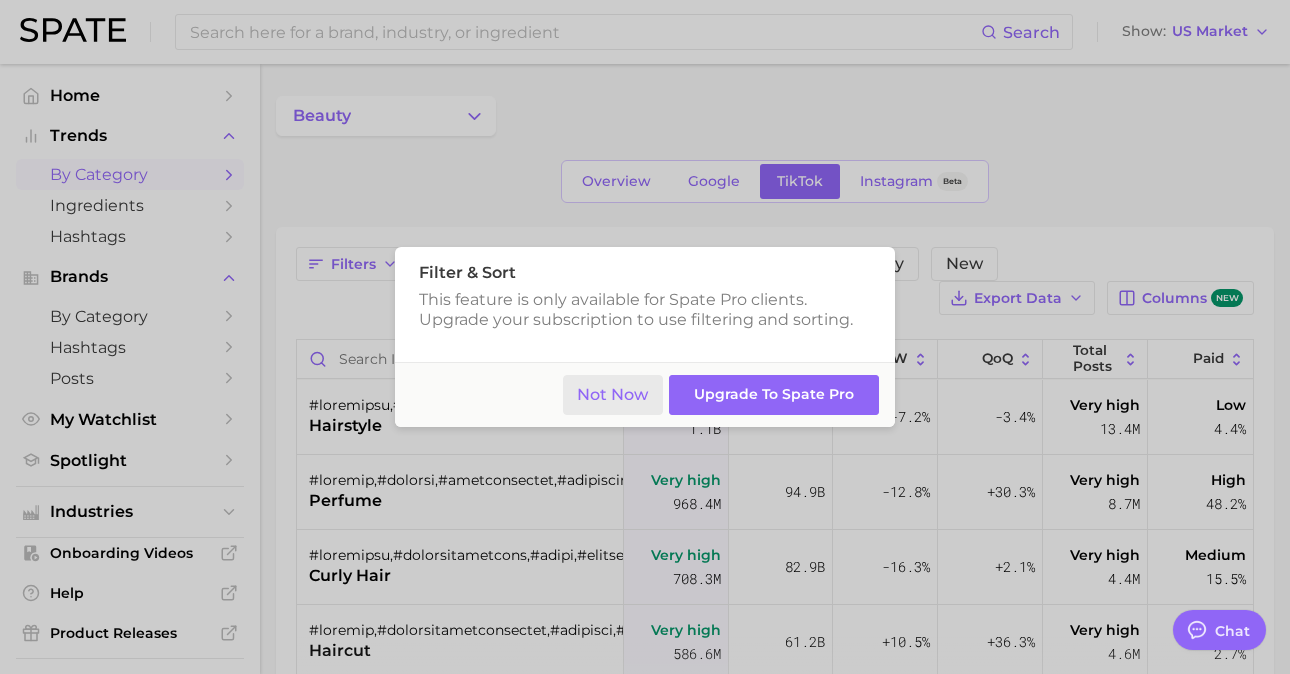 click on "Not Now" at bounding box center [613, 395] 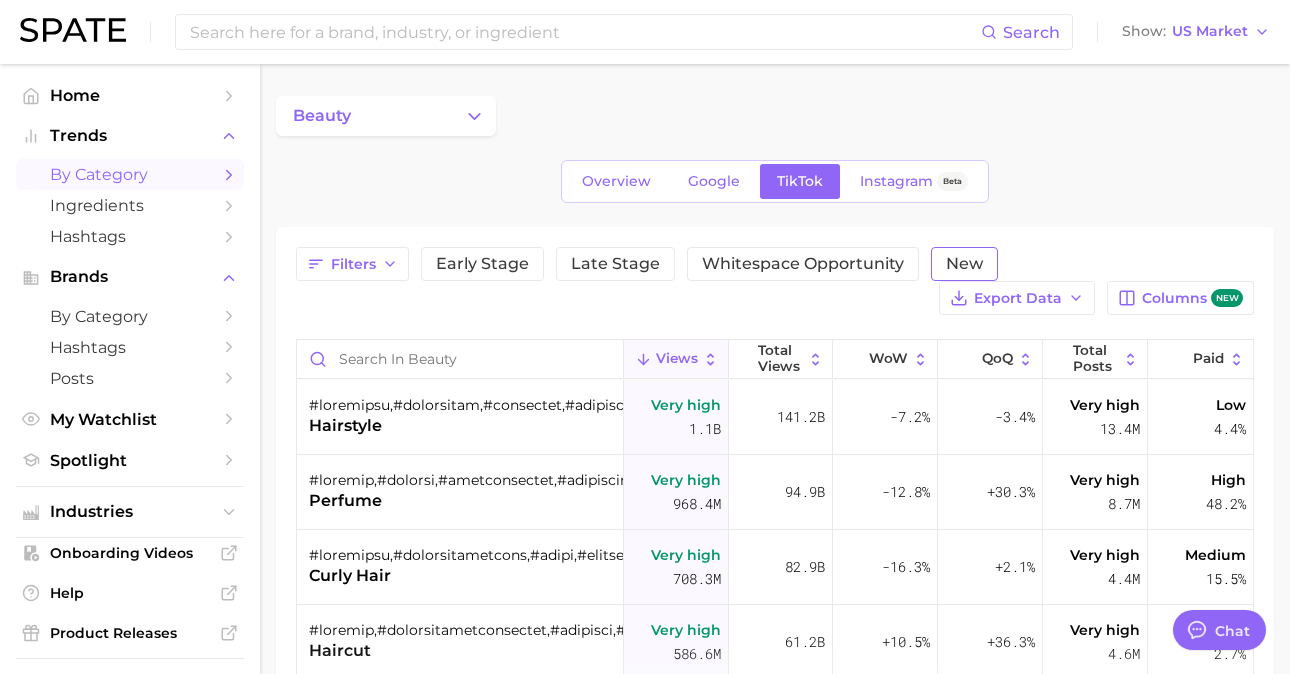 click on "New" at bounding box center [964, 264] 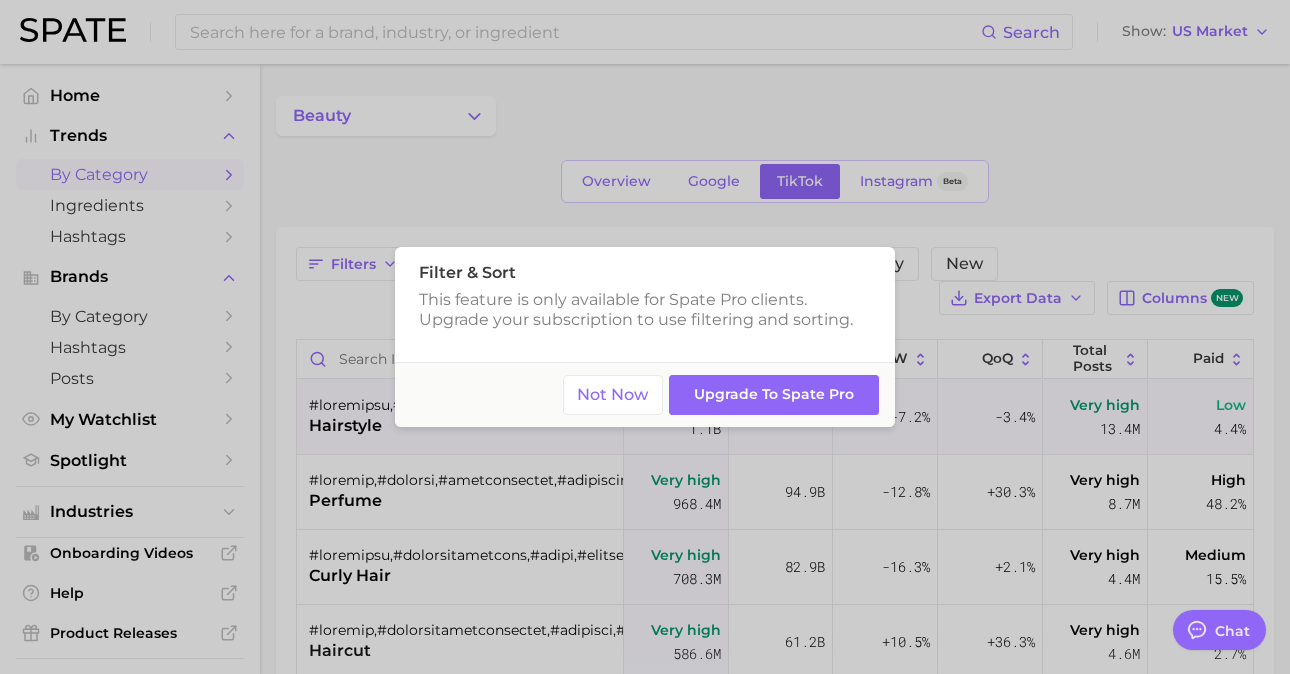 click on "Not Now" at bounding box center [613, 395] 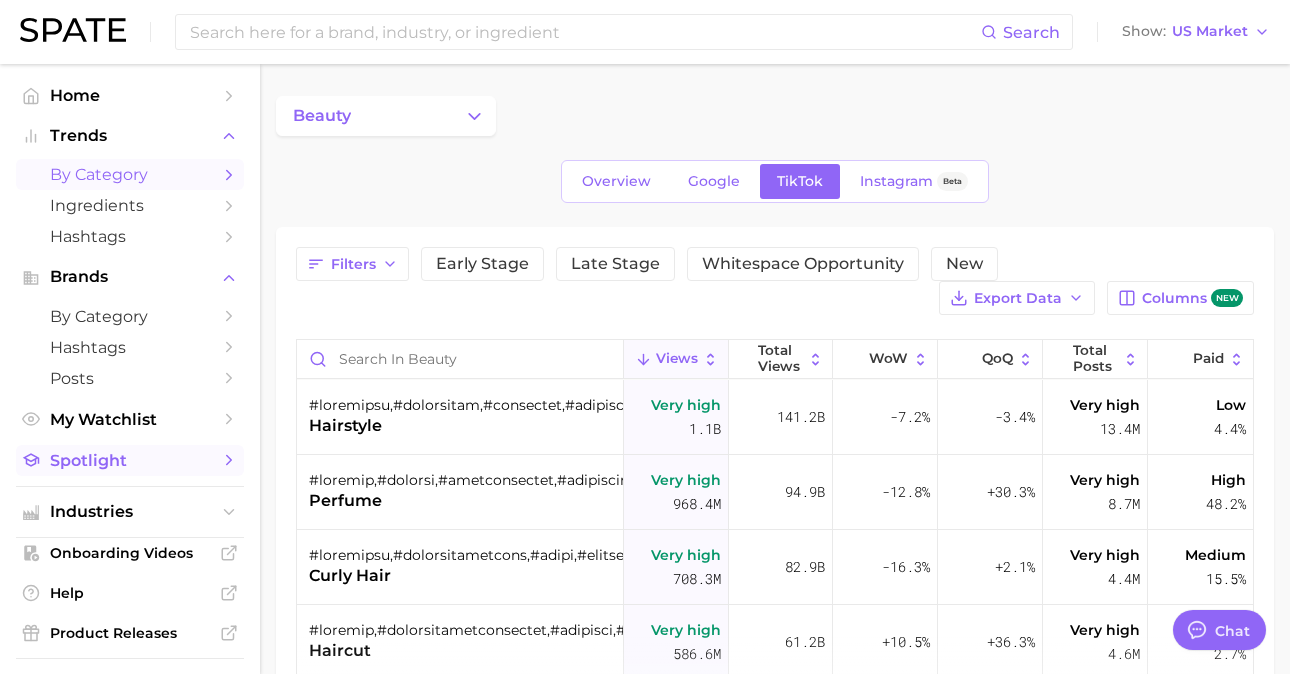 click on "Spotlight" at bounding box center (130, 460) 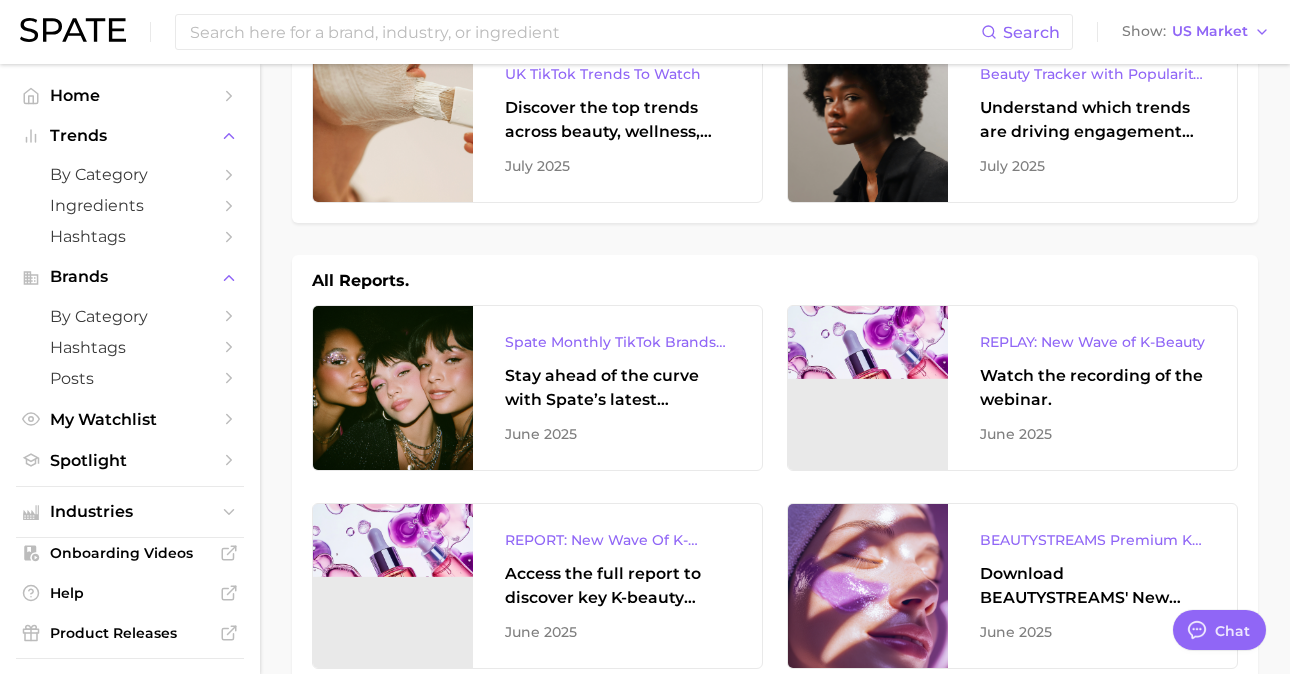 scroll, scrollTop: 110, scrollLeft: 0, axis: vertical 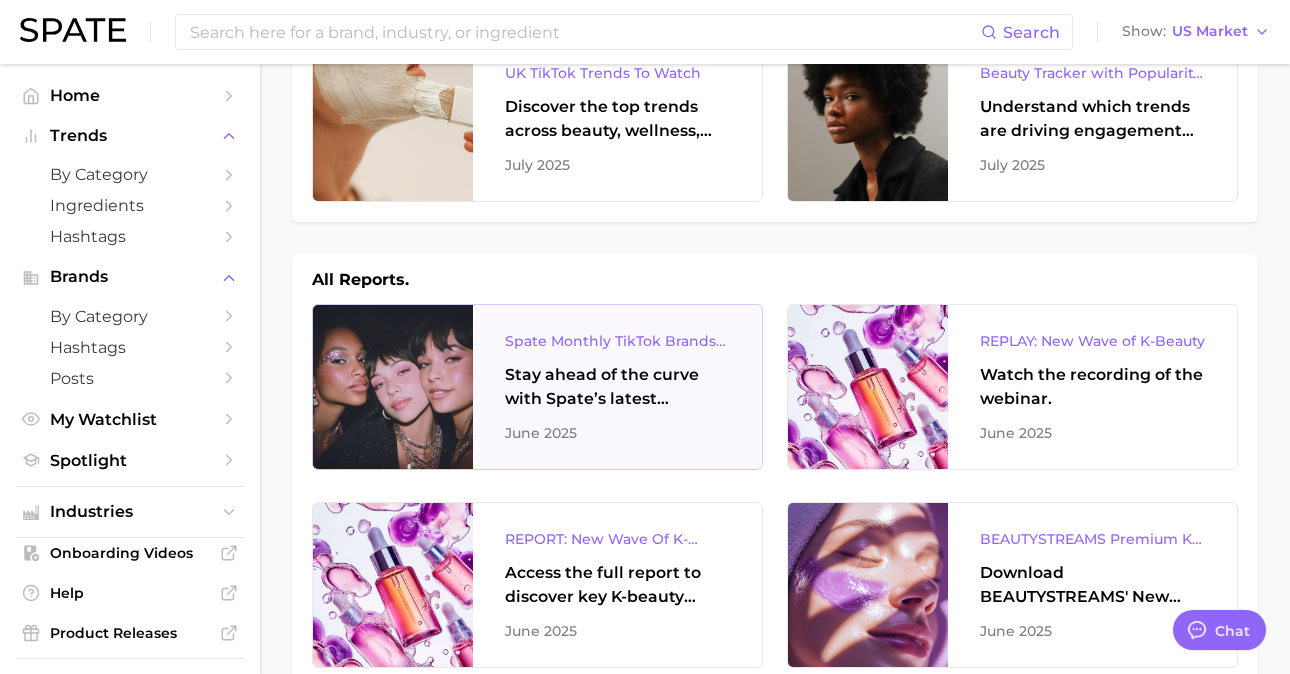 click at bounding box center [393, 387] 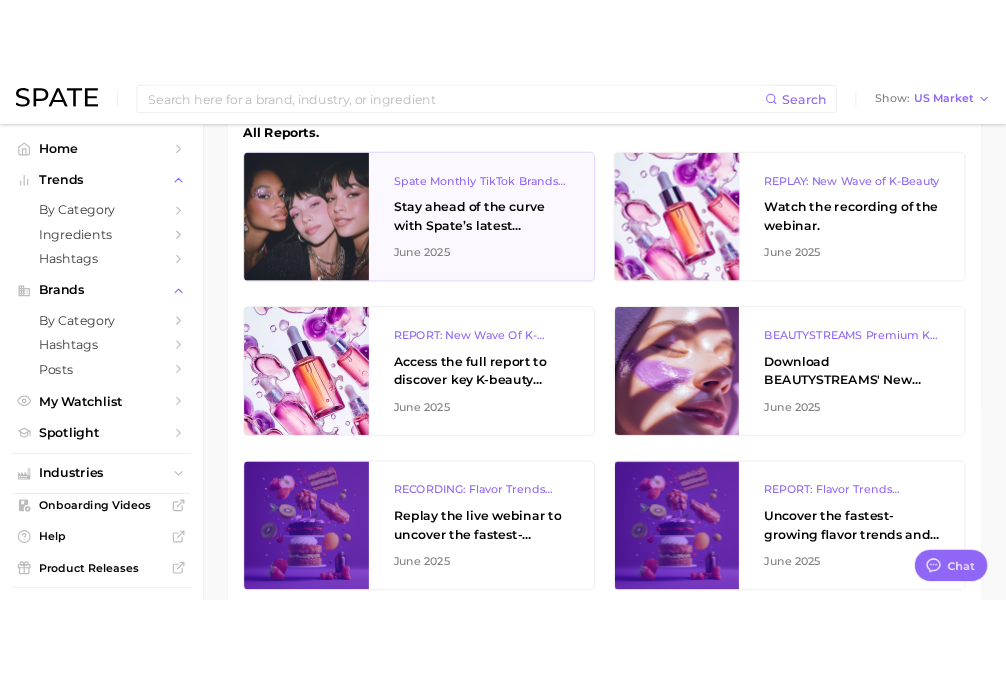 scroll, scrollTop: 316, scrollLeft: 0, axis: vertical 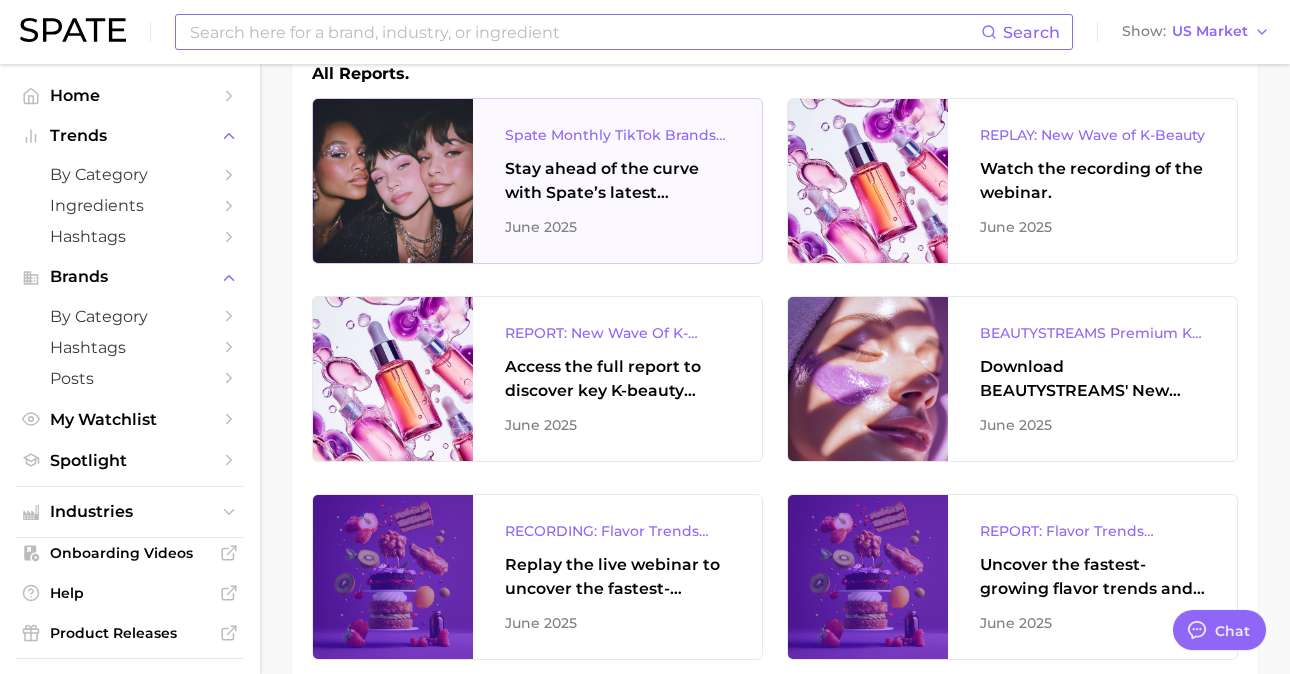 type on "x" 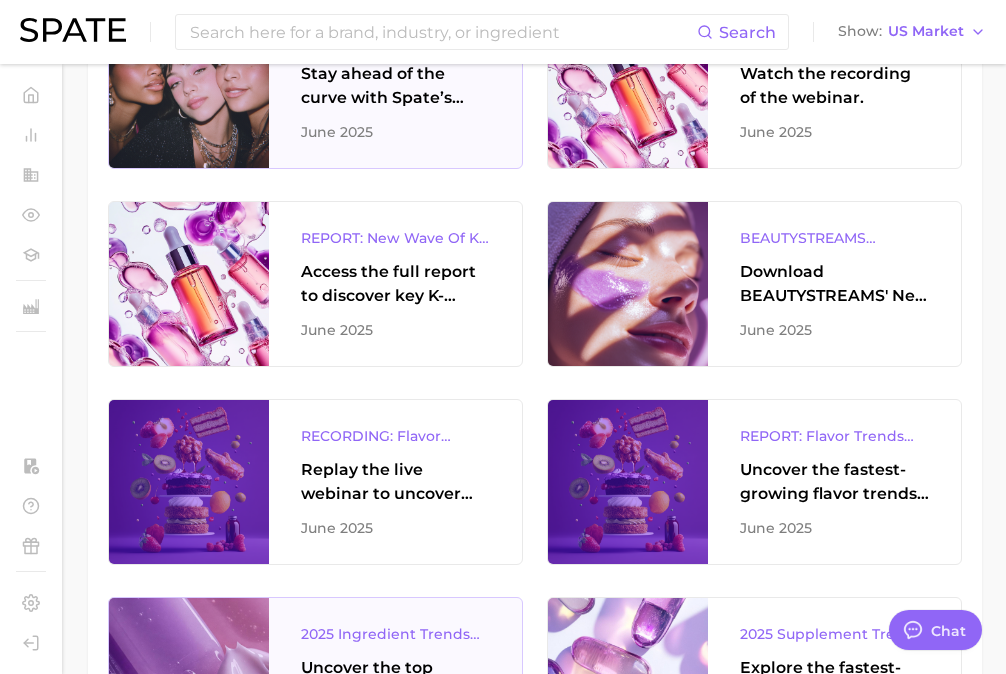 scroll, scrollTop: 0, scrollLeft: 0, axis: both 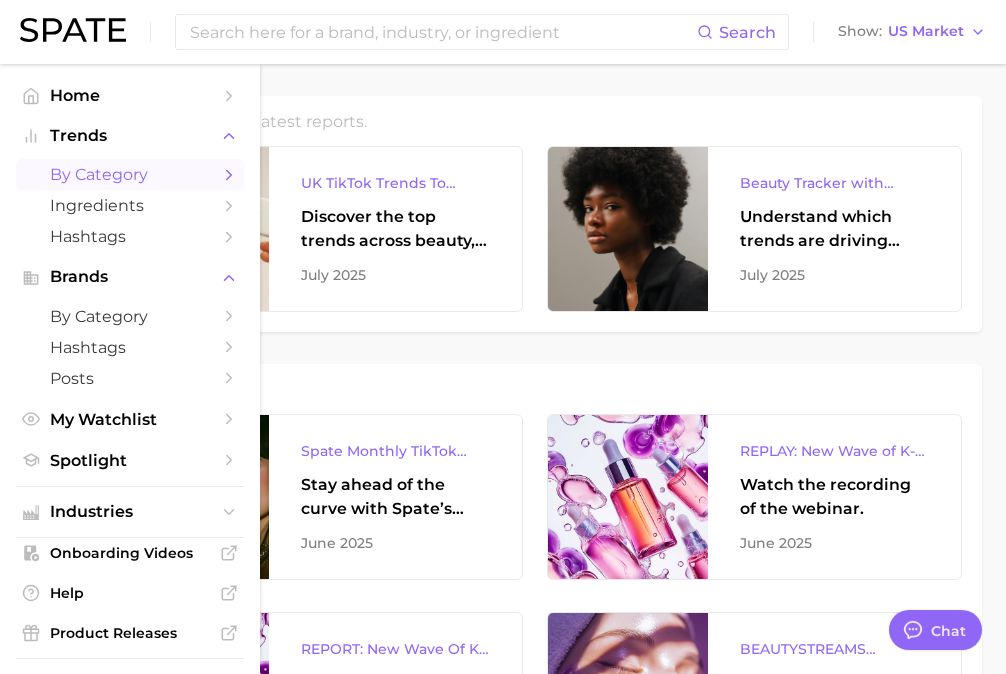 click on "by Category" at bounding box center (130, 174) 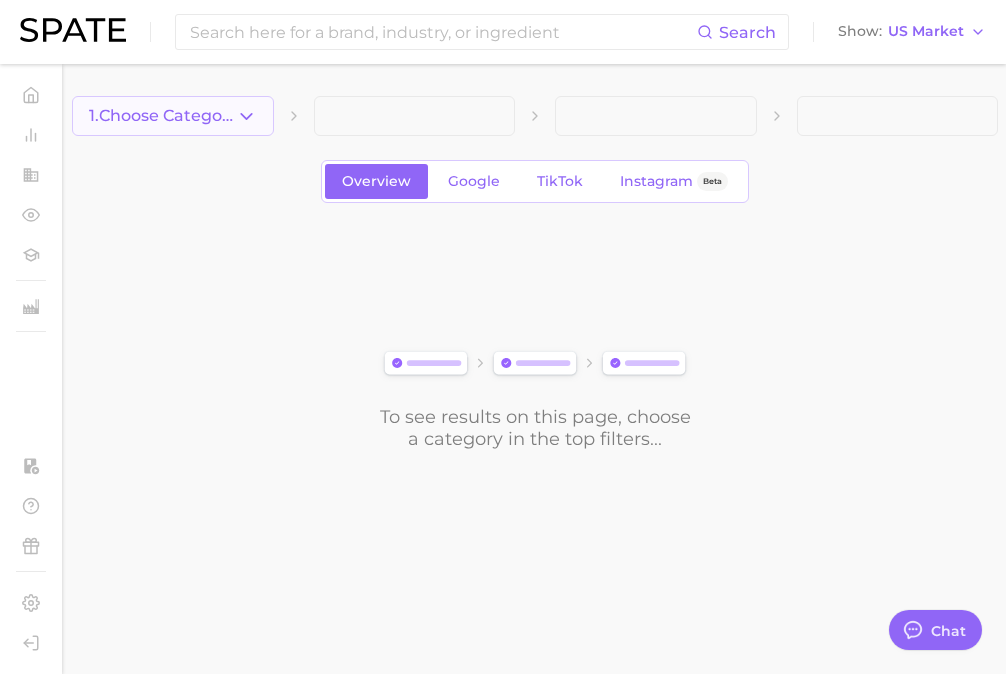 click on "1.  Choose Category" at bounding box center [162, 116] 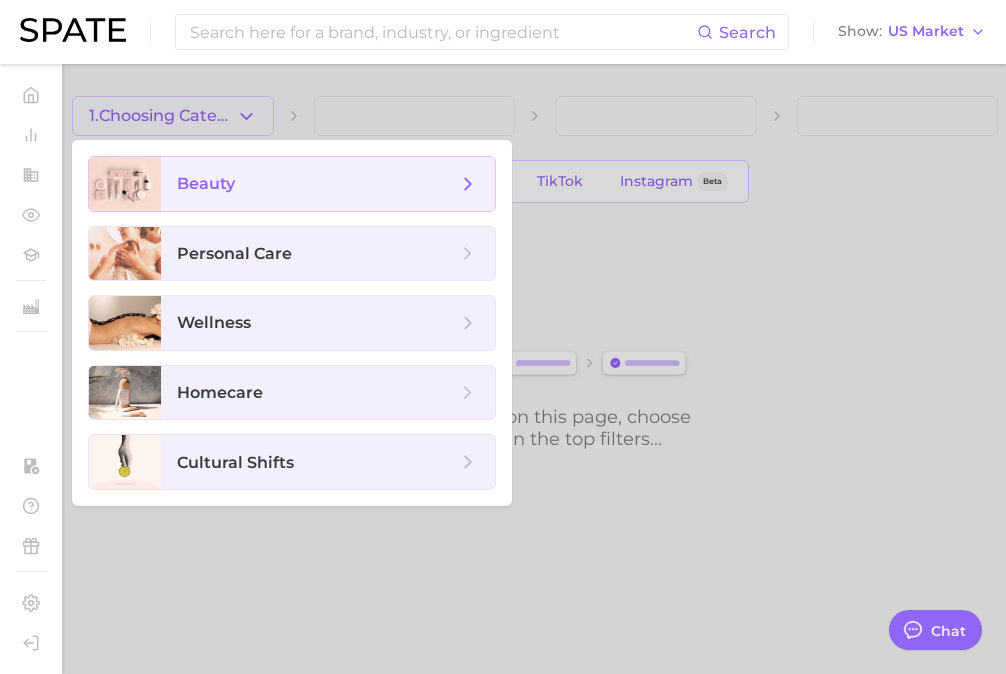 click on "beauty" at bounding box center (317, 184) 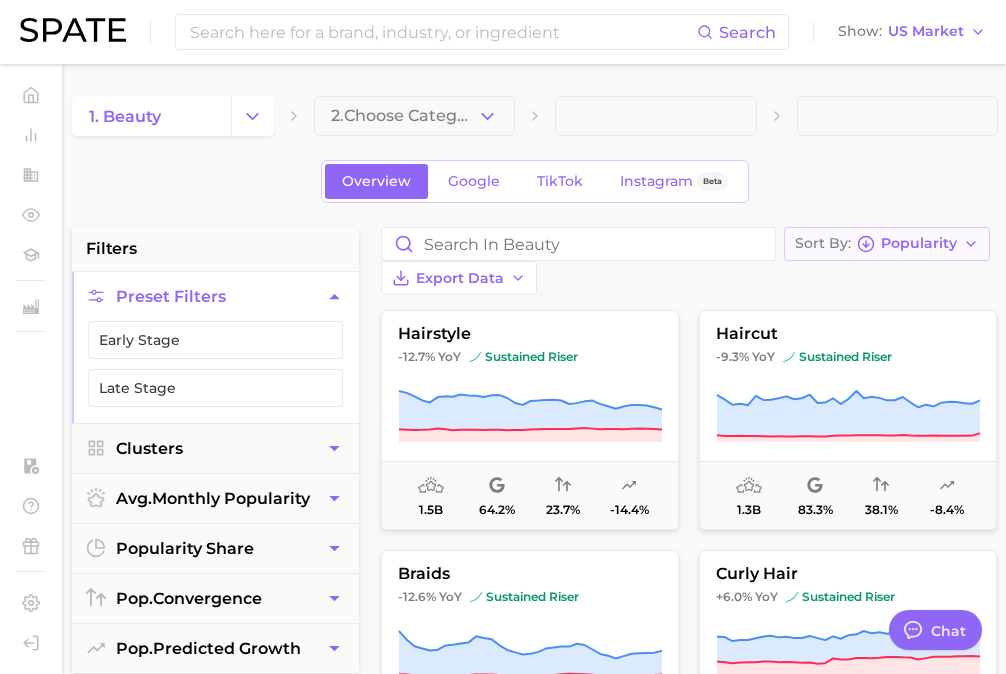 click on "Popularity" at bounding box center (919, 243) 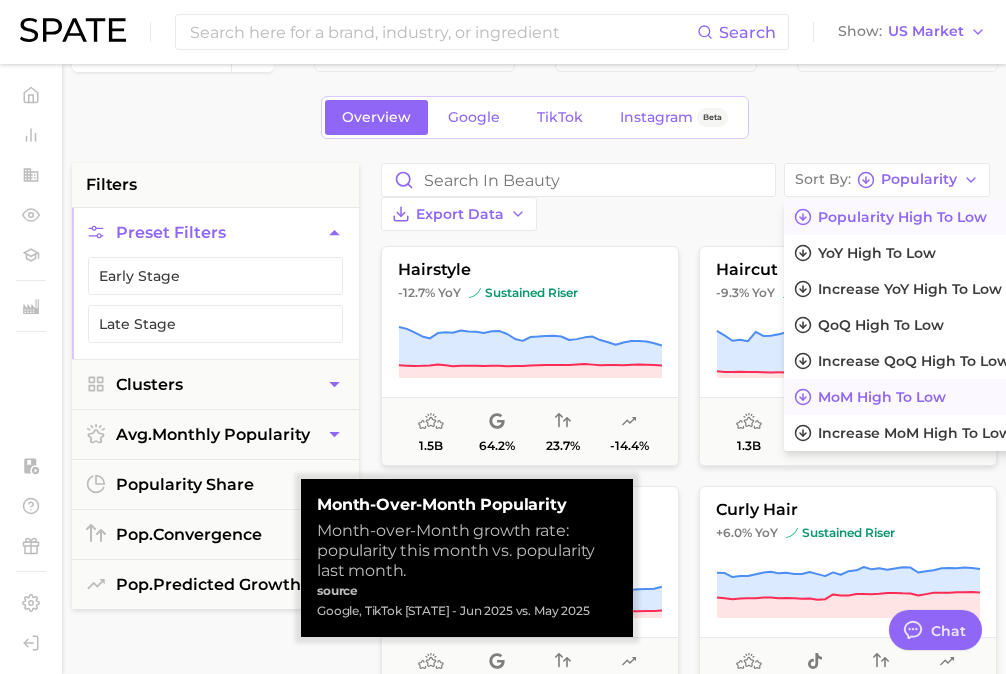 scroll, scrollTop: 50, scrollLeft: 0, axis: vertical 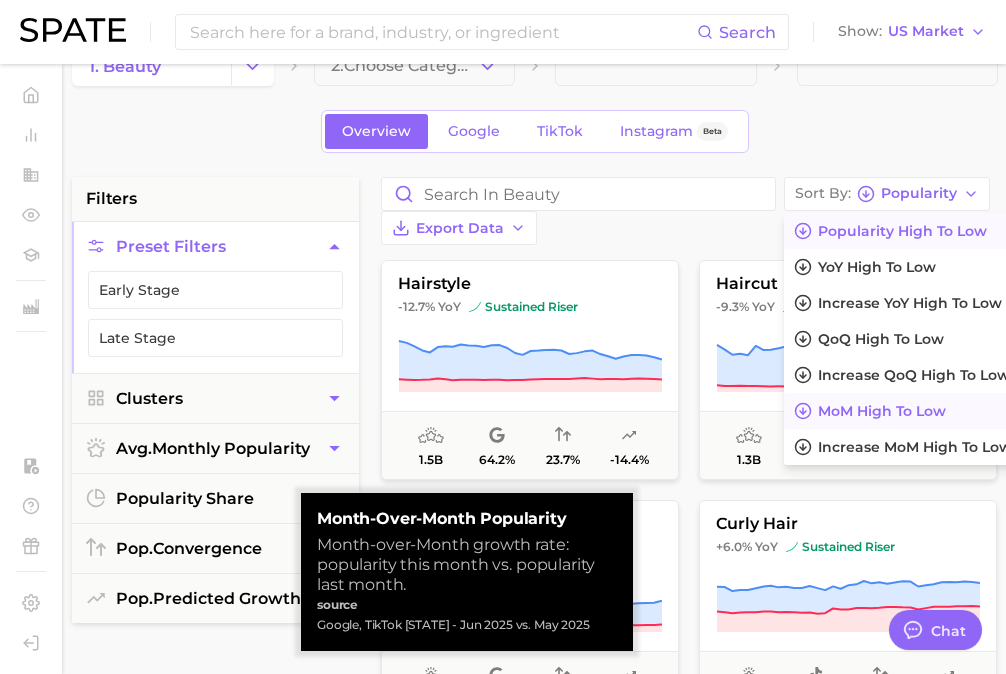 click on "MoM   high to low" at bounding box center (882, 411) 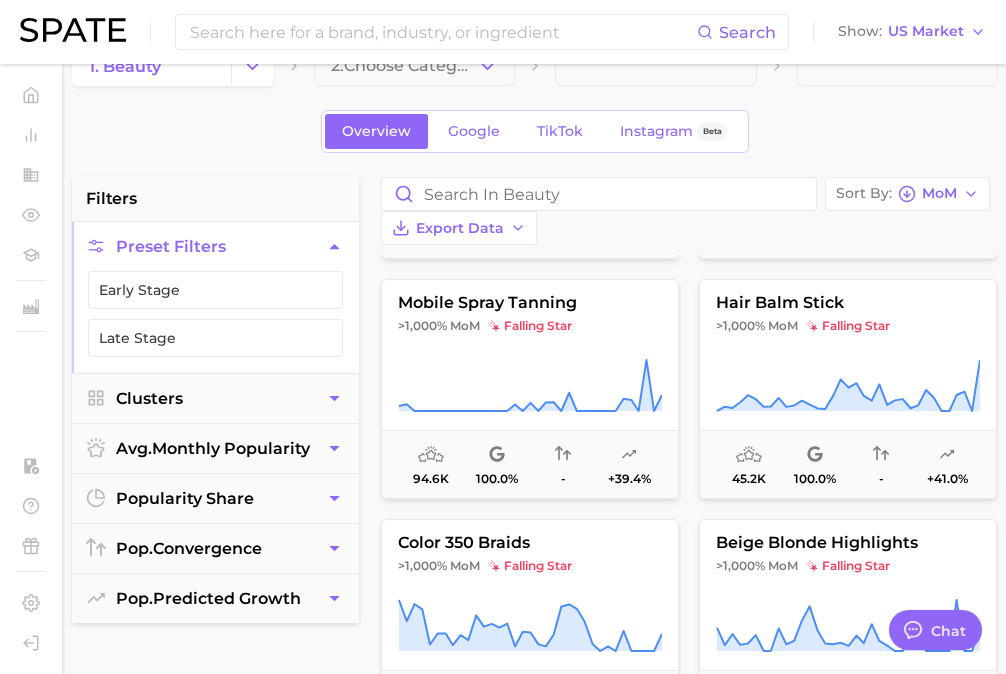 scroll, scrollTop: 1938, scrollLeft: 0, axis: vertical 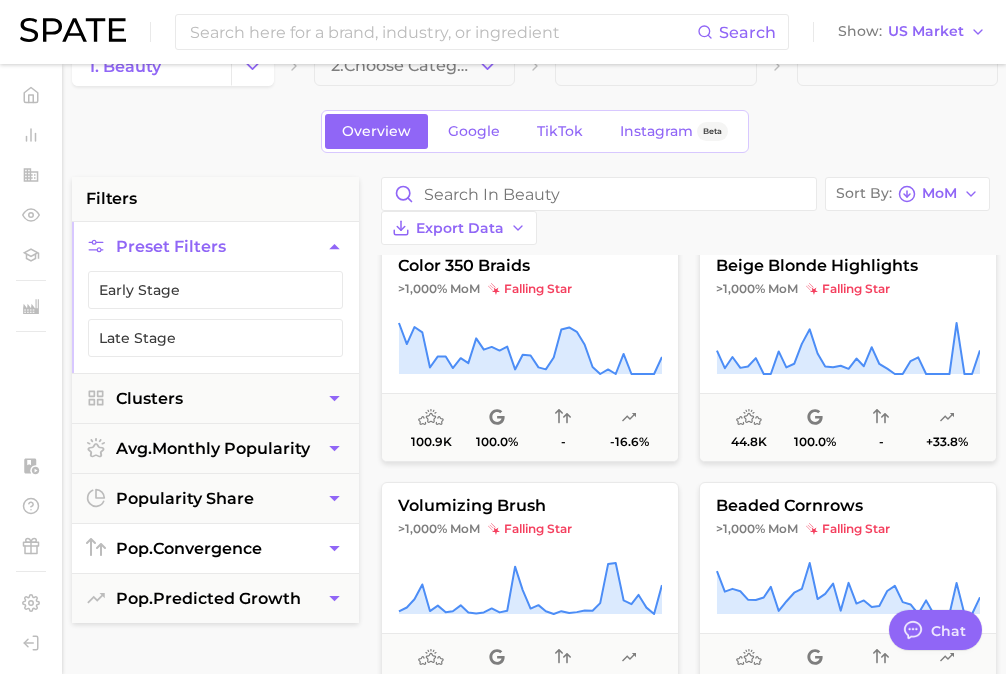 click on "pop.  convergence" at bounding box center (215, 548) 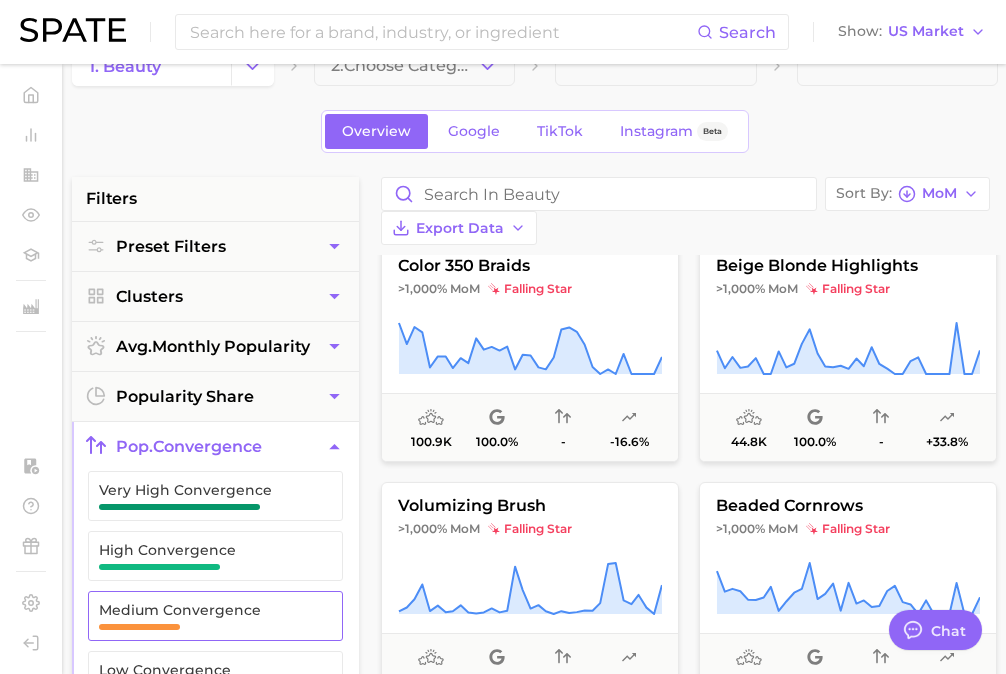 click on "Medium Convergence" at bounding box center (199, 610) 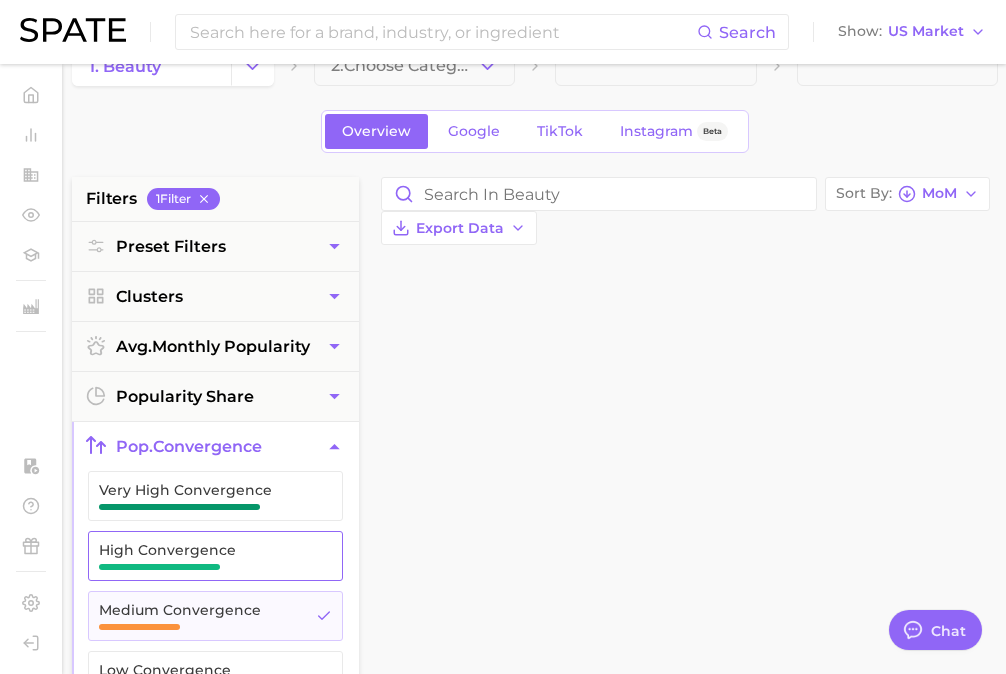 scroll, scrollTop: 0, scrollLeft: 0, axis: both 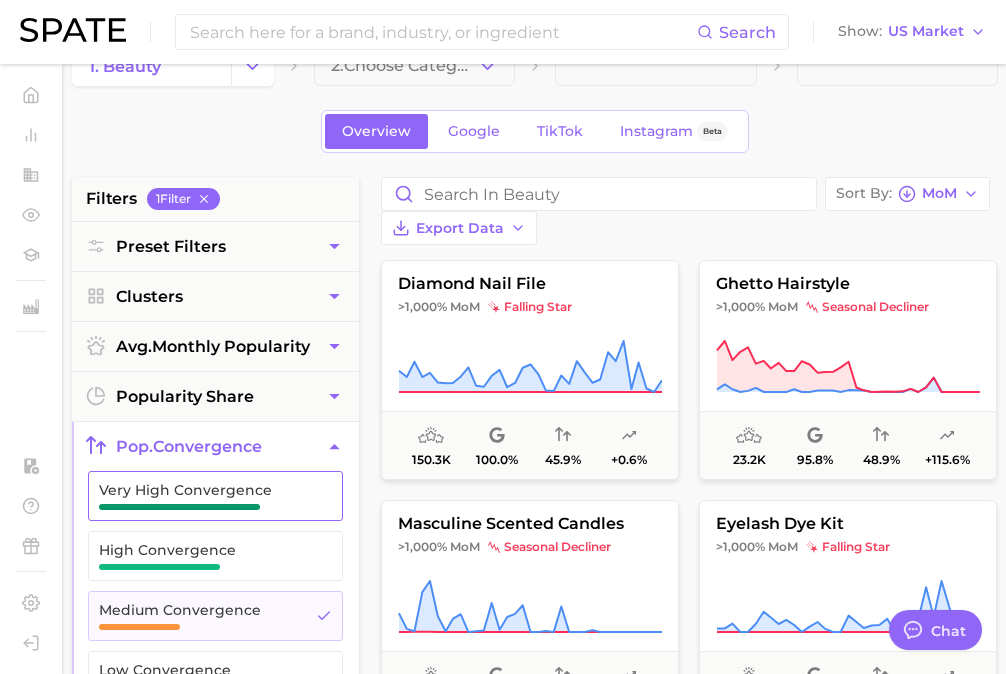 click on "Very High Convergence" at bounding box center (215, 496) 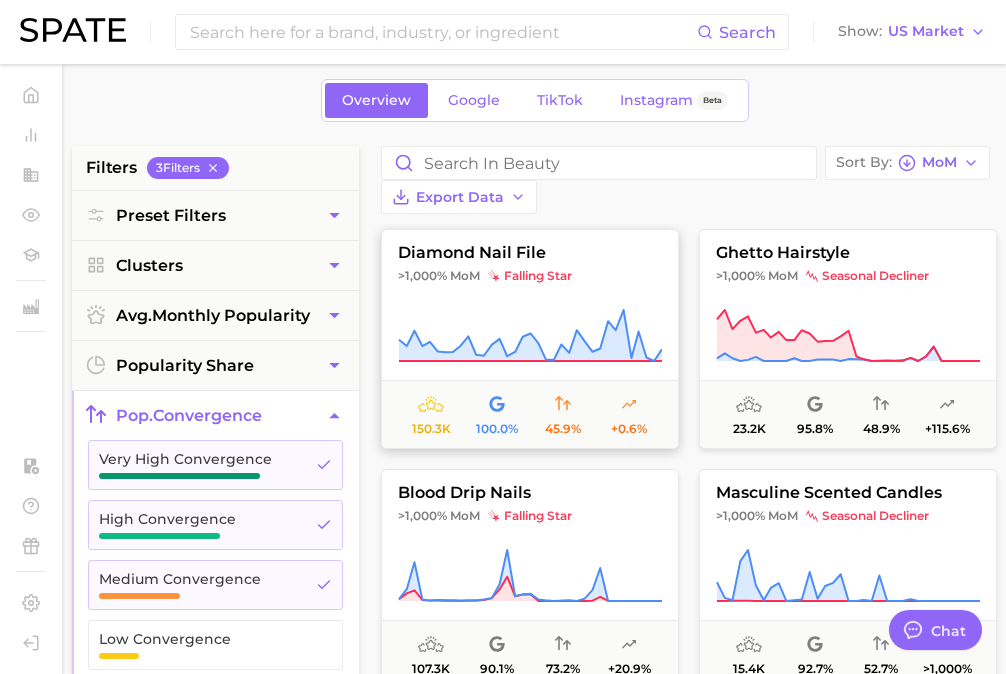 scroll, scrollTop: 118, scrollLeft: 0, axis: vertical 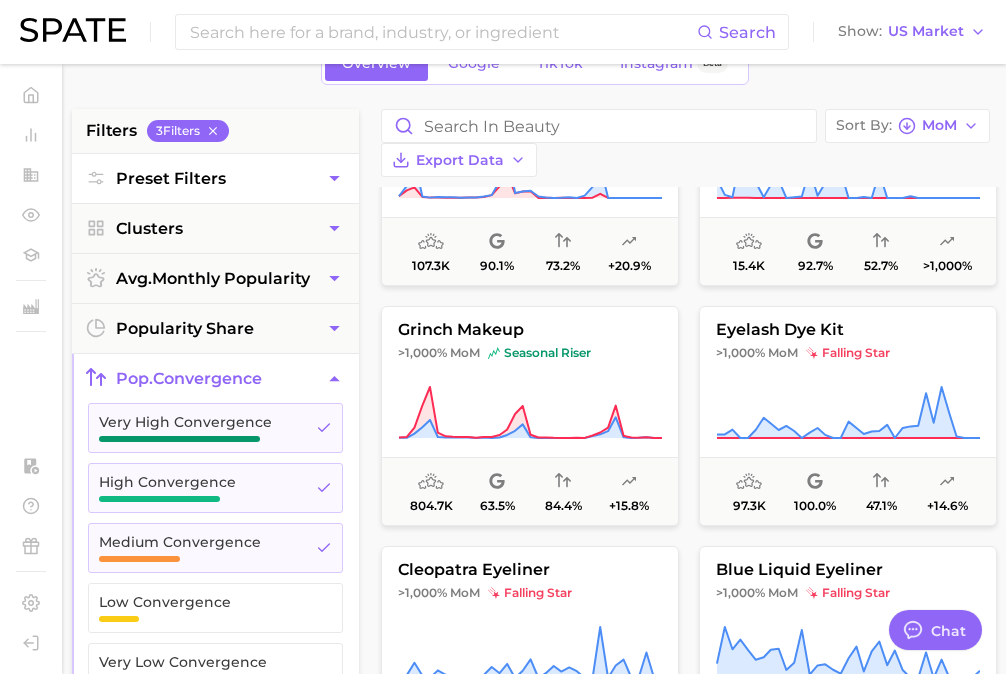 click on "Preset Filters" at bounding box center (215, 178) 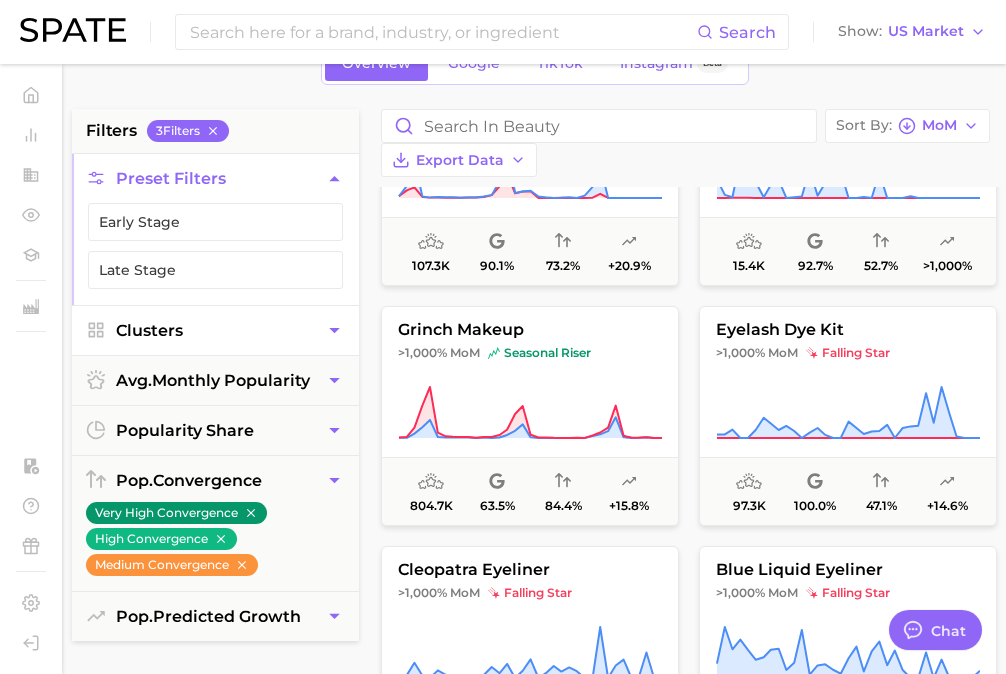 click on "Clusters" at bounding box center [215, 330] 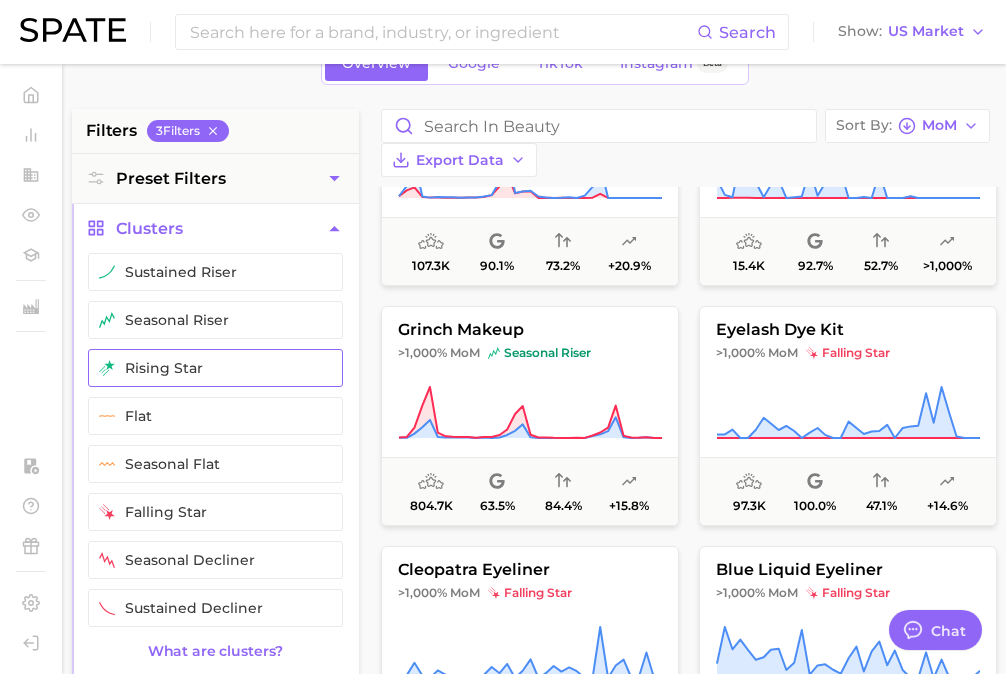 click on "rising star" at bounding box center [215, 368] 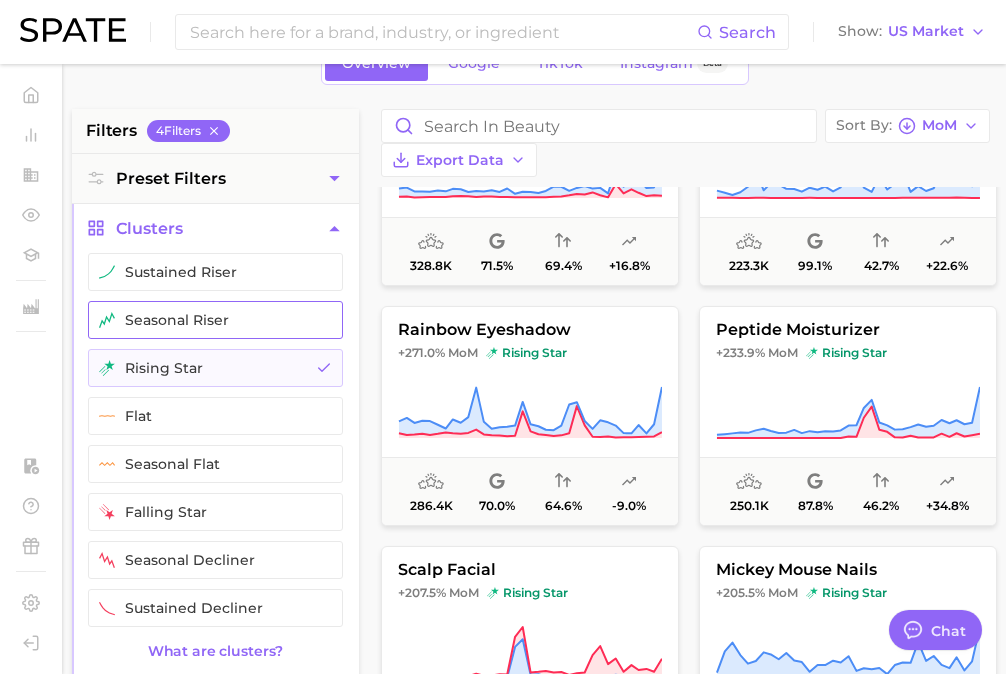 scroll, scrollTop: 0, scrollLeft: 0, axis: both 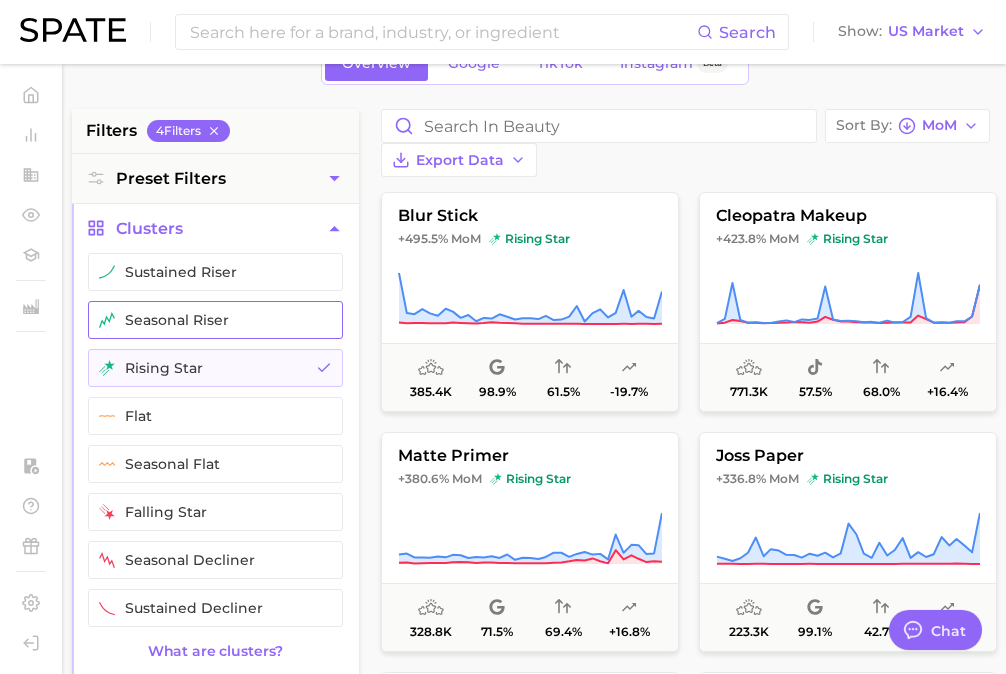 click on "seasonal riser" at bounding box center (215, 320) 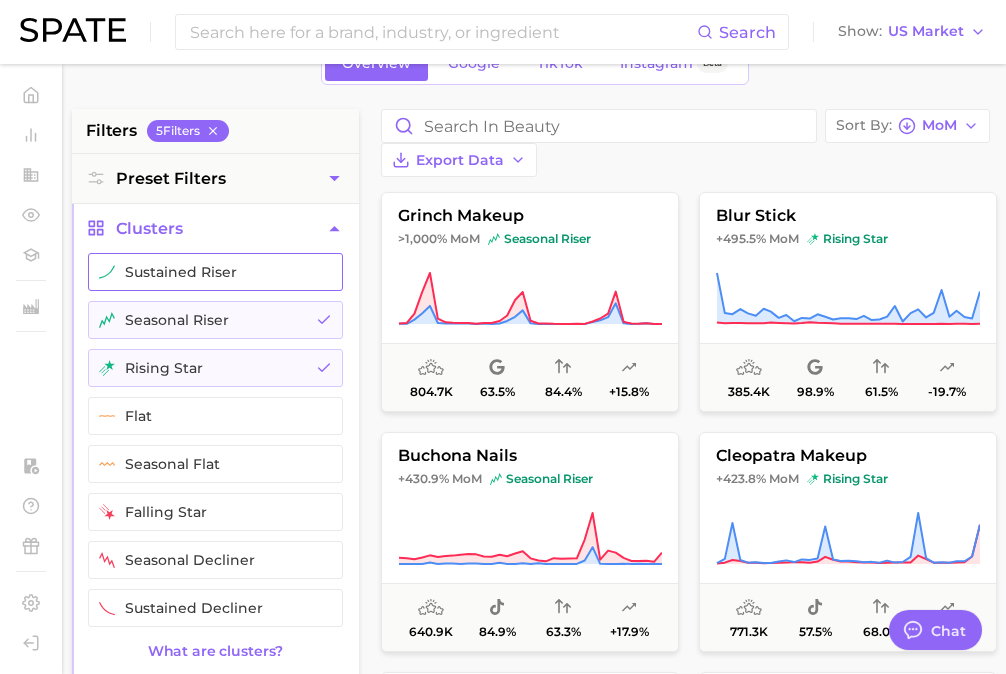 click on "sustained riser" at bounding box center (215, 272) 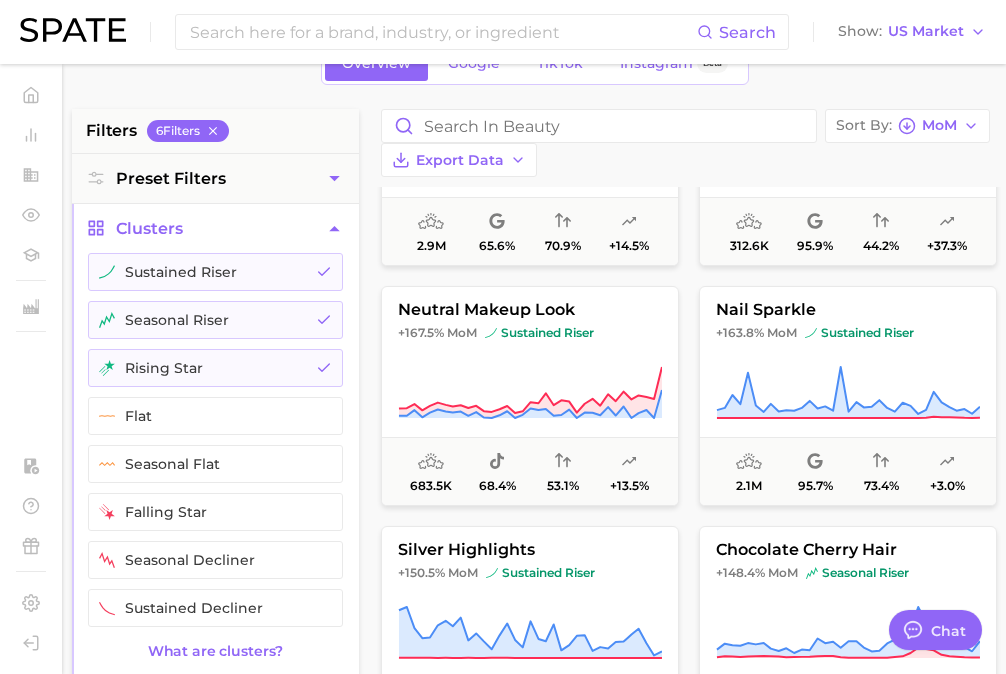 scroll, scrollTop: 2915, scrollLeft: 0, axis: vertical 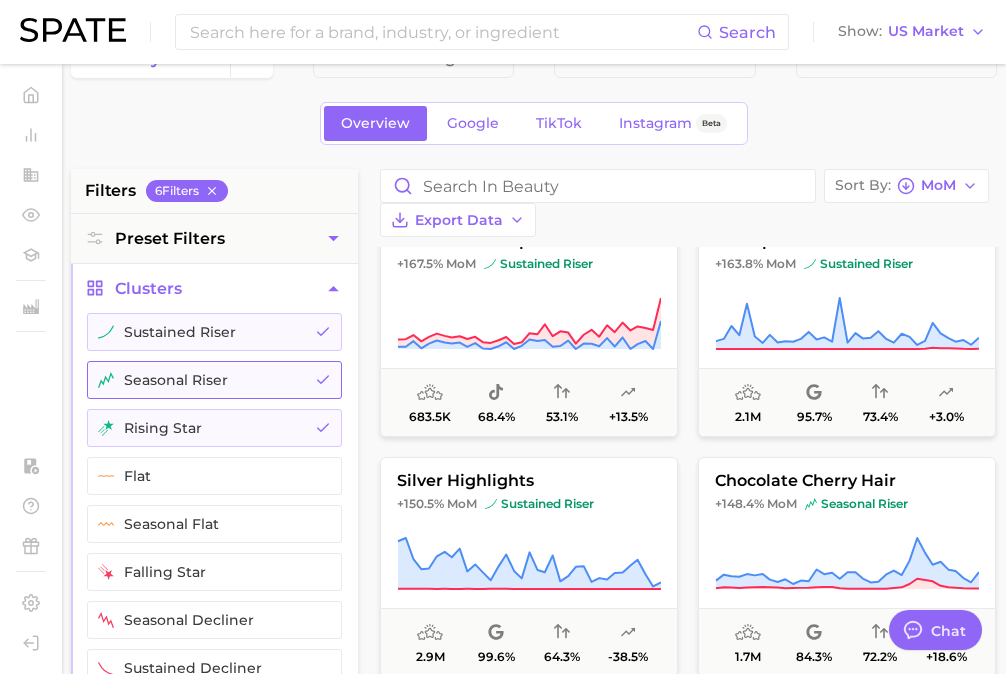 drag, startPoint x: 282, startPoint y: 340, endPoint x: 282, endPoint y: 377, distance: 37 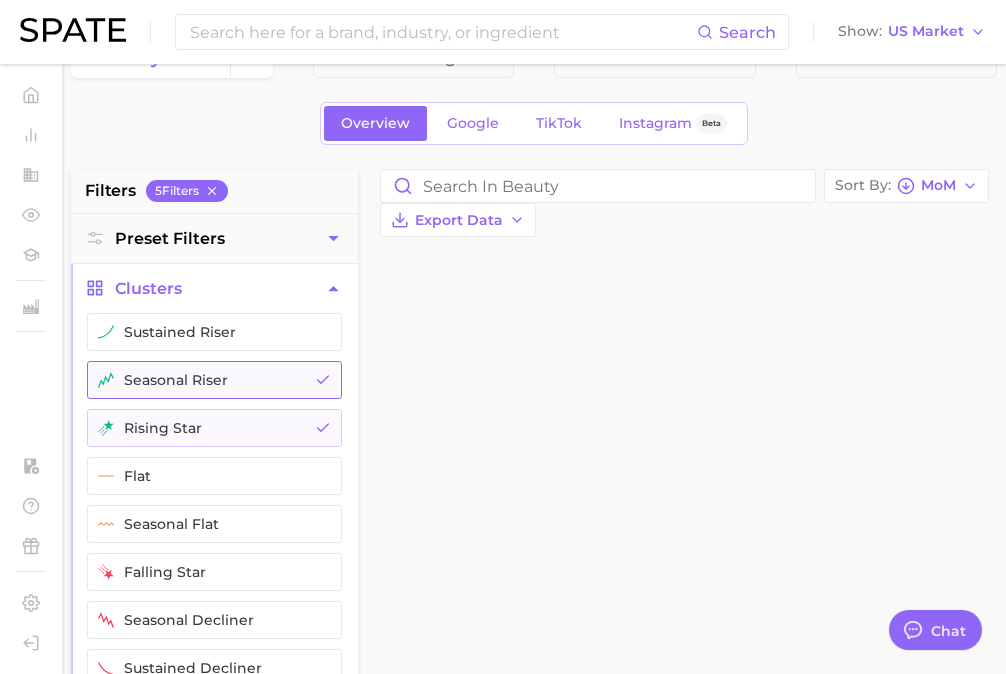 scroll, scrollTop: 0, scrollLeft: 0, axis: both 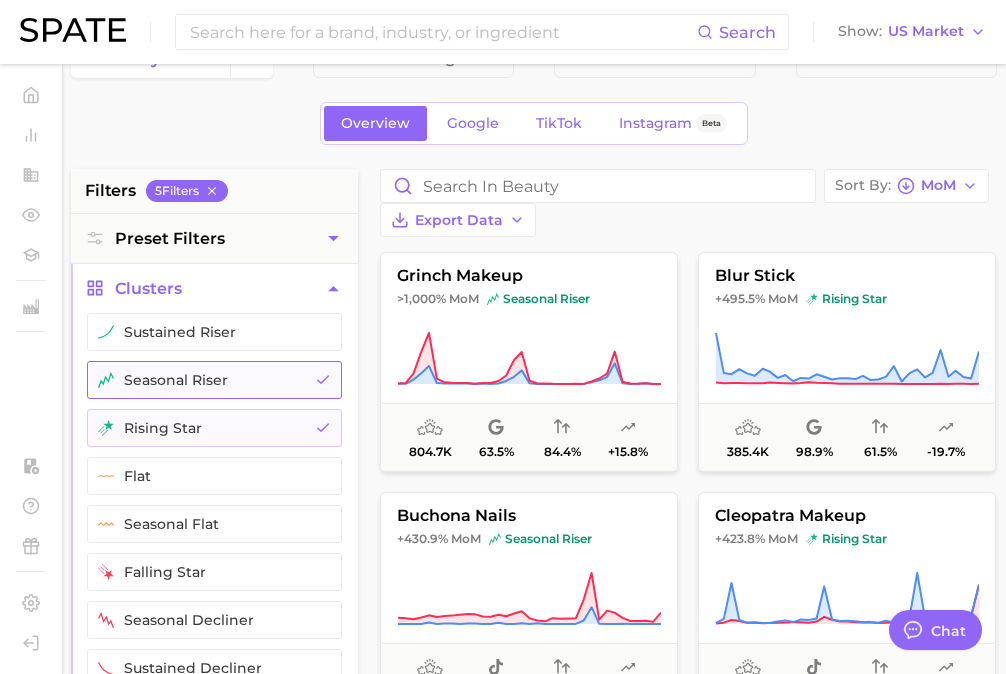 click on "seasonal riser" at bounding box center [214, 380] 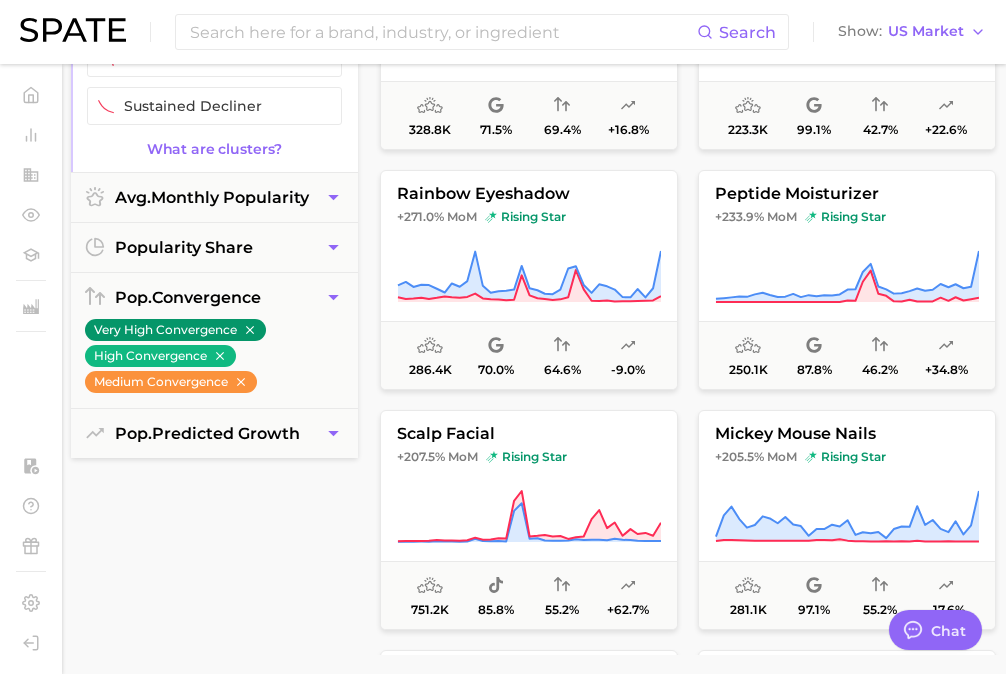 scroll, scrollTop: 619, scrollLeft: 1, axis: both 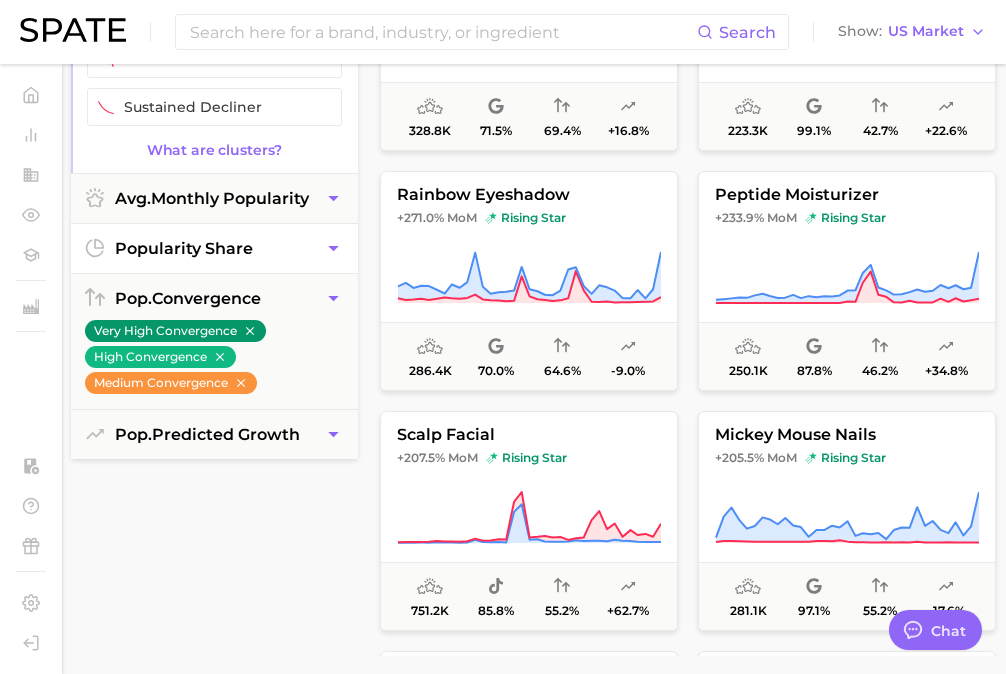 click on "popularity share" at bounding box center [184, 248] 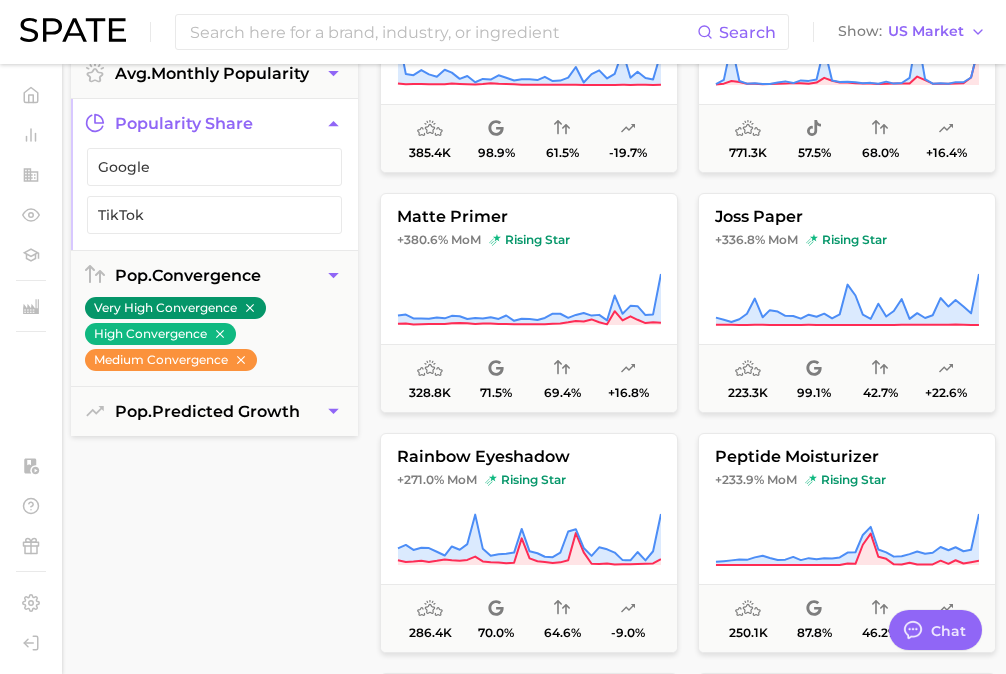 scroll, scrollTop: 358, scrollLeft: 1, axis: both 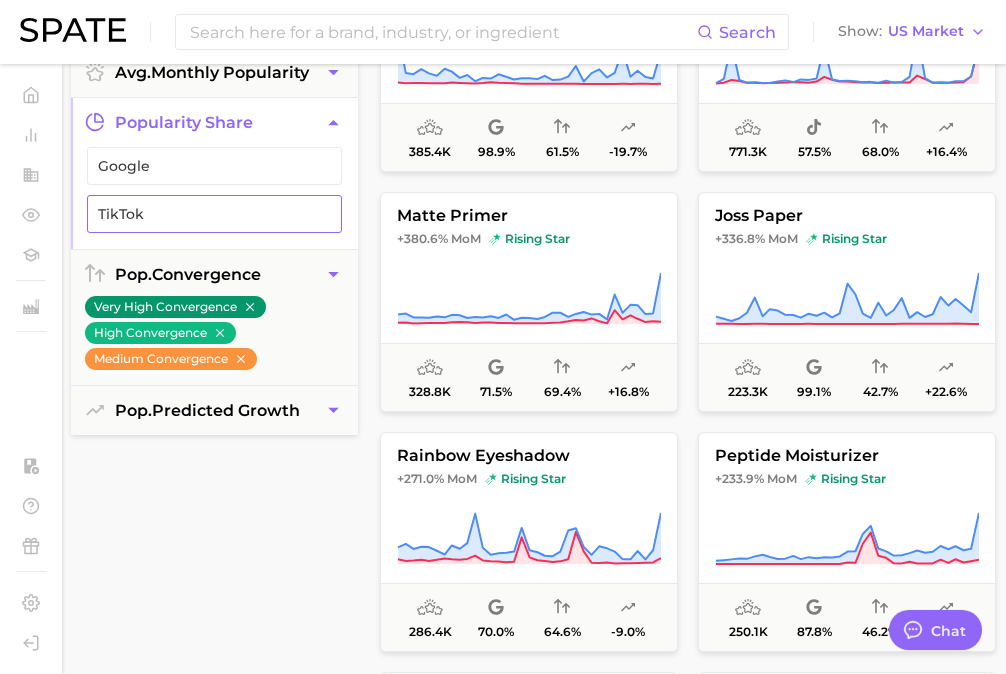 click on "TikTok" at bounding box center (214, 214) 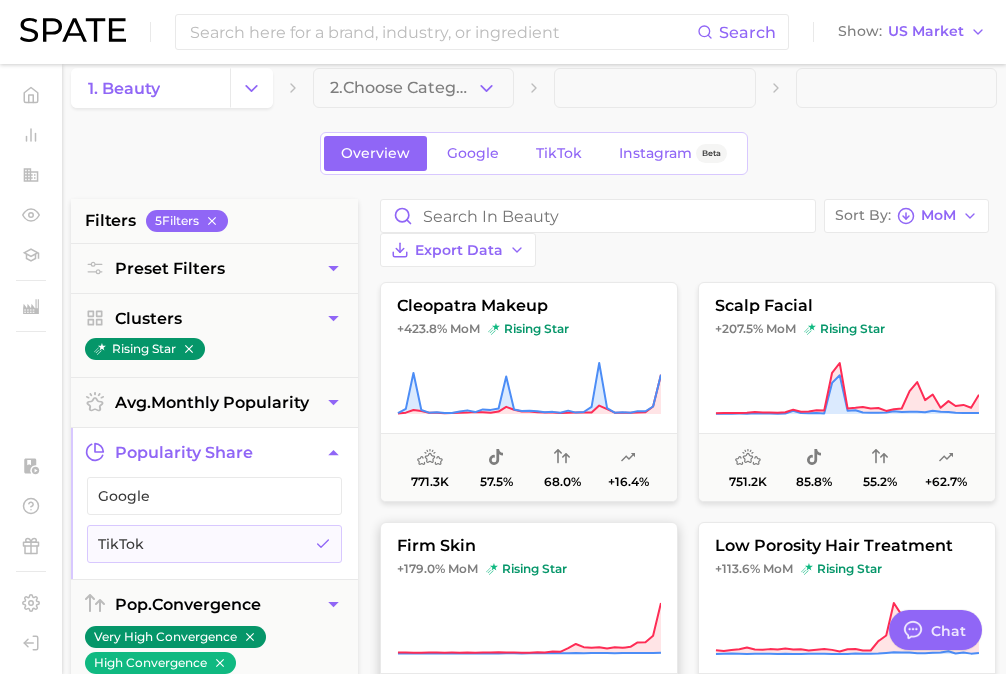 scroll, scrollTop: 0, scrollLeft: 1, axis: horizontal 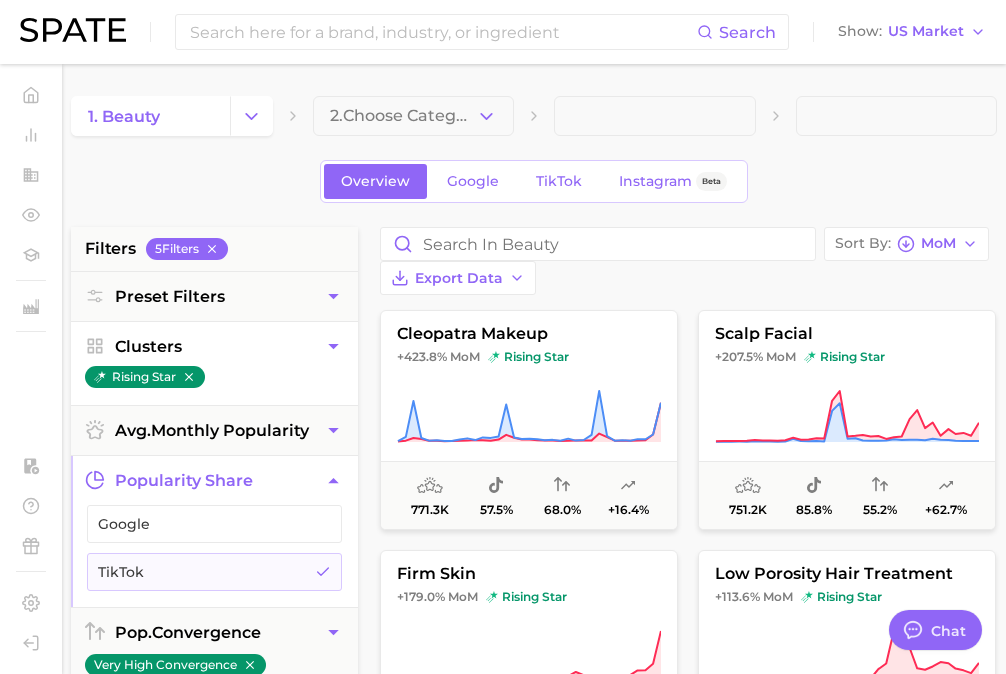 click 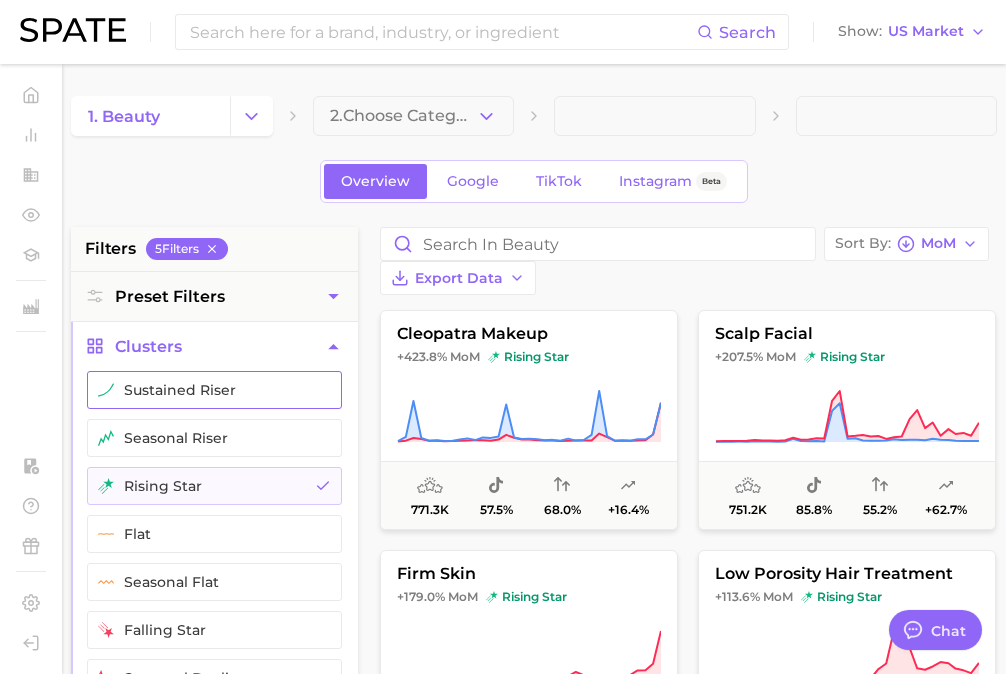 click on "sustained riser" at bounding box center [214, 390] 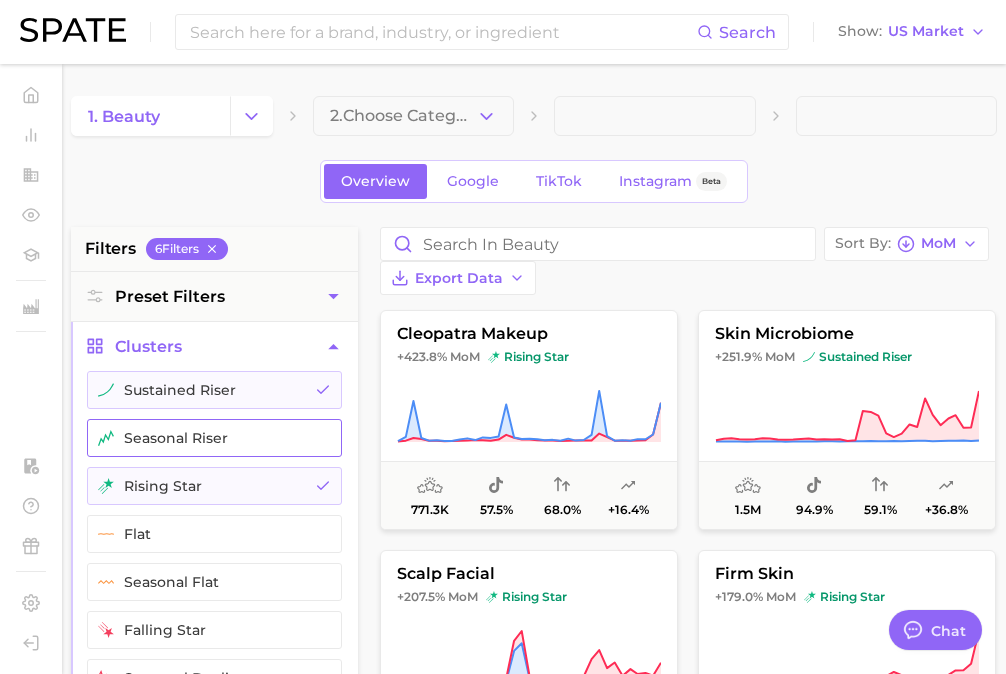 click on "seasonal riser" at bounding box center [214, 438] 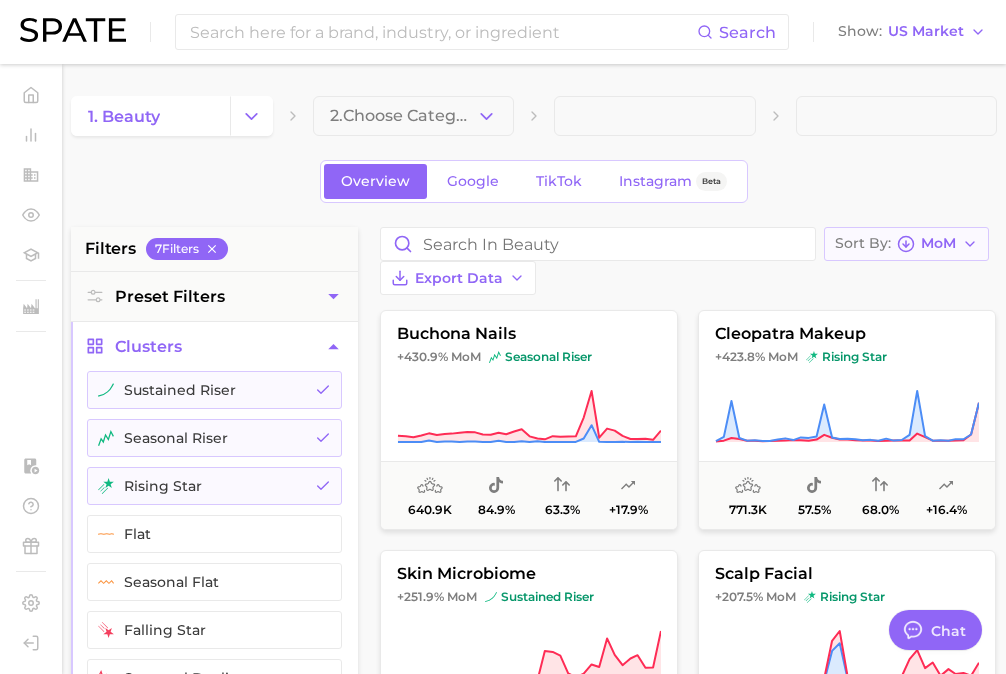 click on "Sort By MoM" at bounding box center (906, 244) 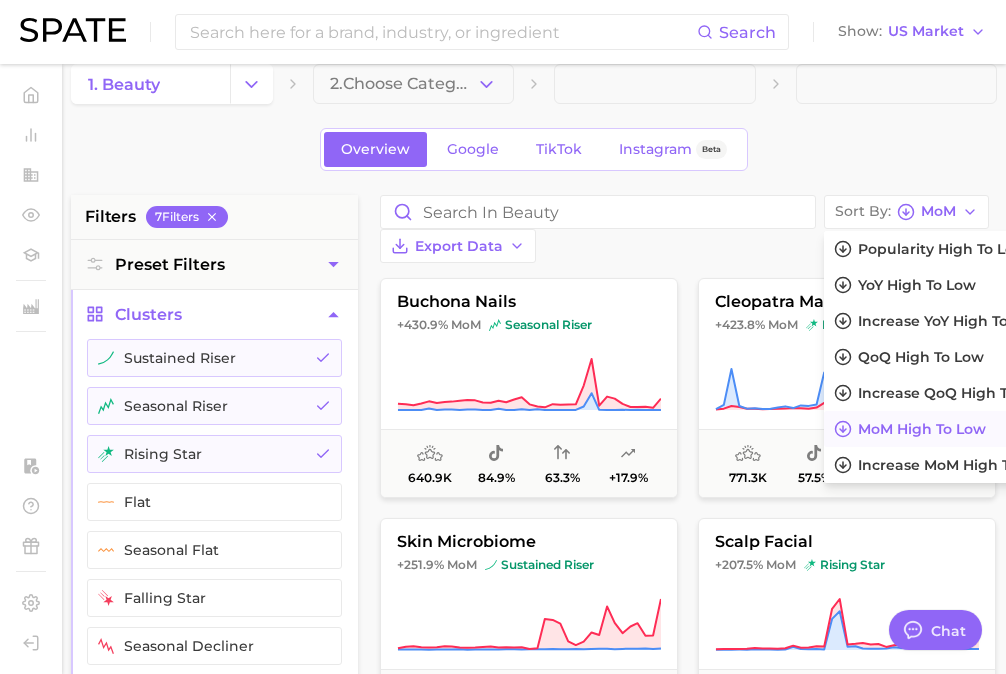 scroll, scrollTop: 34, scrollLeft: 1, axis: both 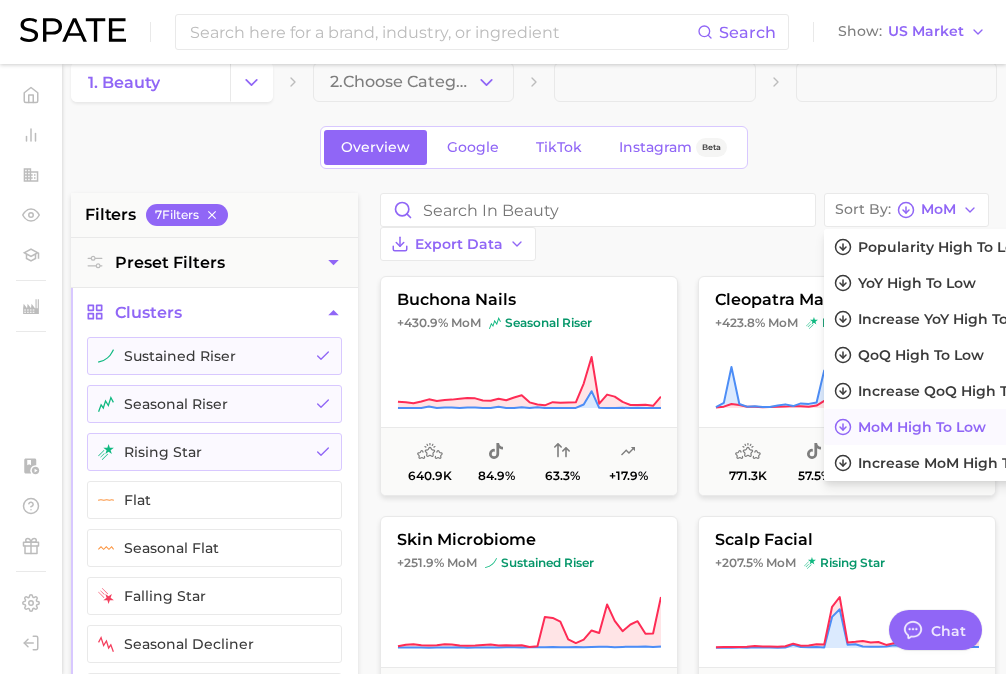 click on "Overview Google TikTok Instagram Beta" at bounding box center [534, 147] 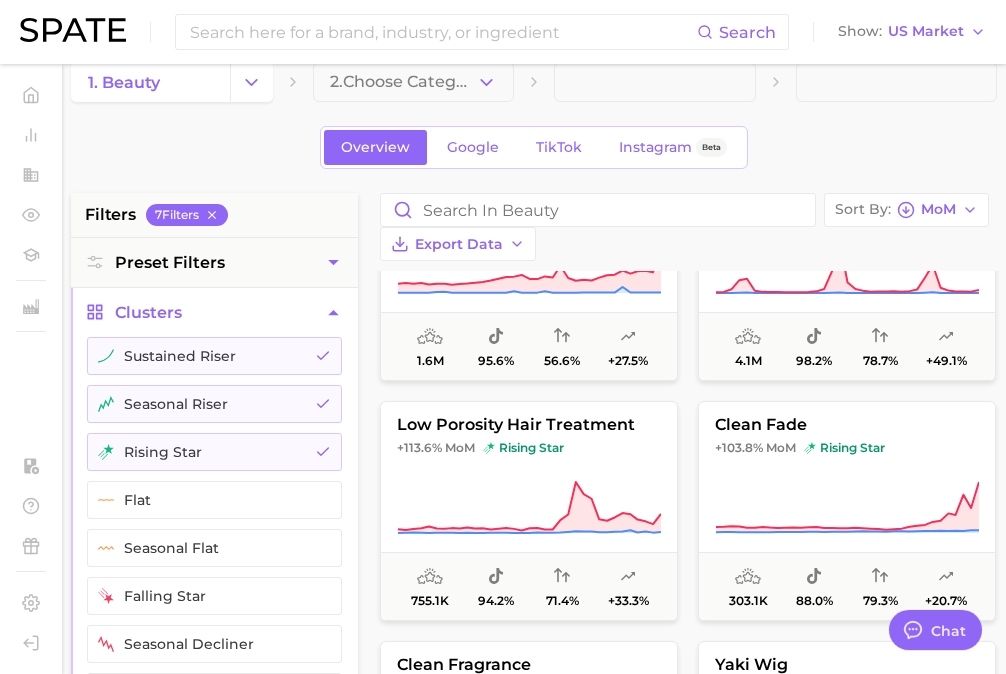 scroll, scrollTop: 846, scrollLeft: 0, axis: vertical 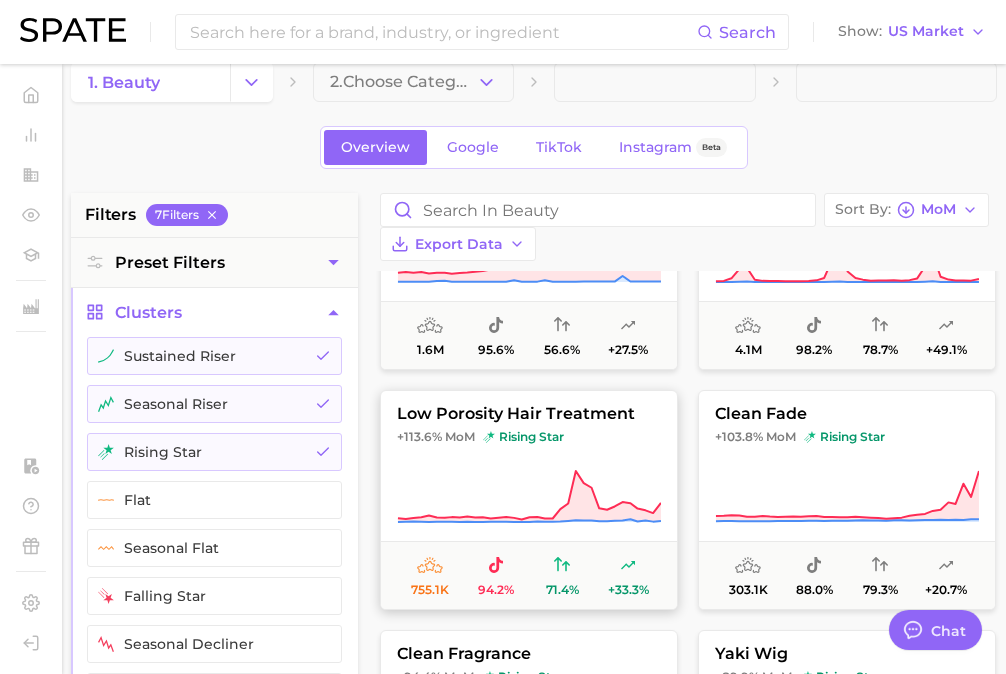 click on "low porosity hair treatment +113.6%   MoM rising star 755.1k 94.2% 71.4% +33.3%" at bounding box center [529, 500] 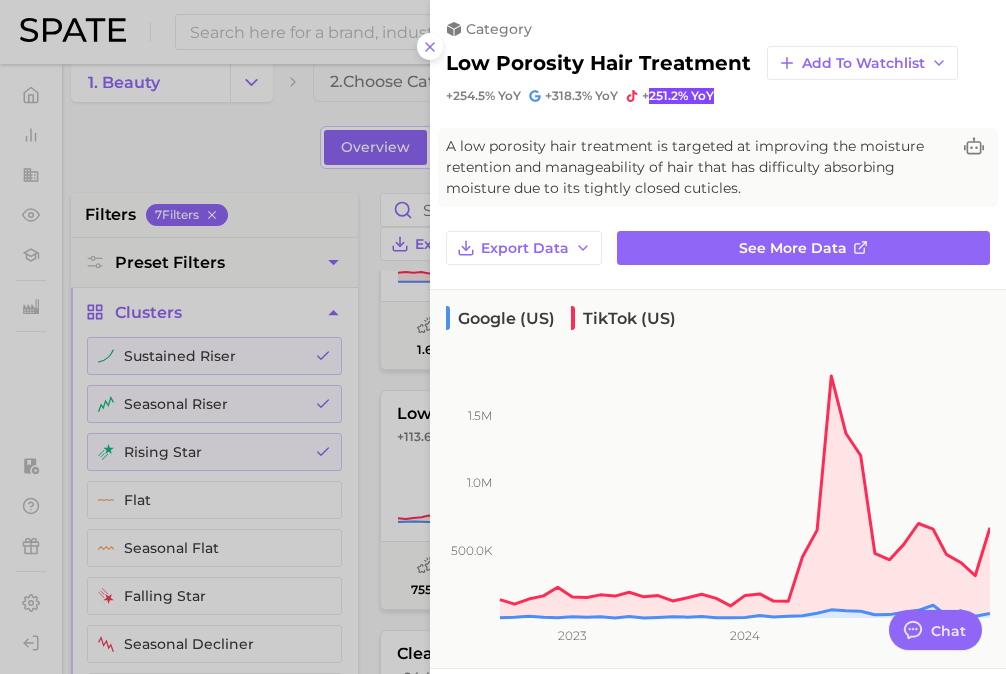 click on "+254.5%   YoY +318.3%   YoY +251.2%   YoY" at bounding box center [718, 96] 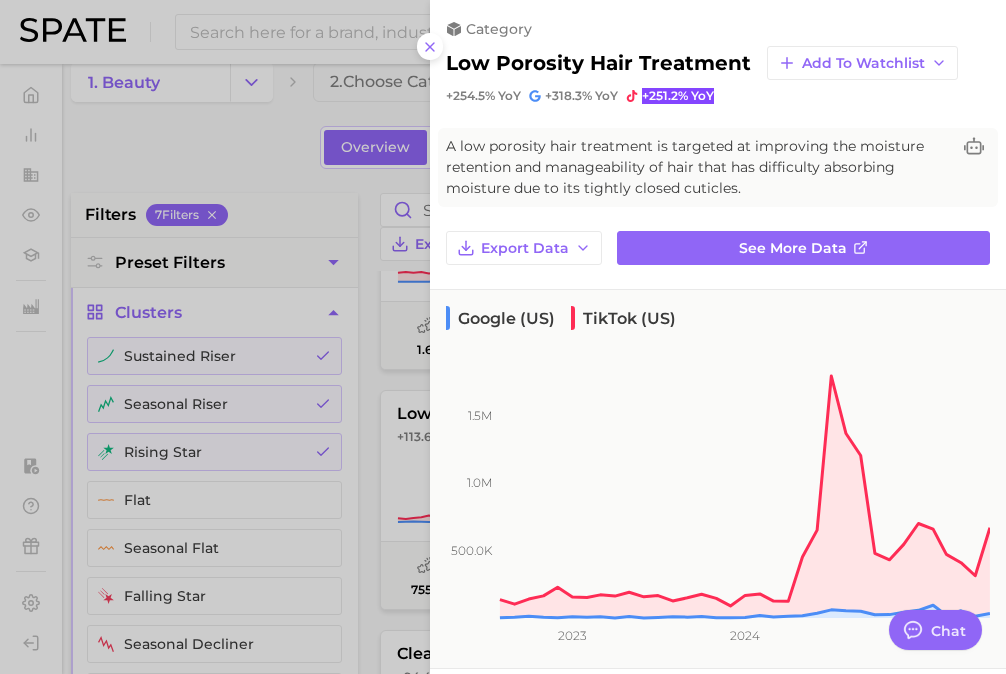 drag, startPoint x: 642, startPoint y: 93, endPoint x: 741, endPoint y: 93, distance: 99 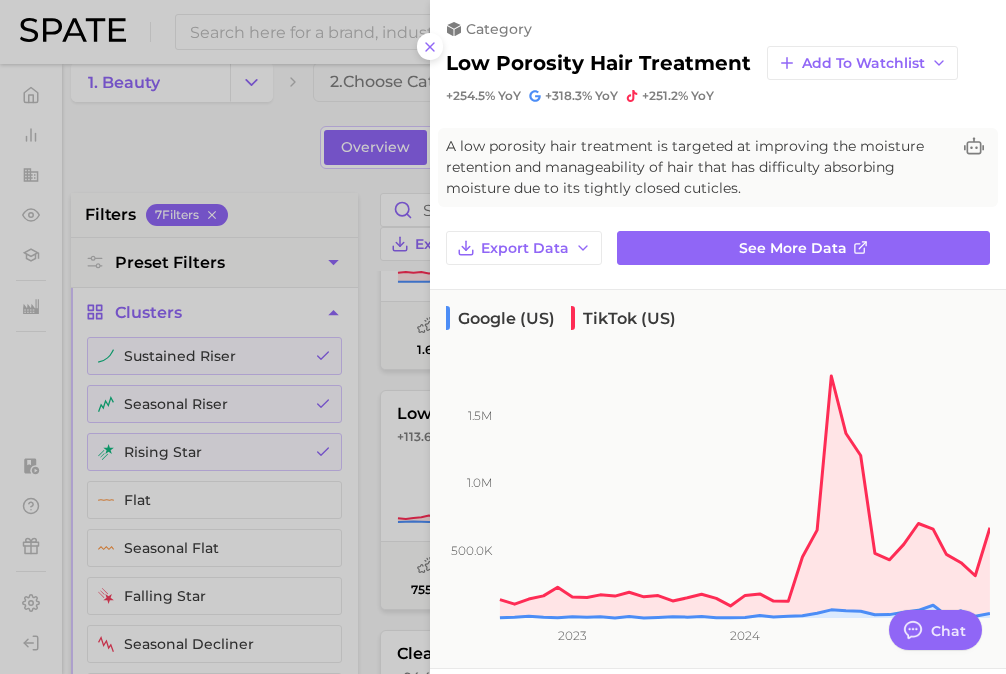 click at bounding box center [503, 337] 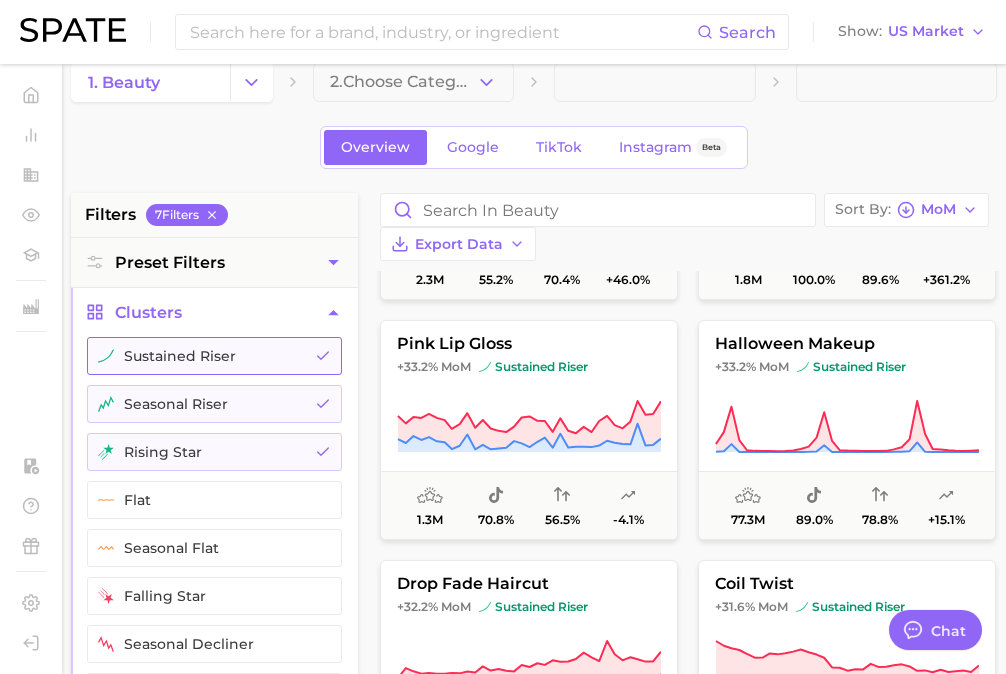 scroll, scrollTop: 4571, scrollLeft: 0, axis: vertical 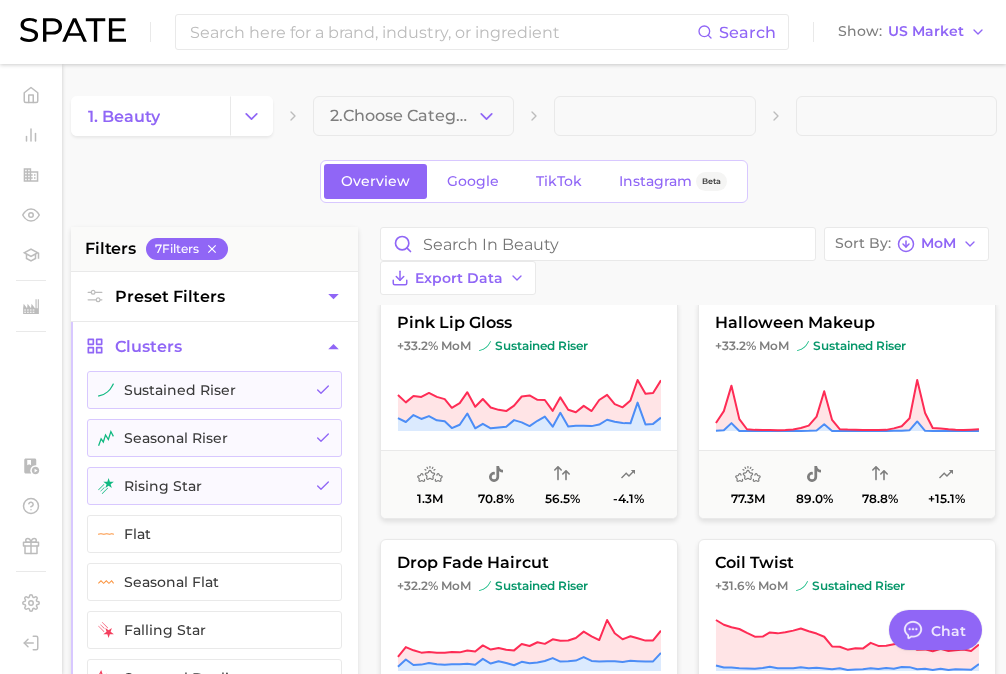 click on "Preset Filters" at bounding box center [214, 296] 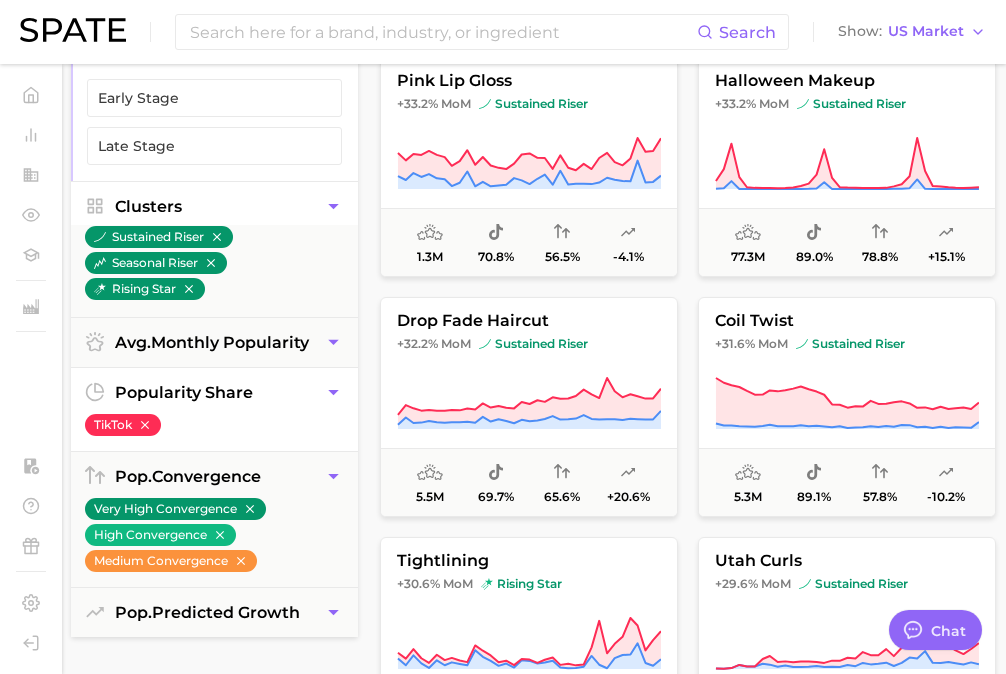 scroll, scrollTop: 241, scrollLeft: 1, axis: both 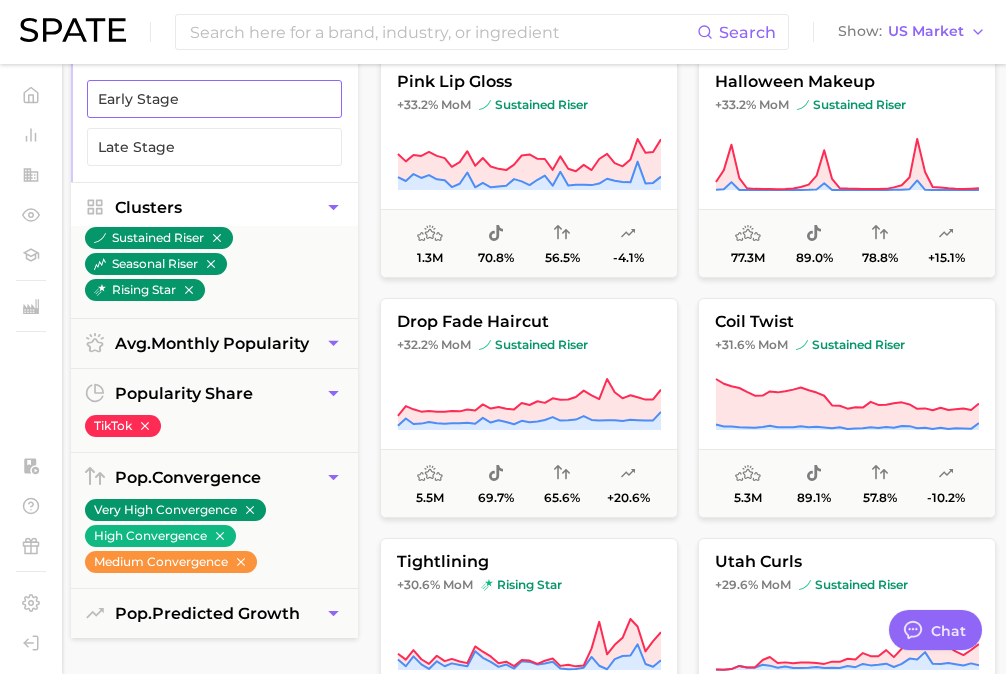 click on "Early Stage" at bounding box center [214, 99] 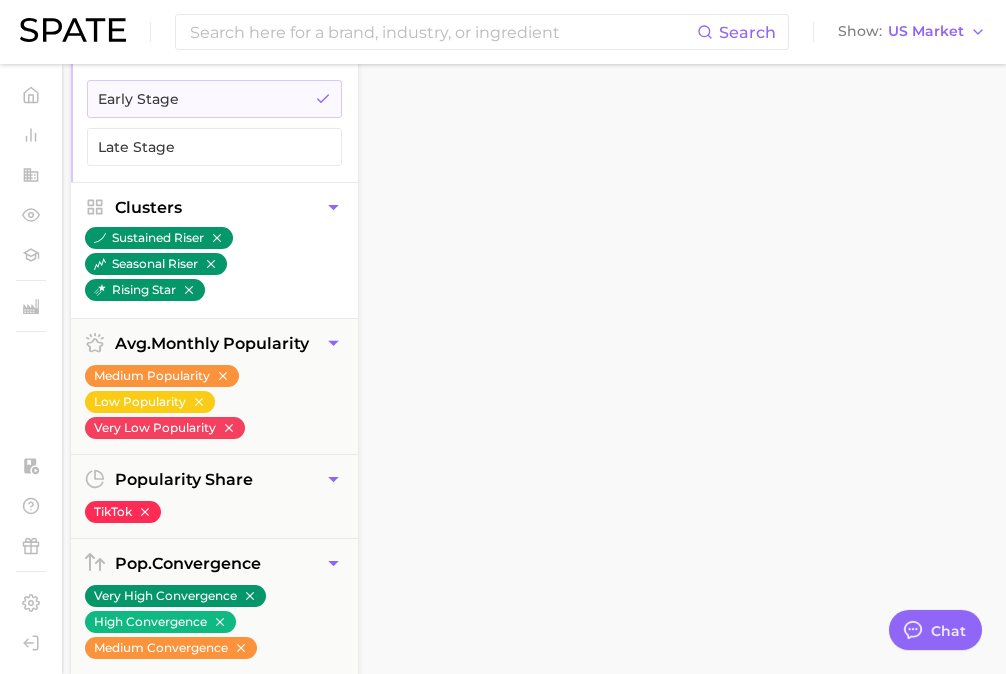 scroll, scrollTop: 0, scrollLeft: 0, axis: both 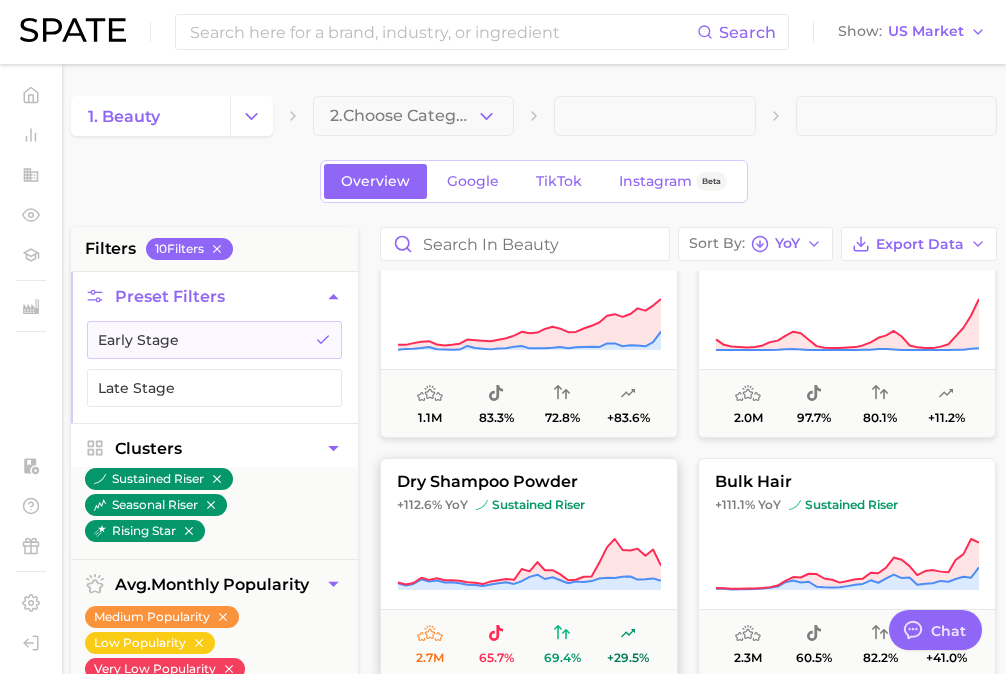 click on "dry shampoo powder +112.6%   YoY sustained riser 2.7m 65.7% 69.4% +29.5%" at bounding box center [529, 568] 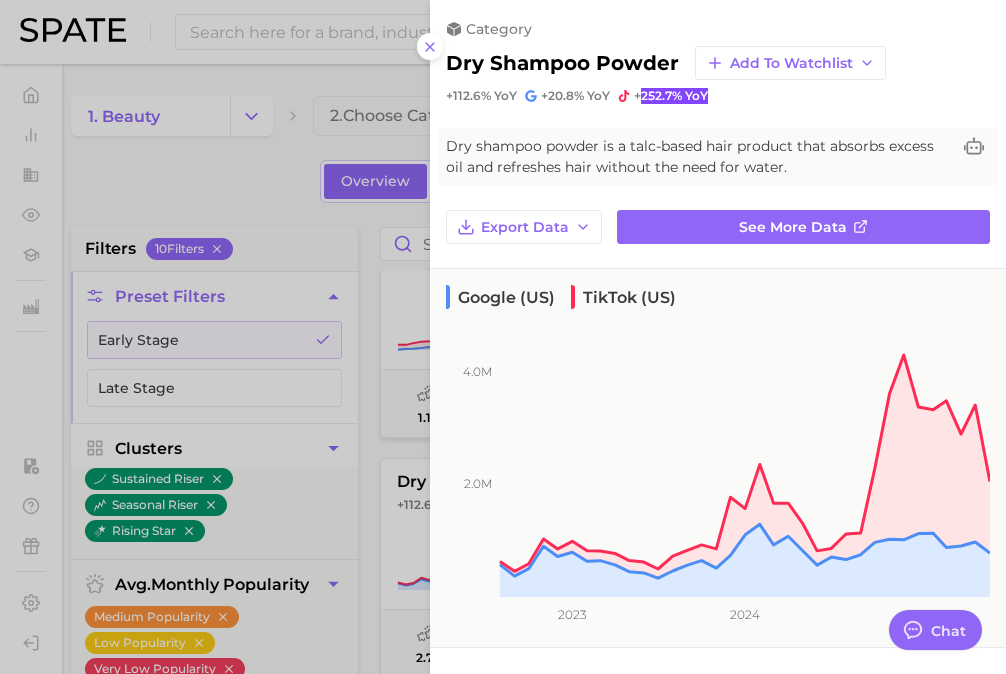 drag, startPoint x: 715, startPoint y: 90, endPoint x: 637, endPoint y: 89, distance: 78.00641 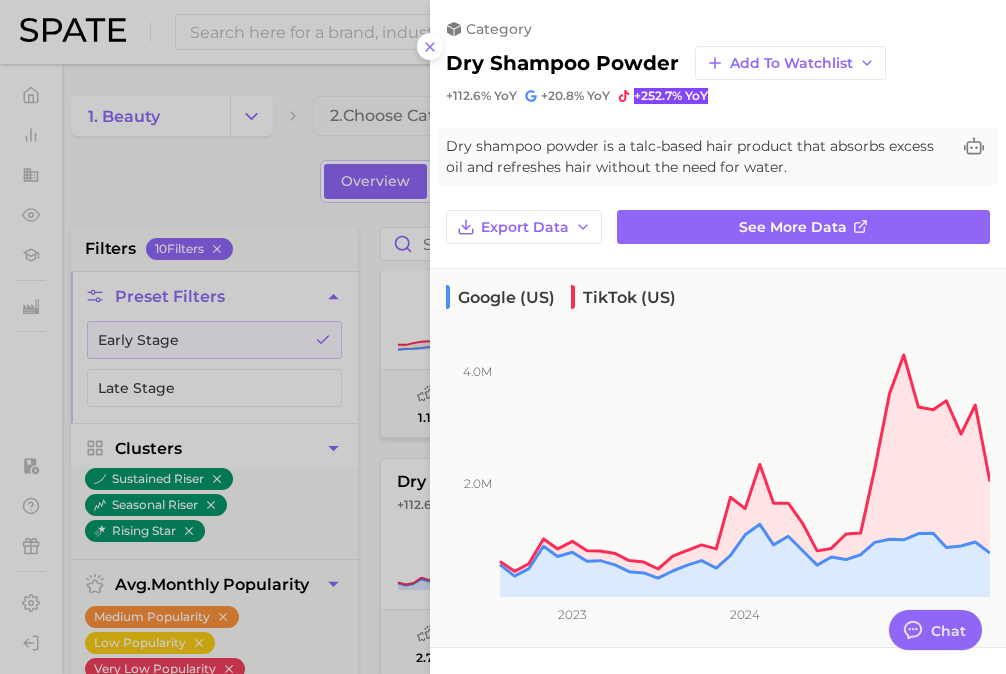 drag, startPoint x: 633, startPoint y: 91, endPoint x: 721, endPoint y: 91, distance: 88 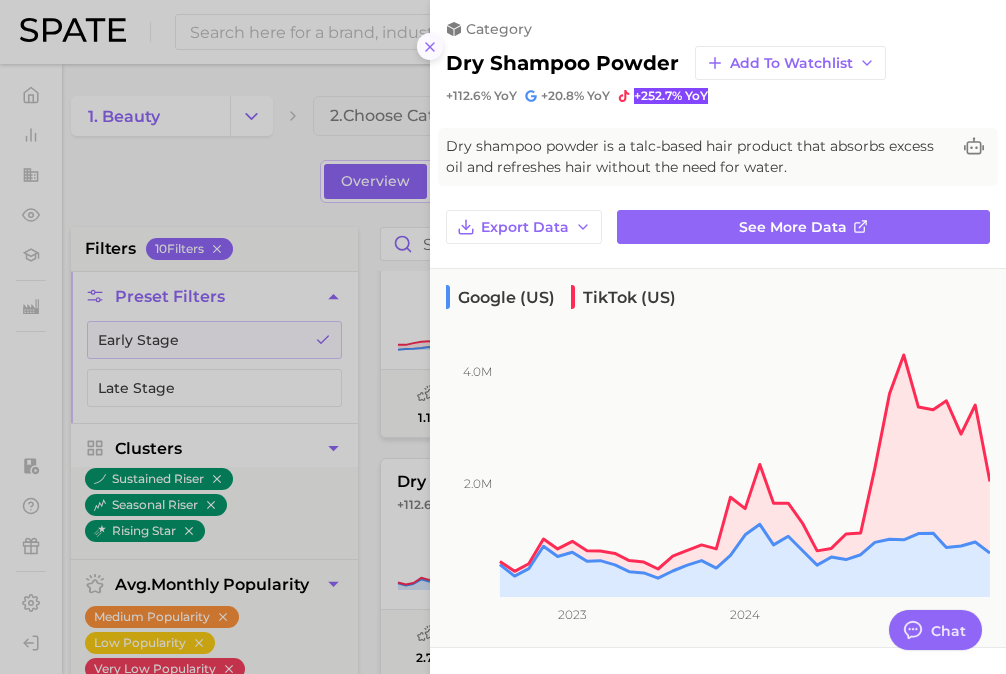 click 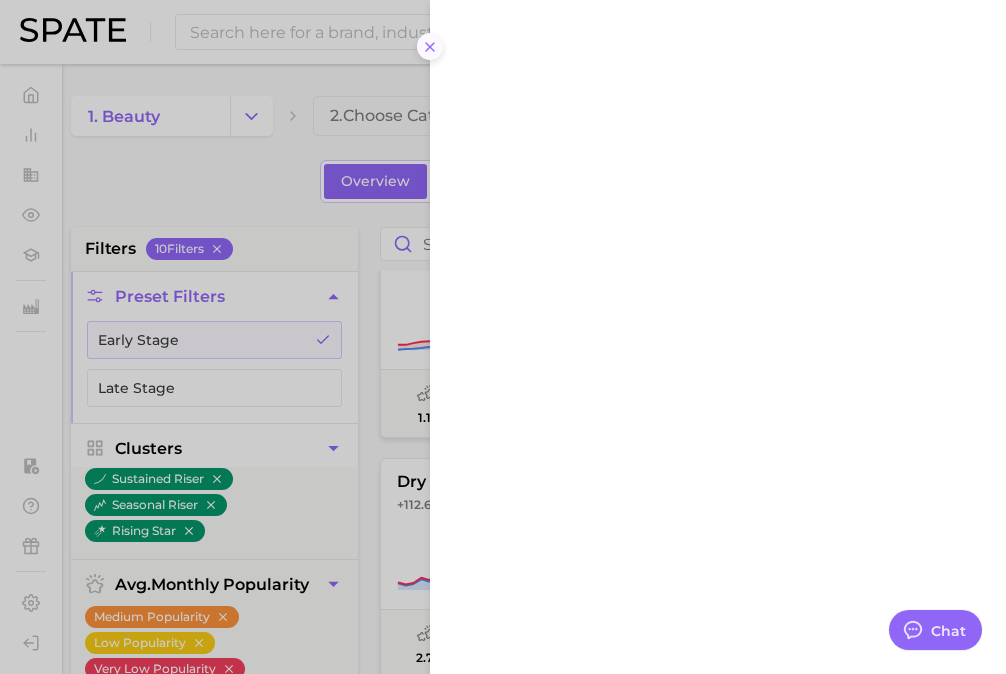 click 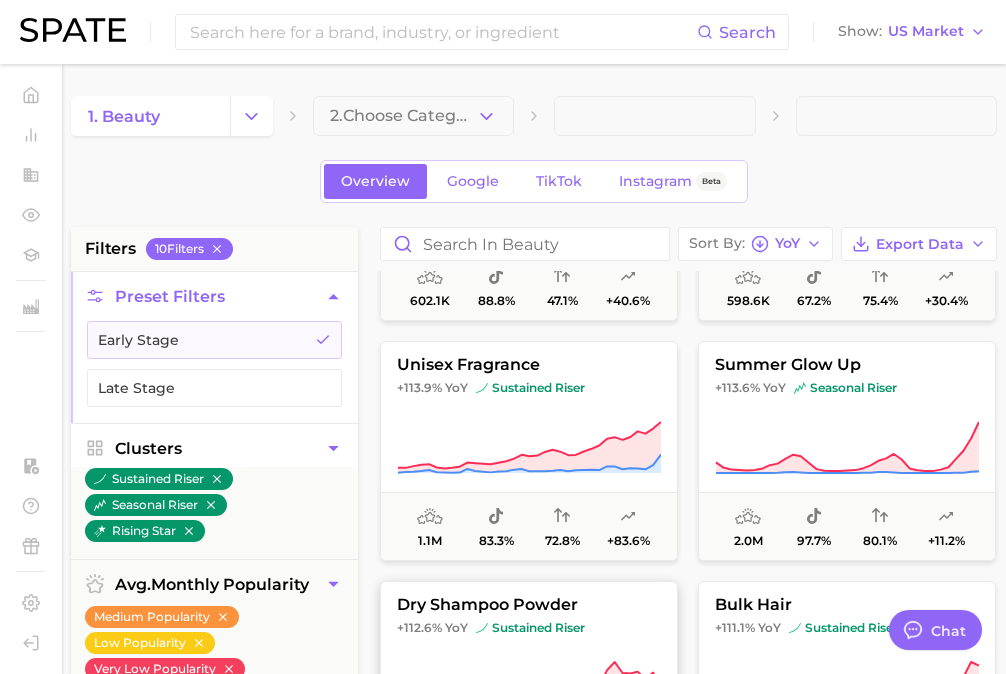 scroll, scrollTop: 4940, scrollLeft: 0, axis: vertical 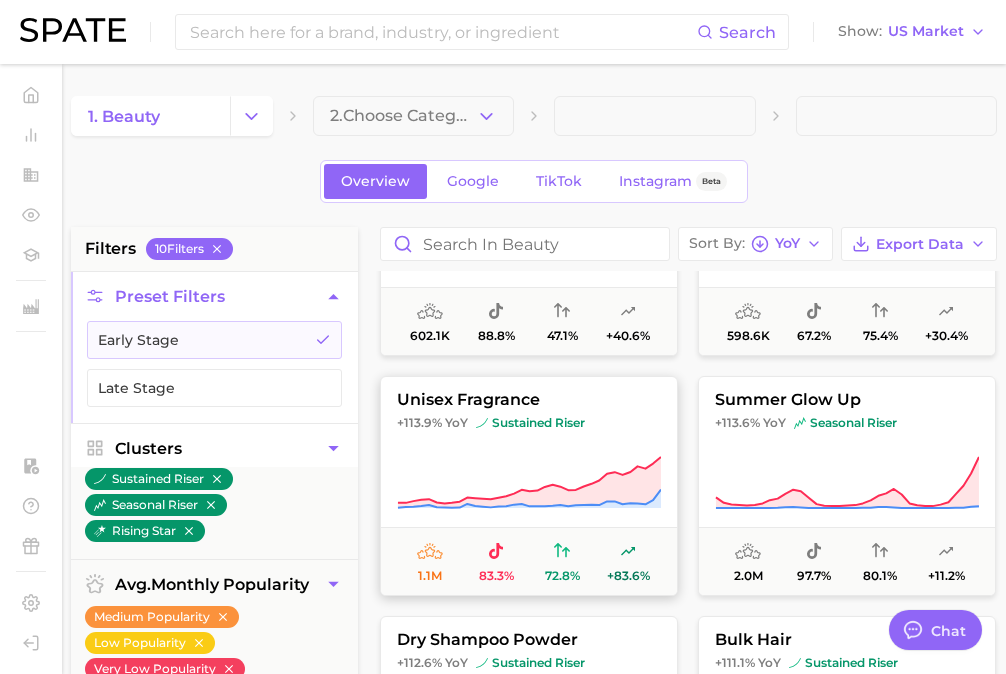 click on "unisex fragrance +113.9%   YoY sustained riser 1.1m 83.3% 72.8% +83.6%" at bounding box center (529, 486) 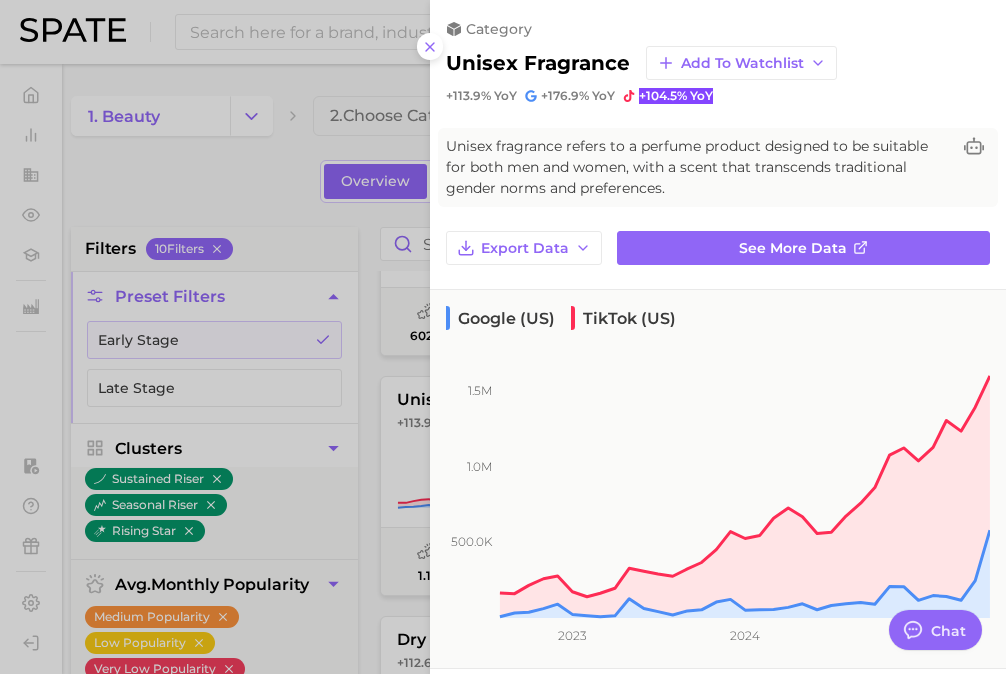 drag, startPoint x: 665, startPoint y: 101, endPoint x: 635, endPoint y: 100, distance: 30.016663 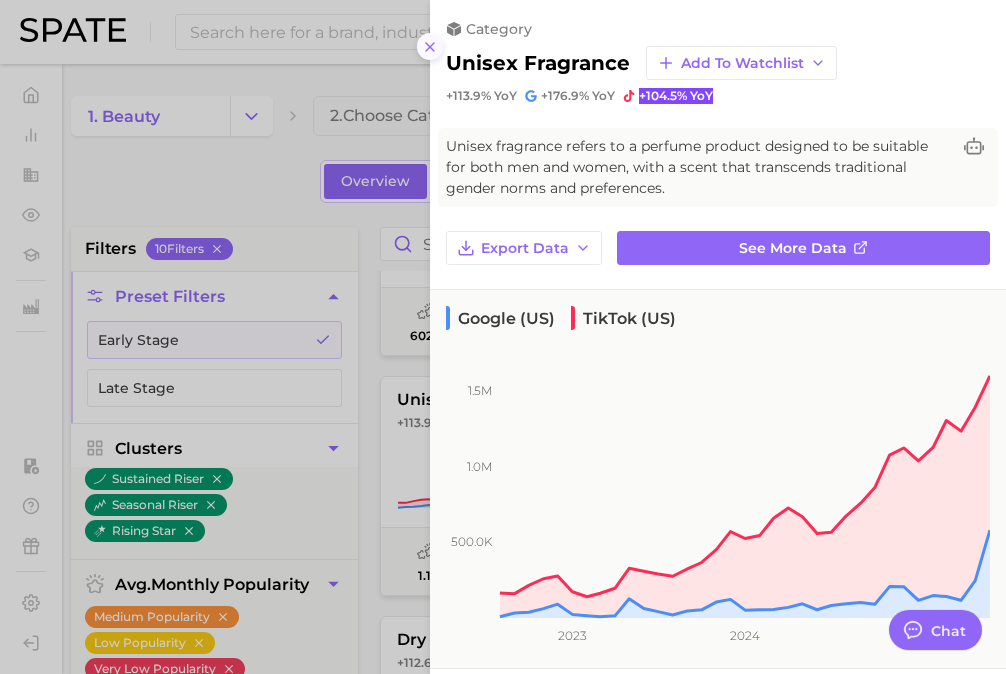 click 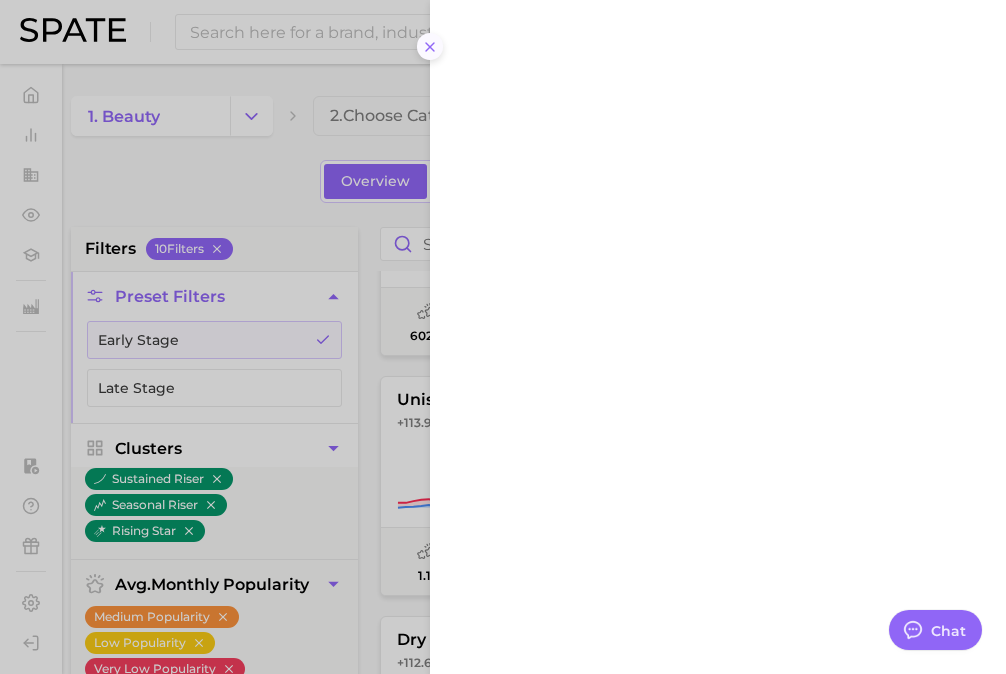 click 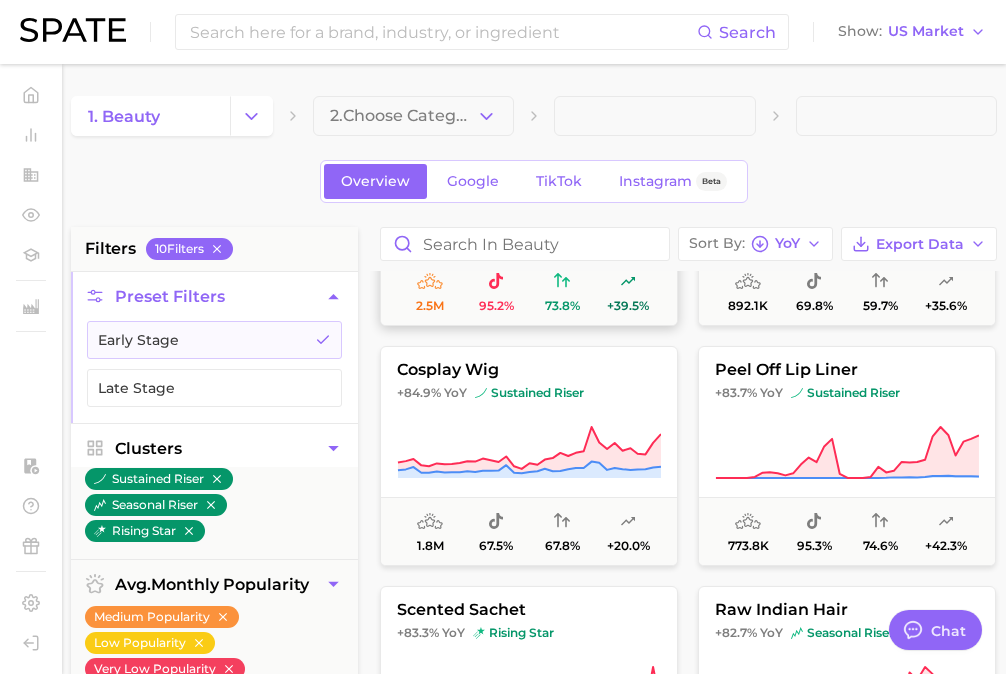 scroll, scrollTop: 7326, scrollLeft: 0, axis: vertical 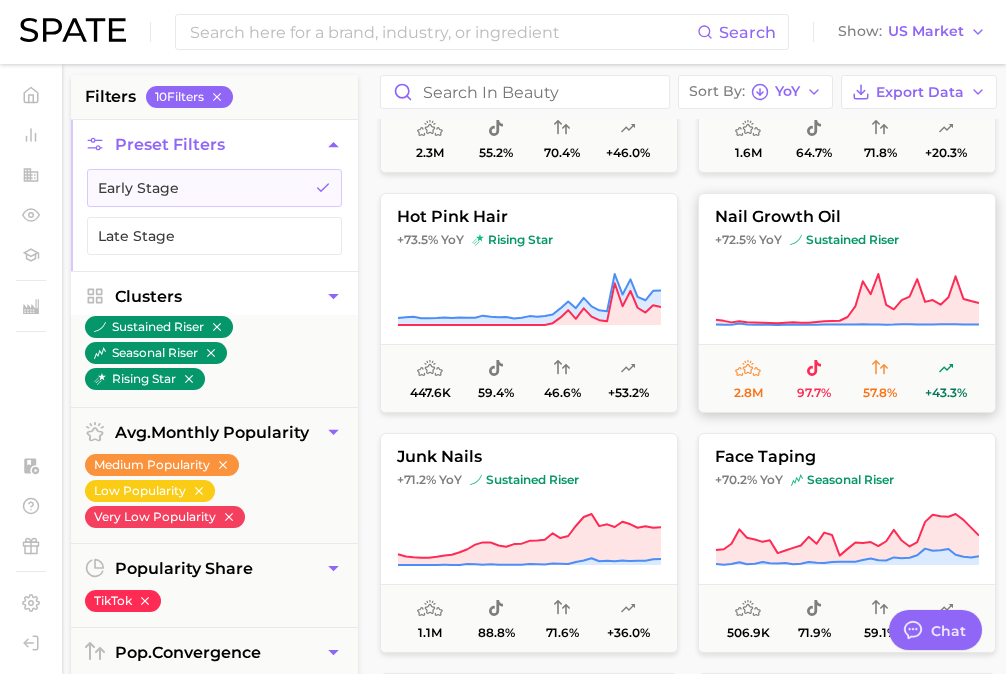 click 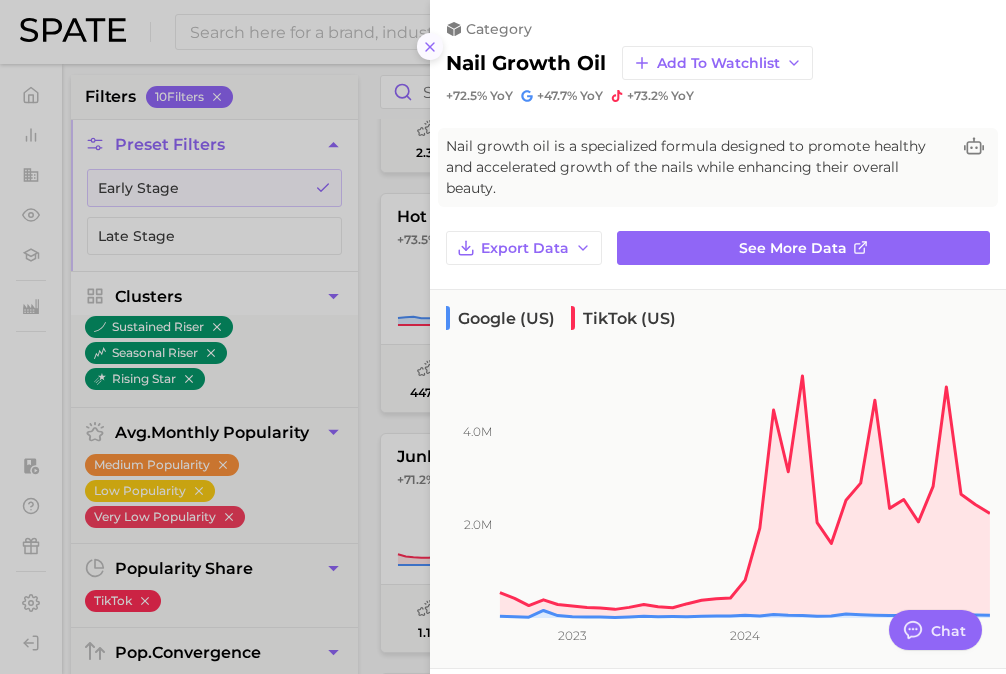 click 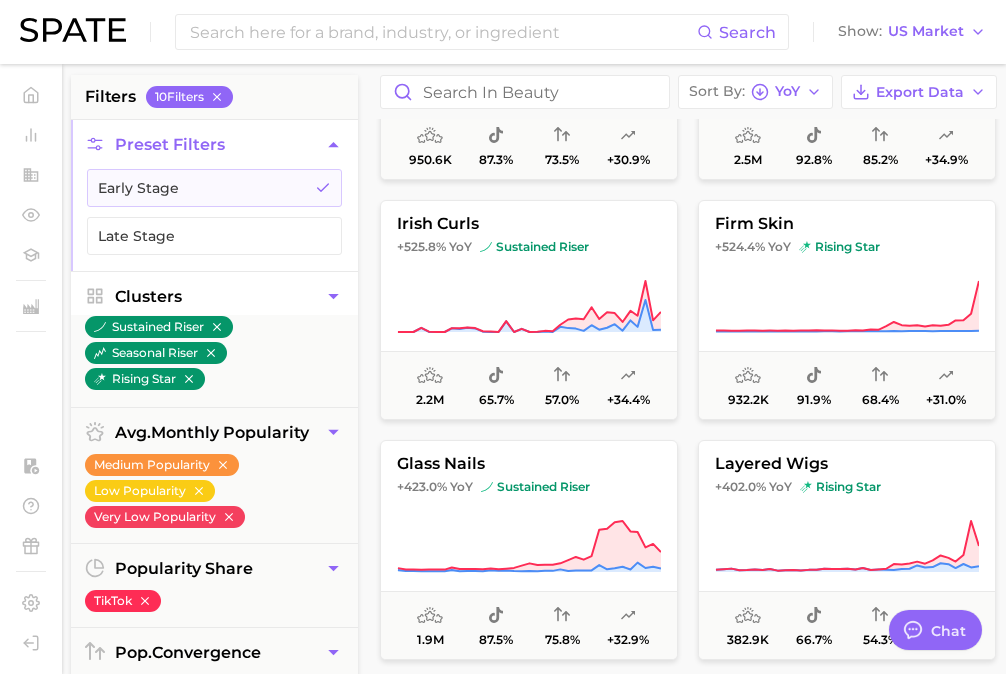 scroll, scrollTop: 0, scrollLeft: 0, axis: both 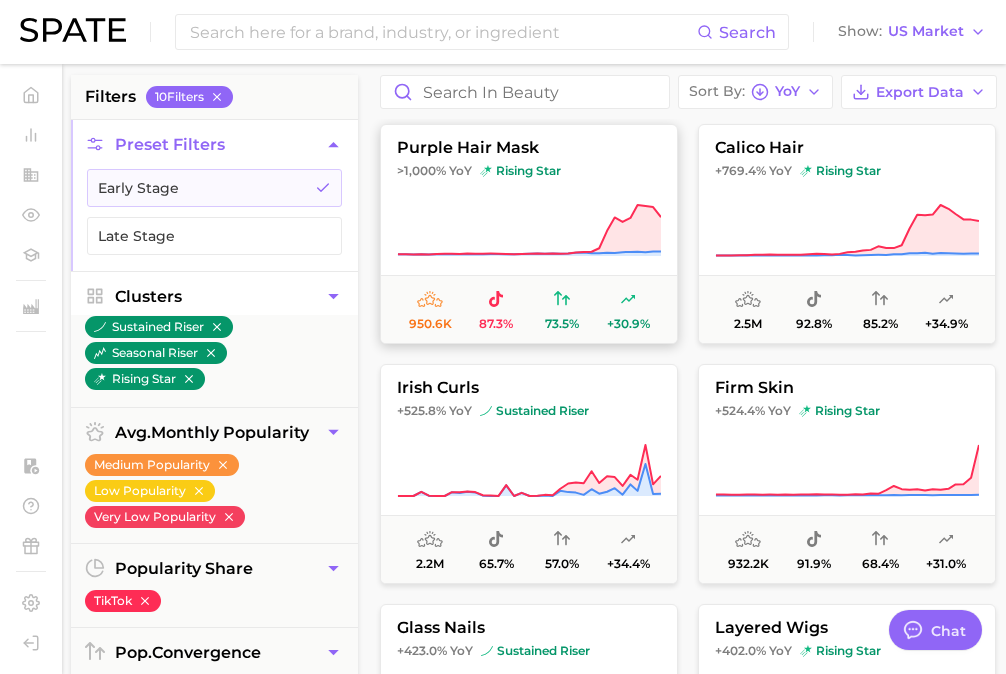 click 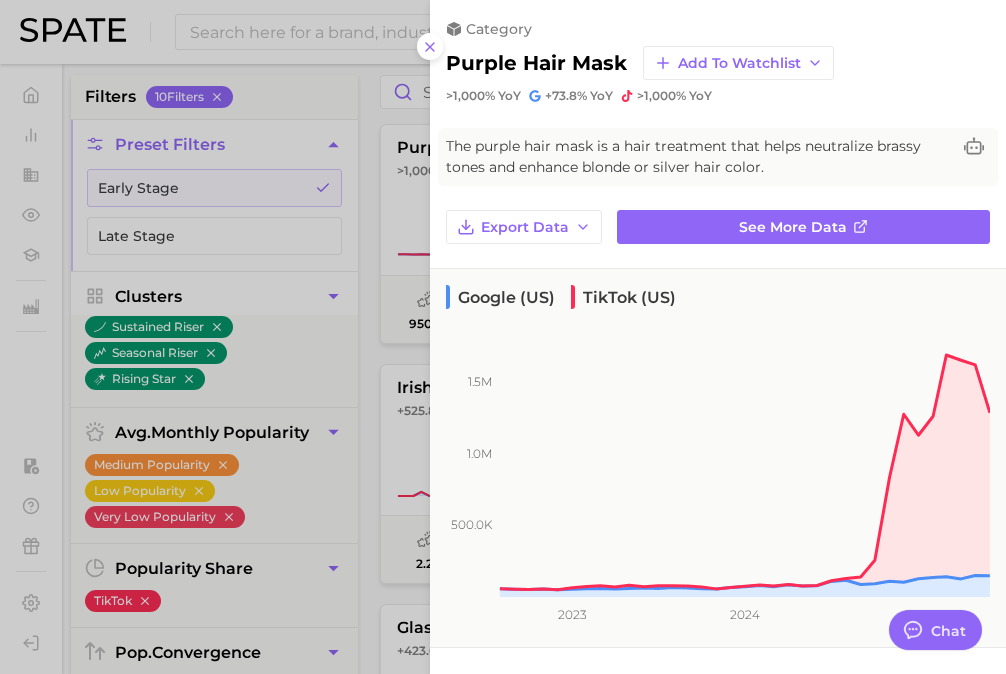 click at bounding box center [503, 337] 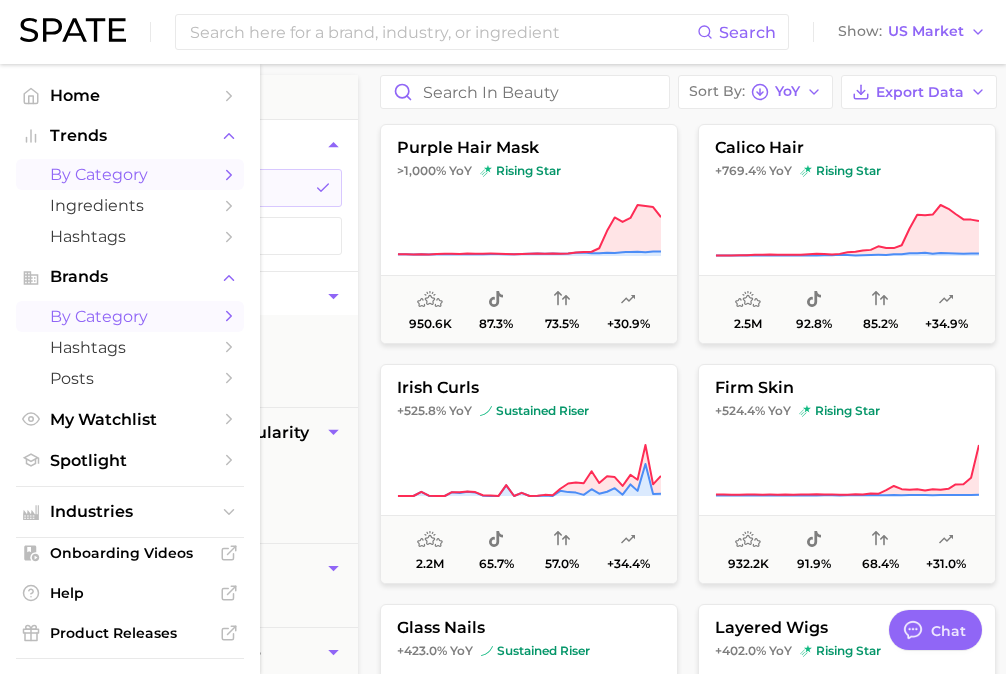 click on "by Category" at bounding box center [130, 316] 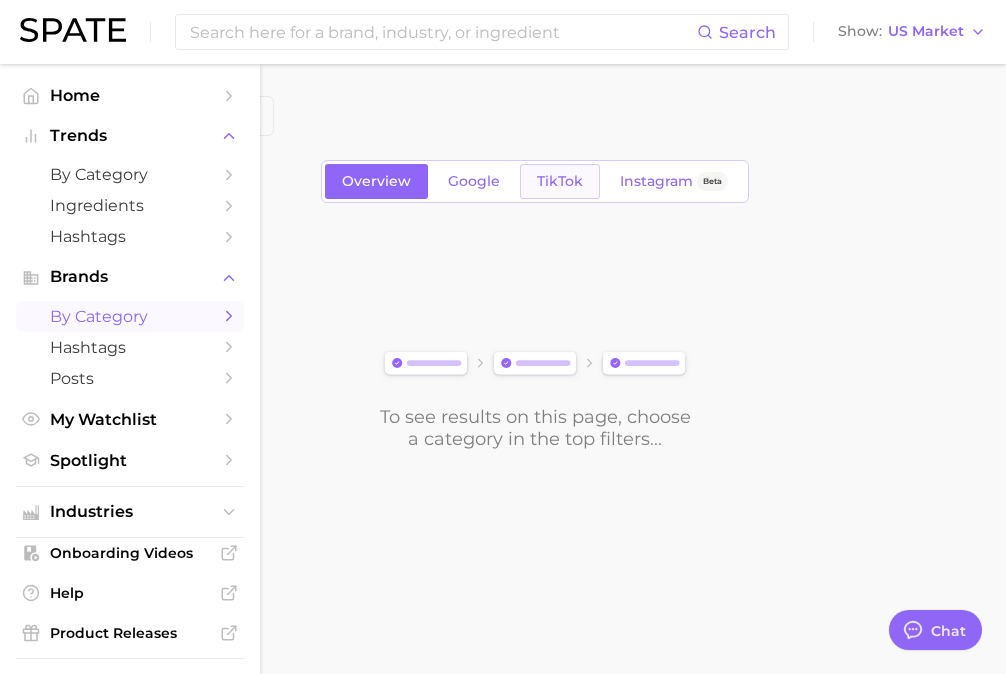 click on "TikTok" at bounding box center [560, 181] 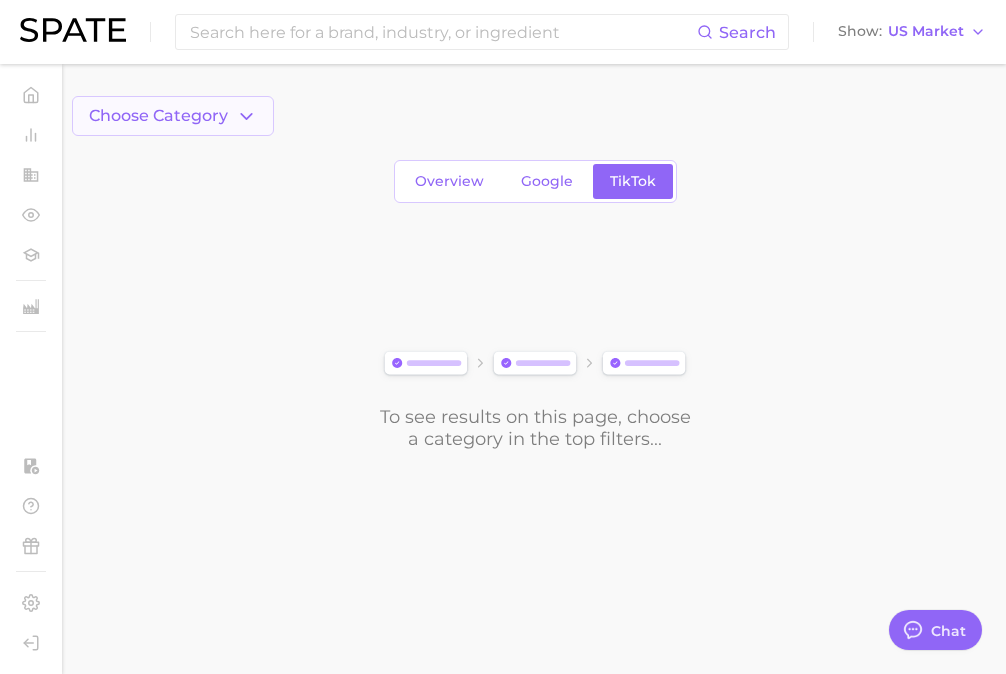 click 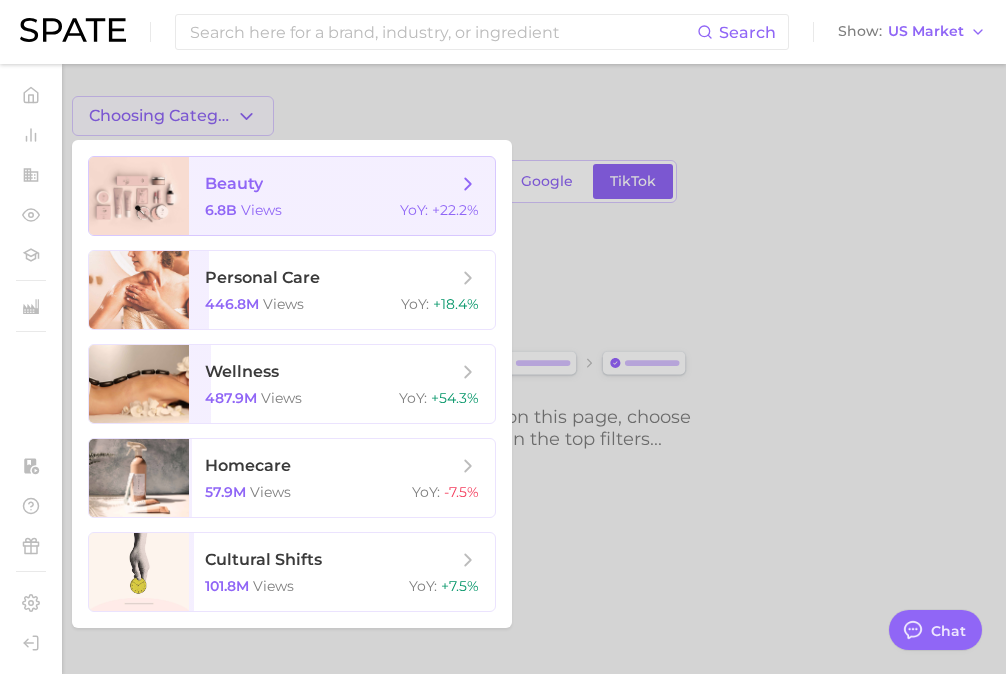 click on "6.8b" at bounding box center [221, 210] 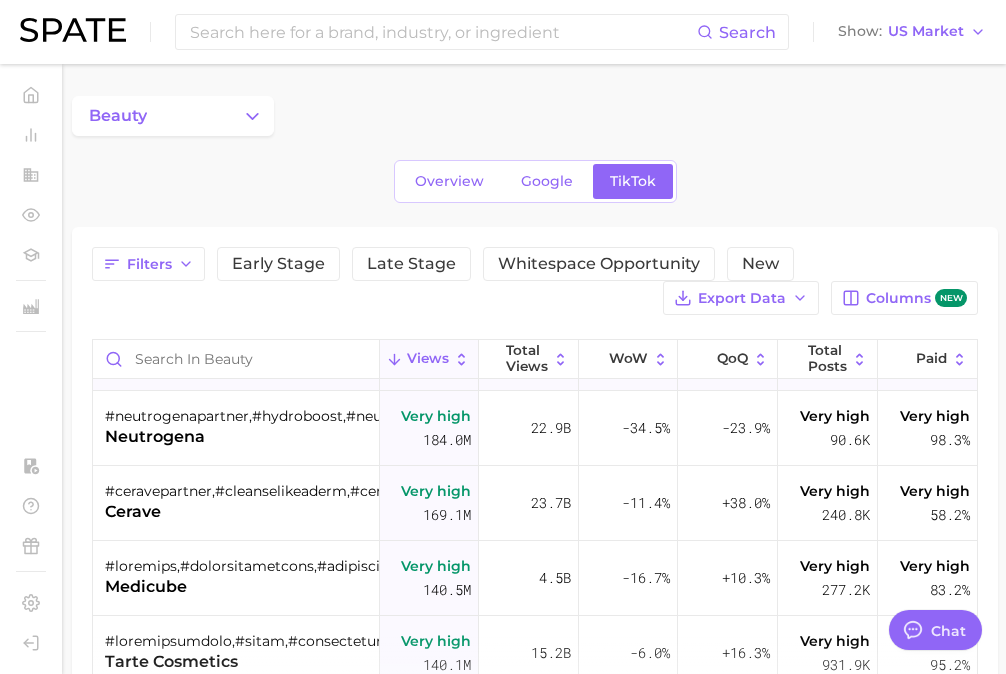 scroll, scrollTop: 66, scrollLeft: 0, axis: vertical 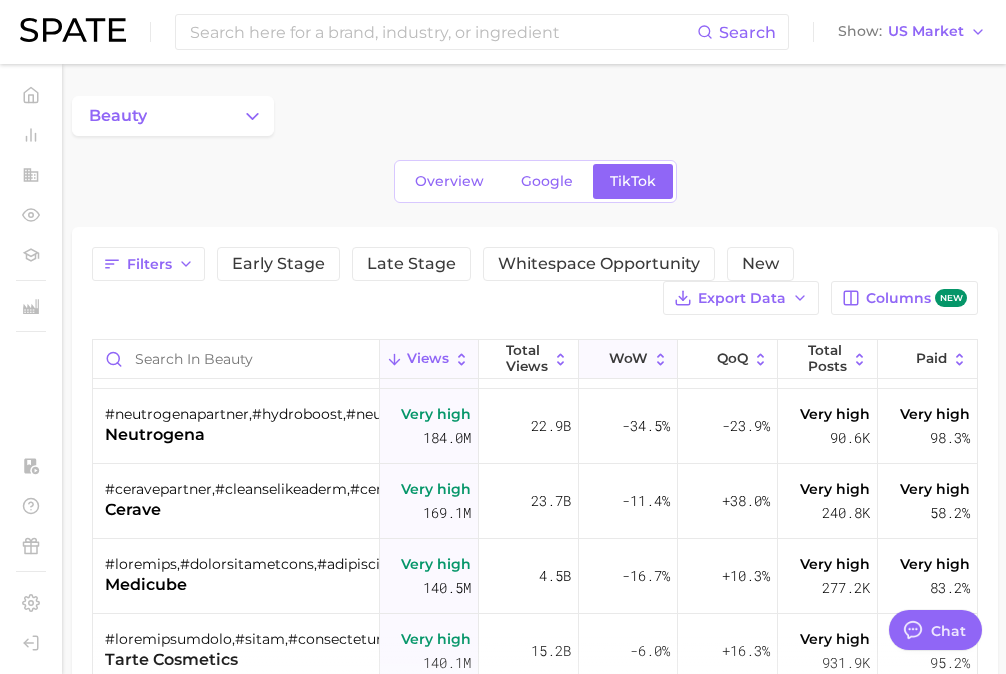click on "WoW" at bounding box center (628, 359) 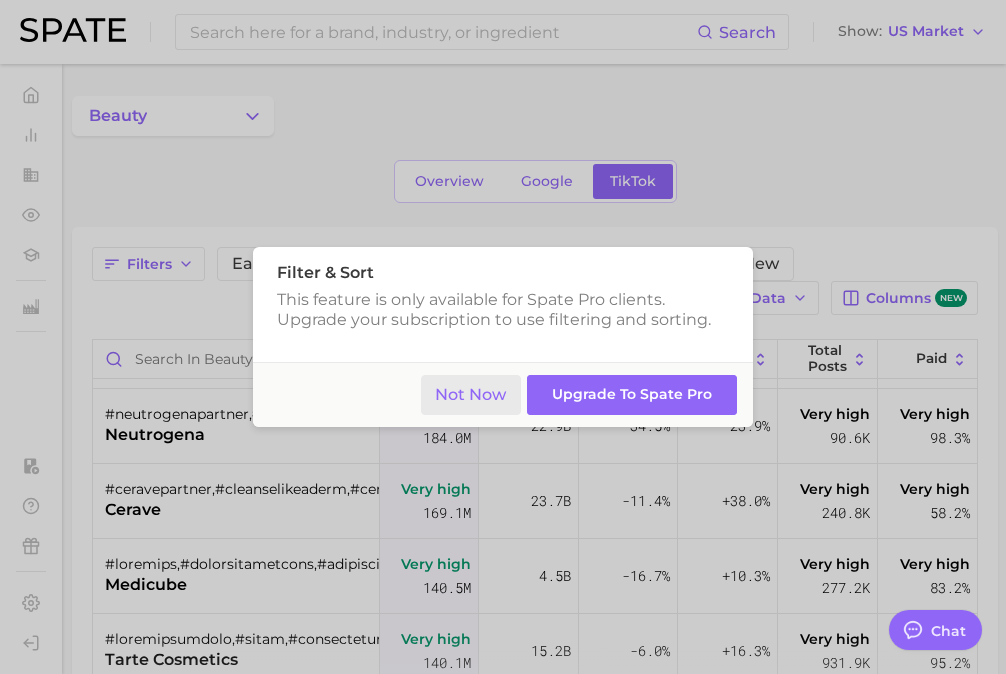 click on "Not Now" at bounding box center [471, 395] 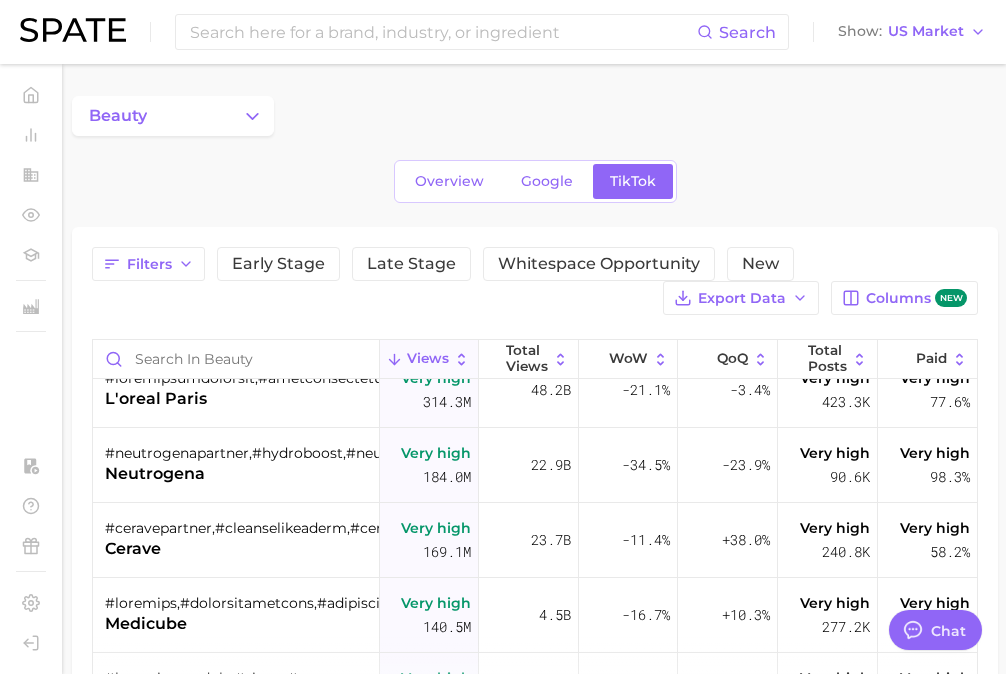 scroll, scrollTop: 0, scrollLeft: 0, axis: both 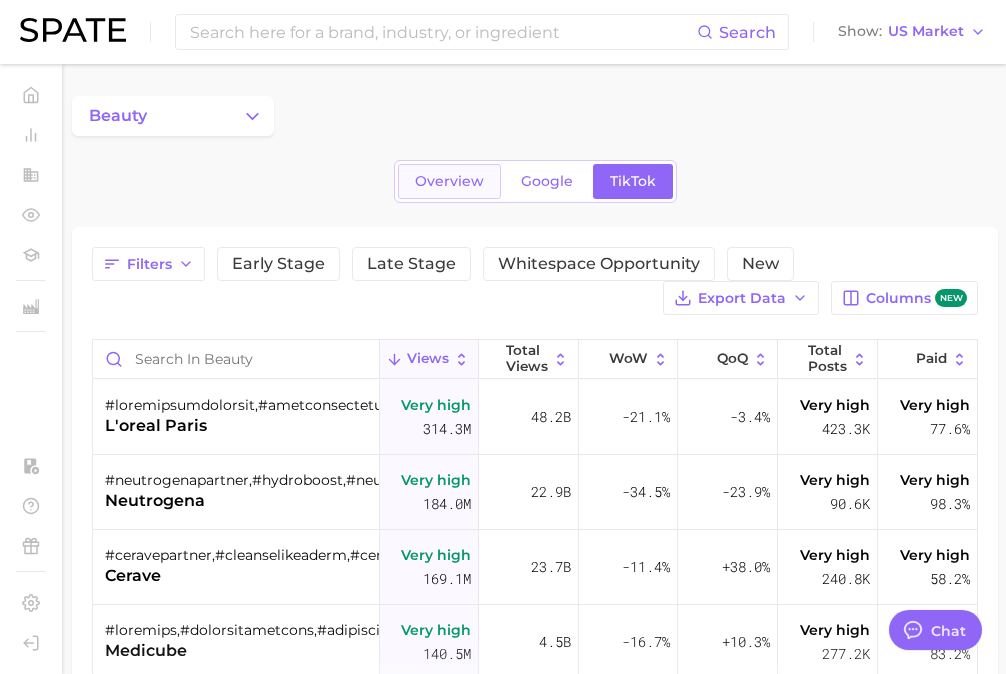 click on "Overview" at bounding box center [449, 181] 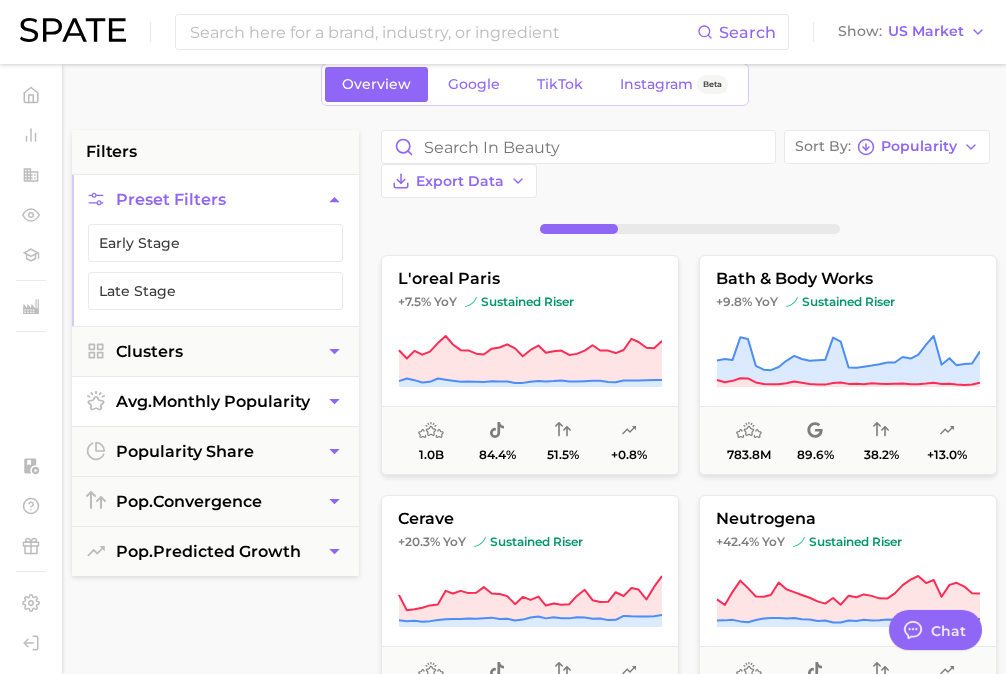 scroll, scrollTop: 123, scrollLeft: 0, axis: vertical 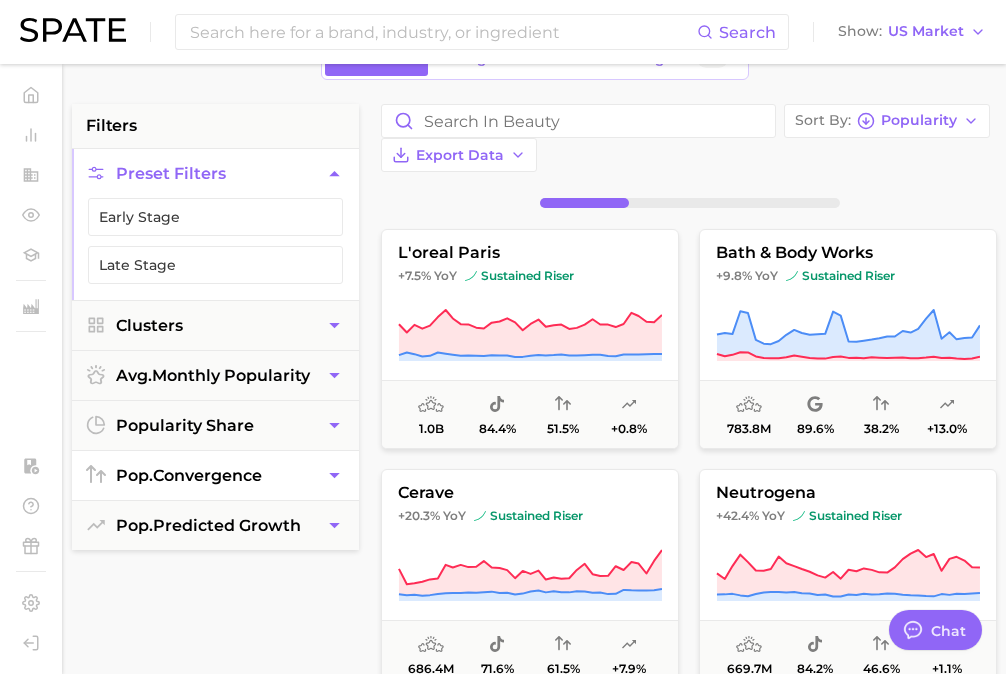 click on "pop.  convergence" at bounding box center [189, 475] 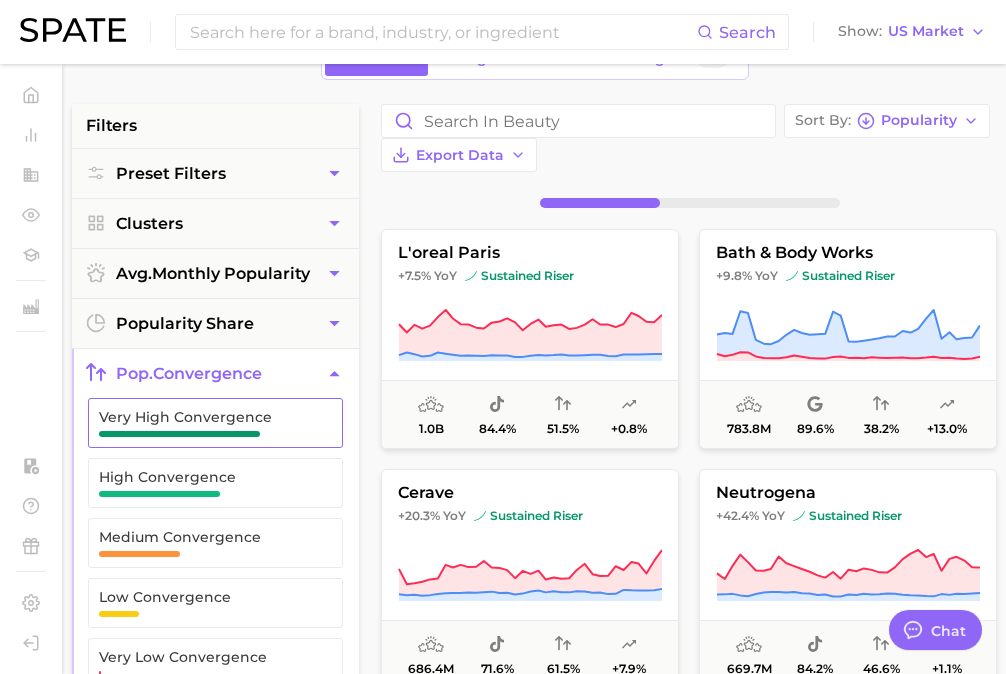 click on "Very High Convergence" at bounding box center (199, 423) 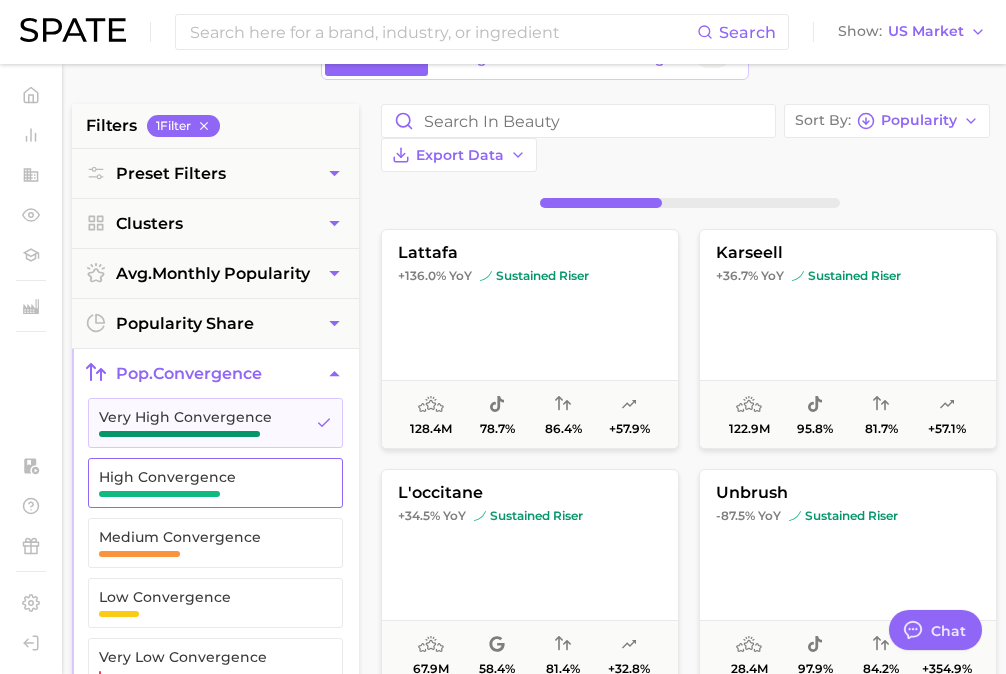 click on "High Convergence" at bounding box center (199, 483) 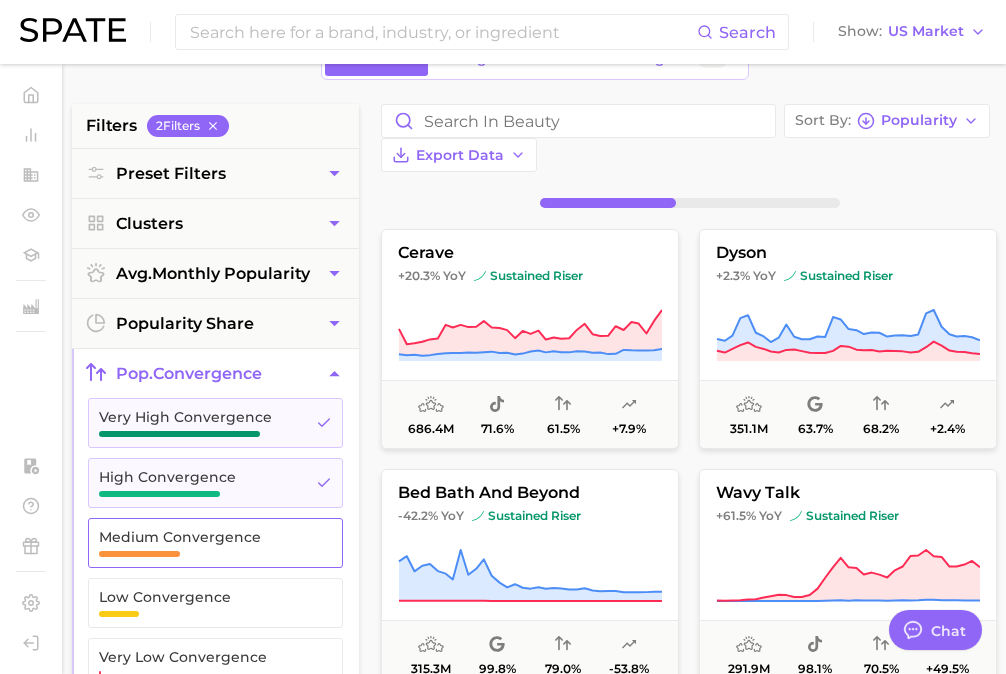 click on "Medium Convergence" at bounding box center [199, 543] 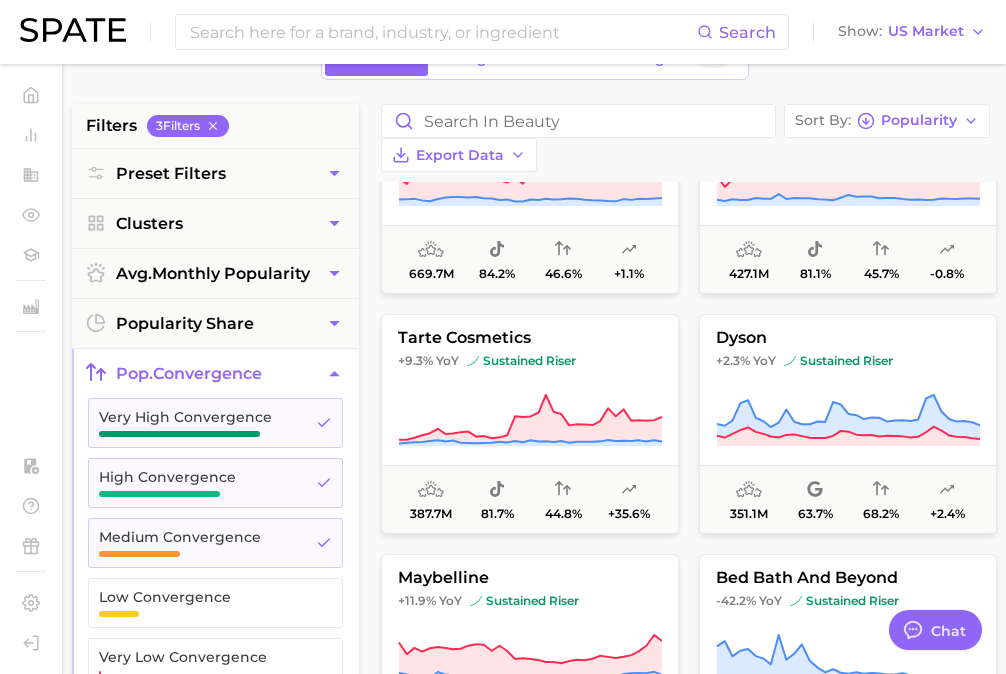 scroll, scrollTop: 354, scrollLeft: 0, axis: vertical 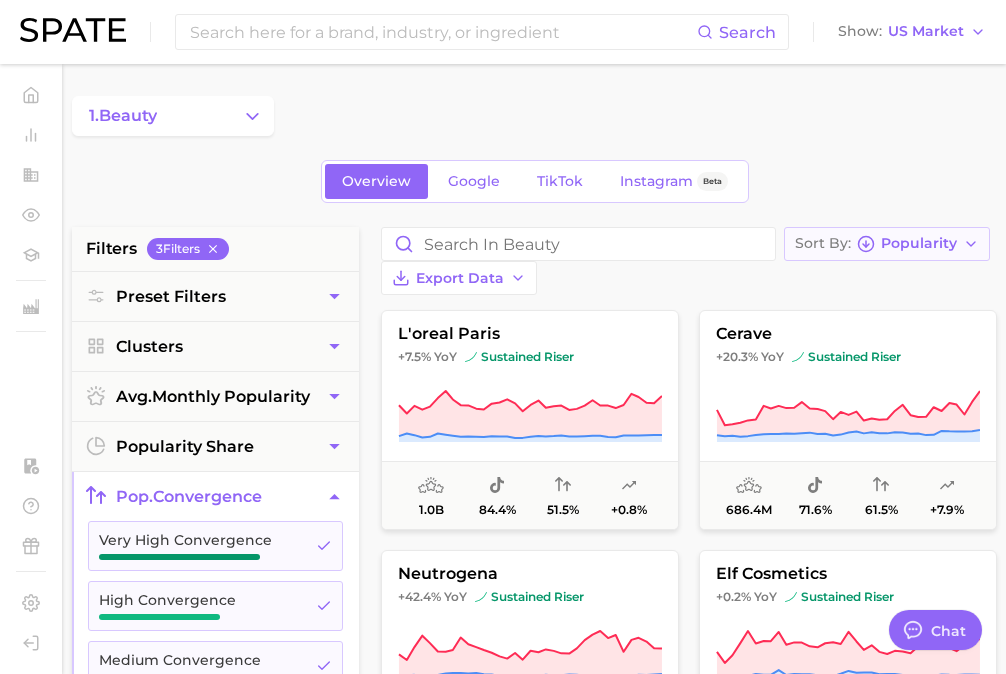 click on "Popularity" at bounding box center [919, 243] 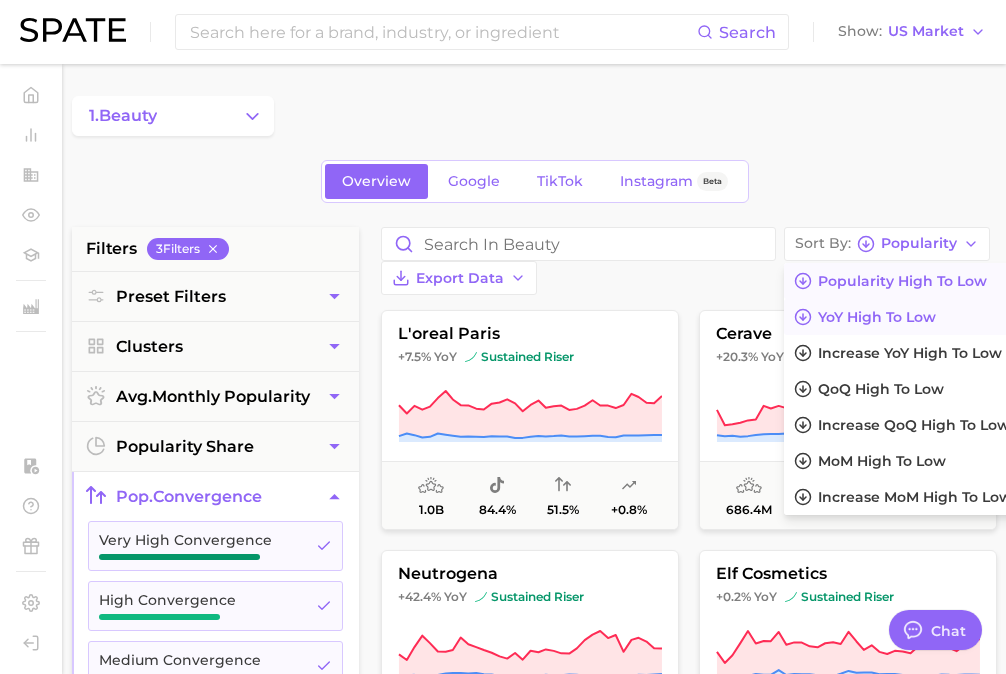 click on "YoY   high to low" at bounding box center [903, 317] 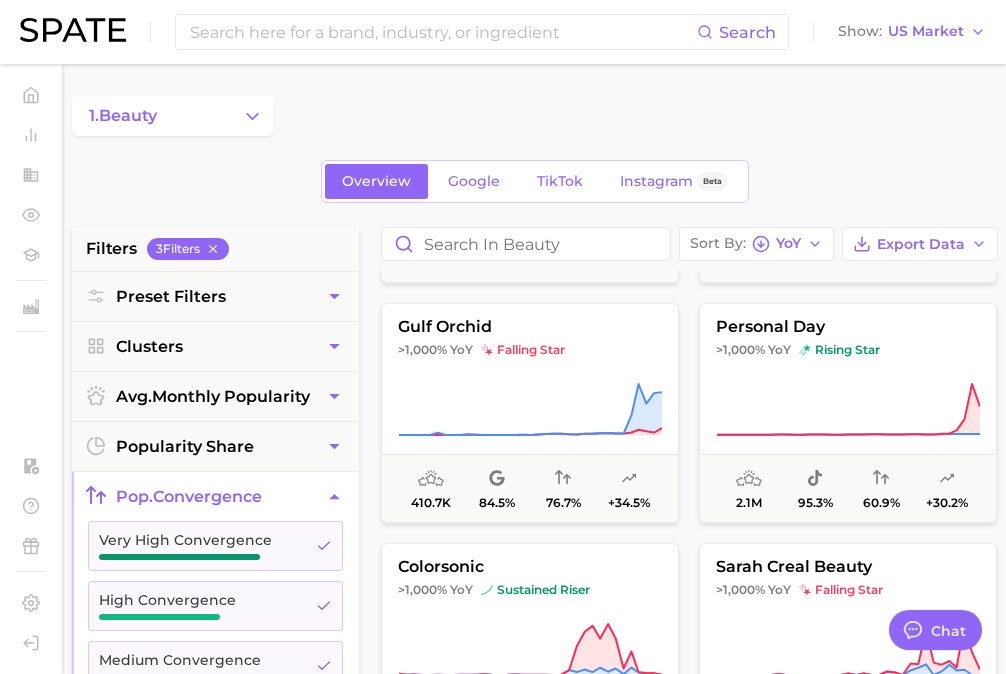 scroll, scrollTop: 1537, scrollLeft: 0, axis: vertical 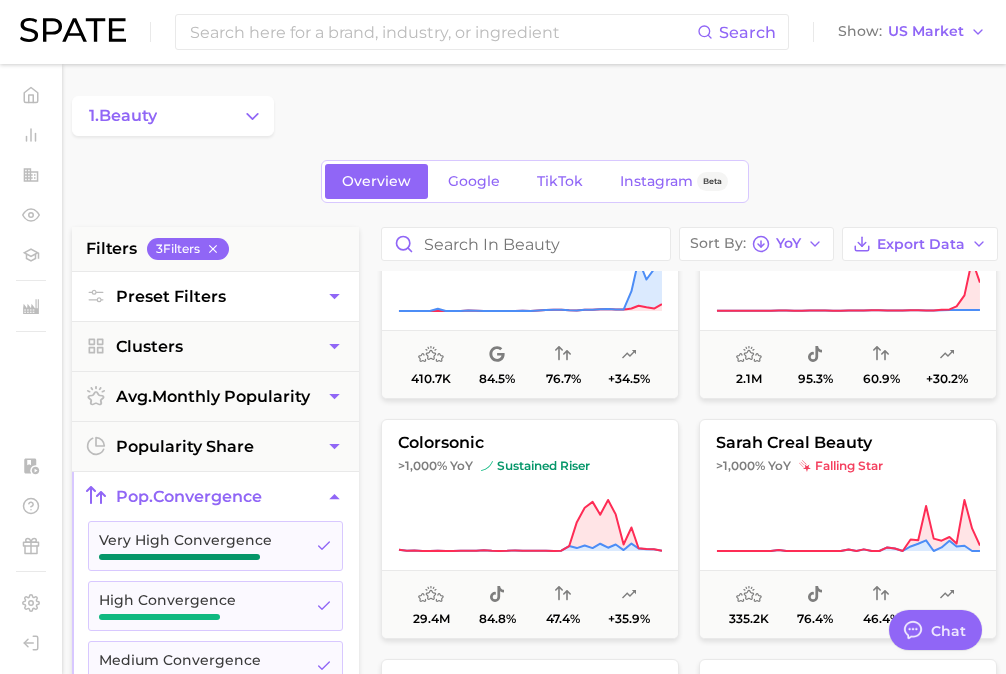 click on "Preset Filters" at bounding box center [215, 296] 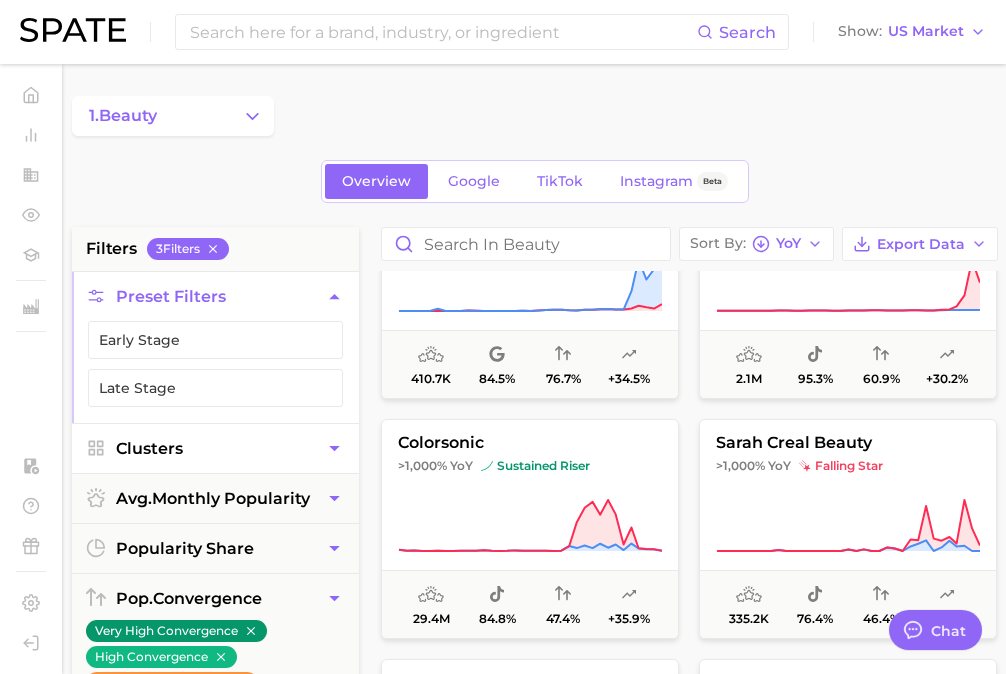 click on "Clusters" at bounding box center (149, 448) 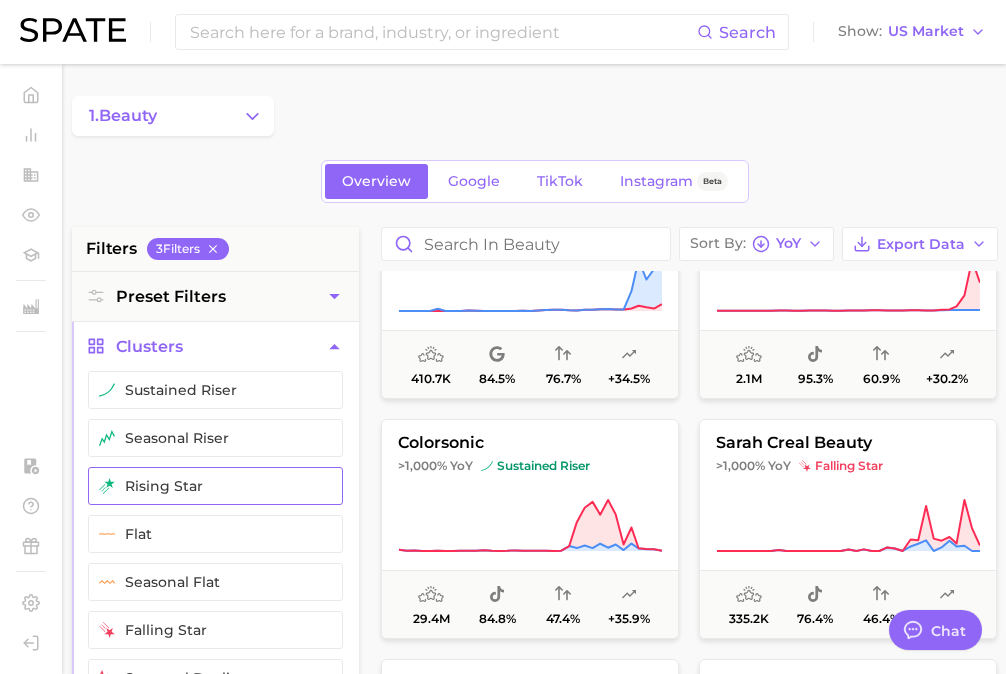 click on "rising star" at bounding box center [215, 486] 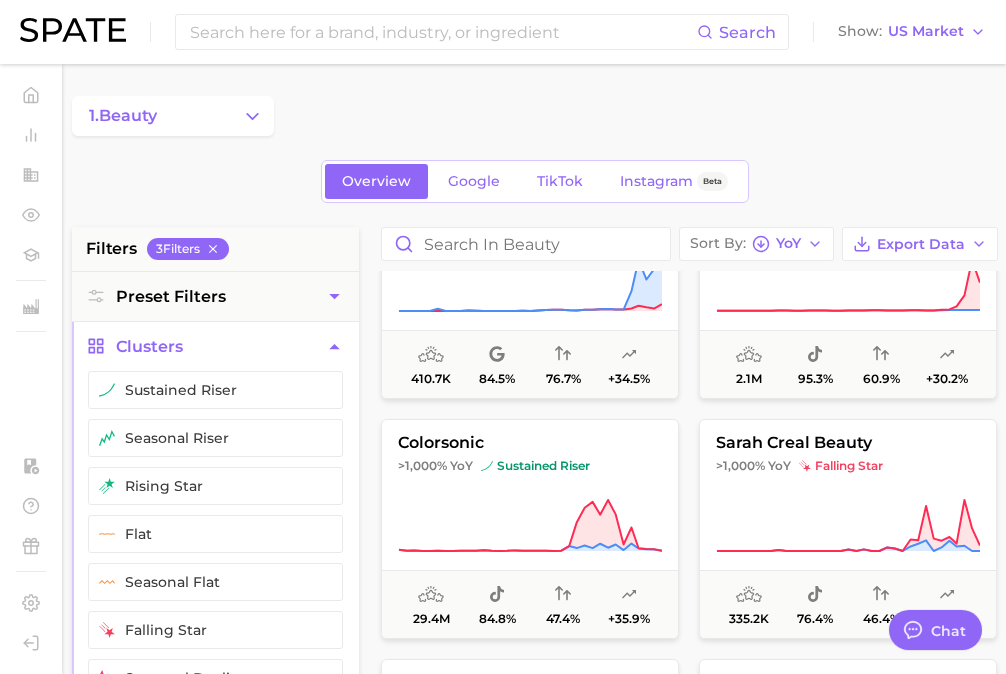 click on "sustained riser   seasonal riser   rising star   flat   seasonal flat   falling star   seasonal decliner   sustained decliner" at bounding box center [215, 566] 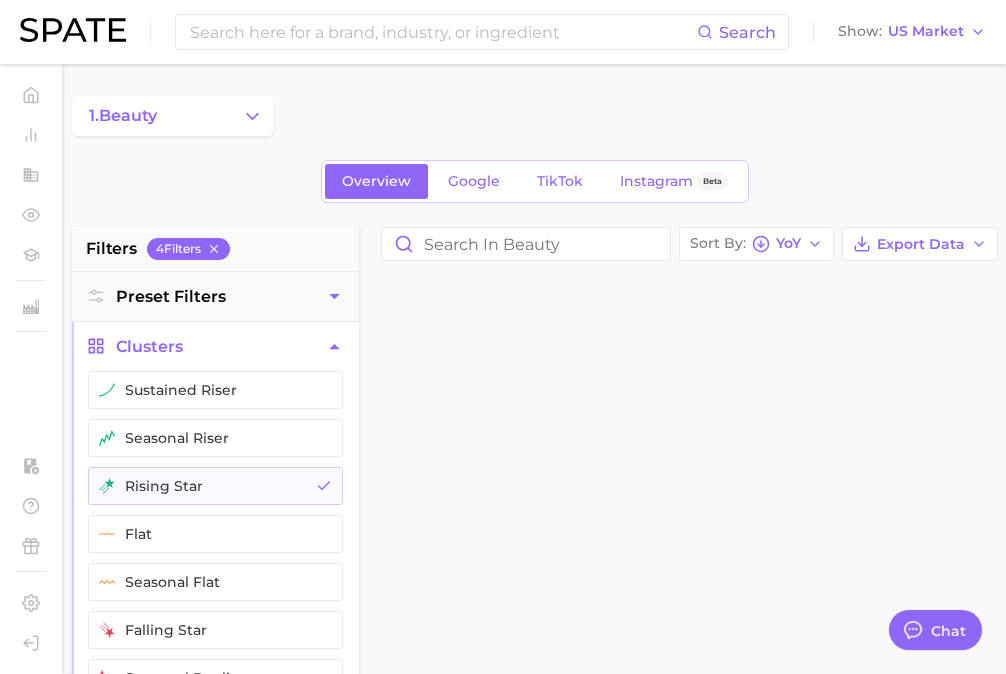 scroll, scrollTop: 0, scrollLeft: 0, axis: both 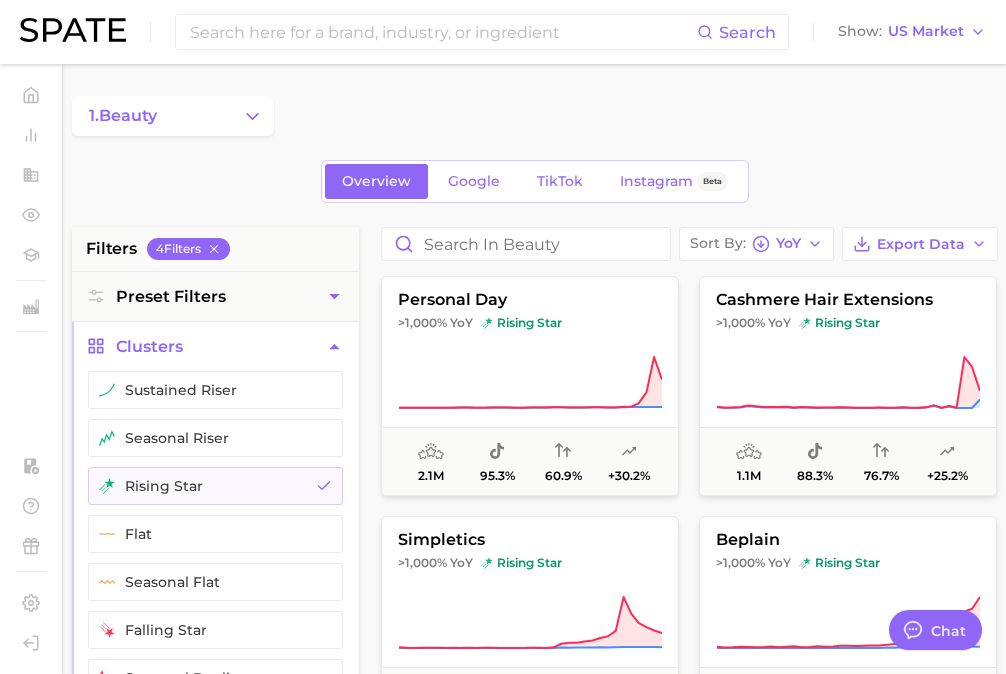 click on "sustained riser   seasonal riser   rising star   flat   seasonal flat   falling star   seasonal decliner   sustained decliner" at bounding box center (215, 566) 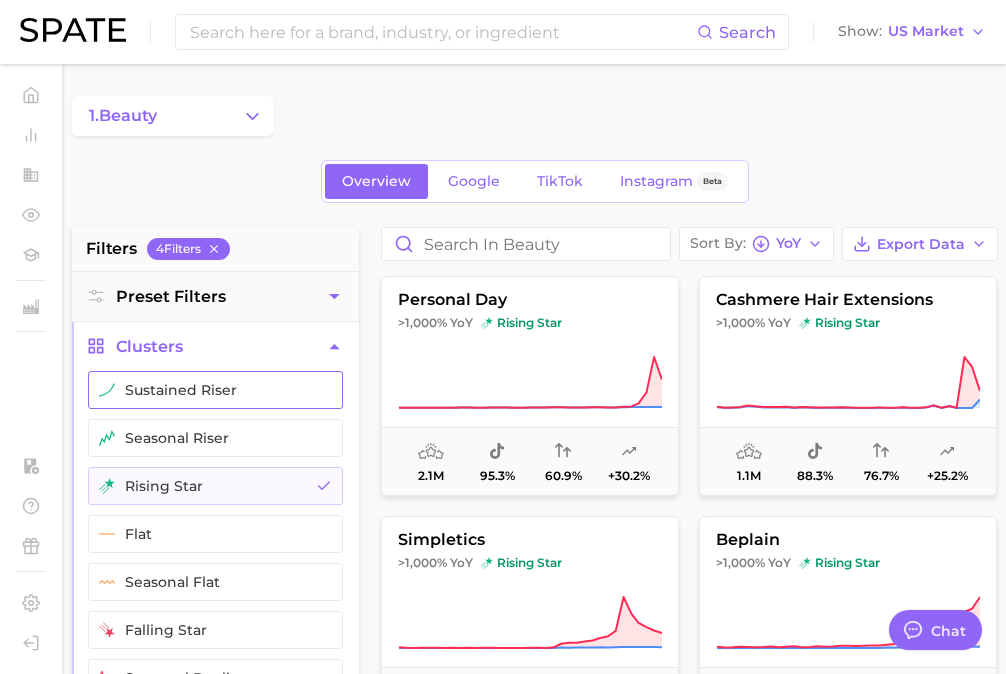 click on "sustained riser" at bounding box center (215, 390) 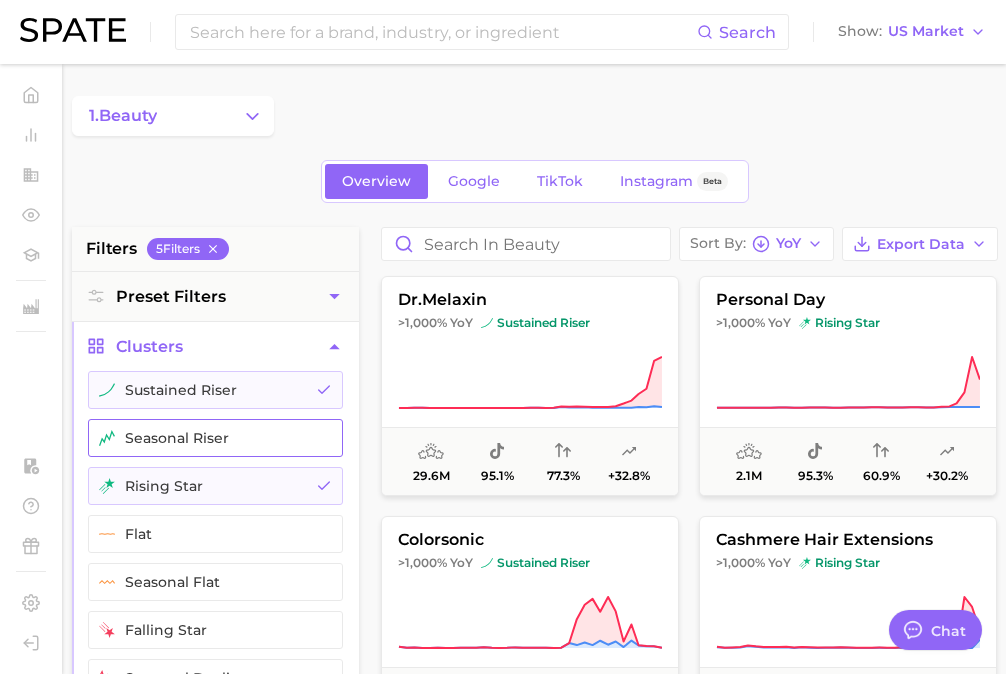 click on "seasonal riser" at bounding box center [215, 438] 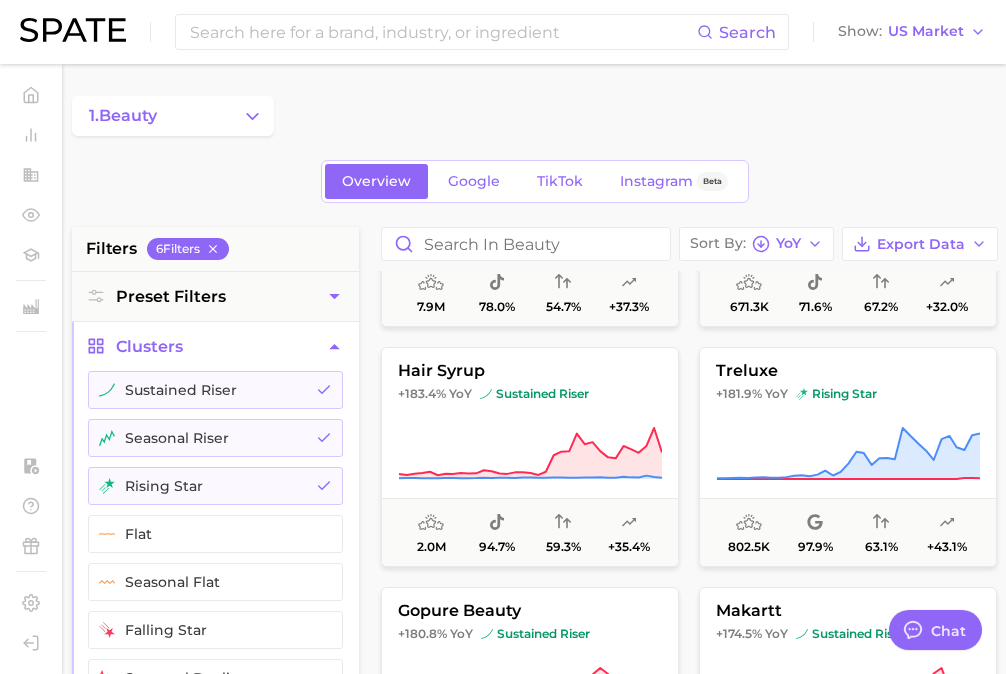 scroll, scrollTop: 6892, scrollLeft: 0, axis: vertical 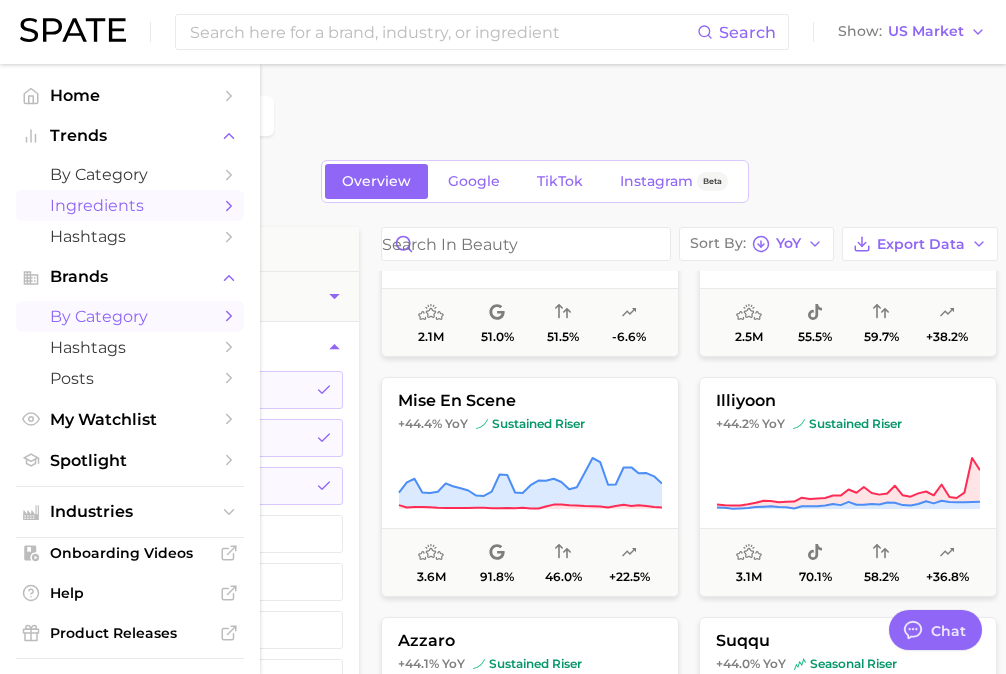 click on "Ingredients" at bounding box center (130, 205) 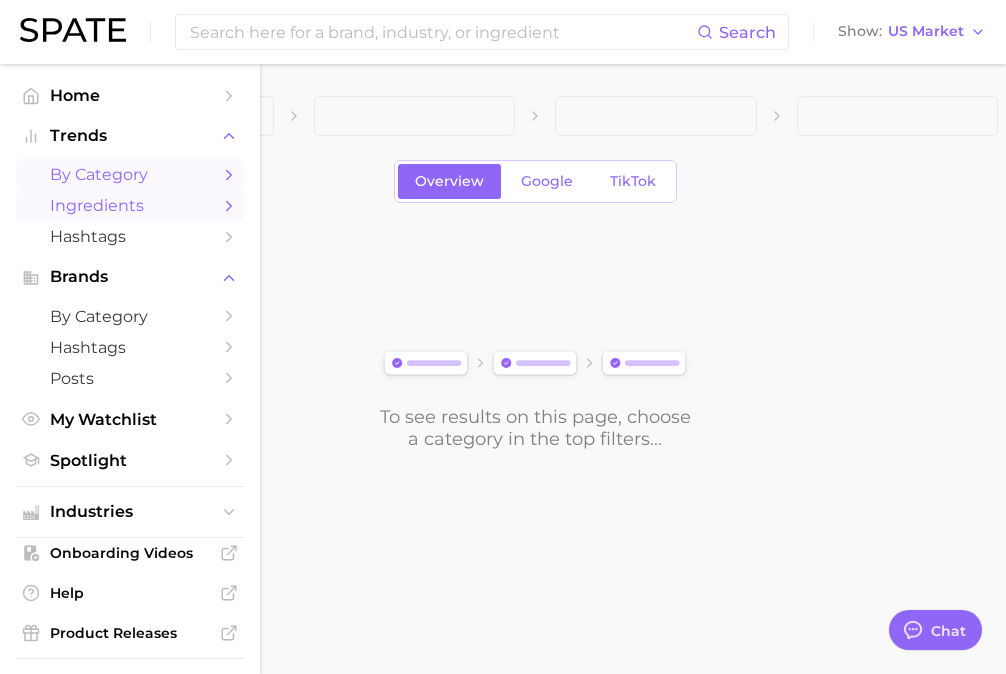 click on "by Category" at bounding box center (130, 174) 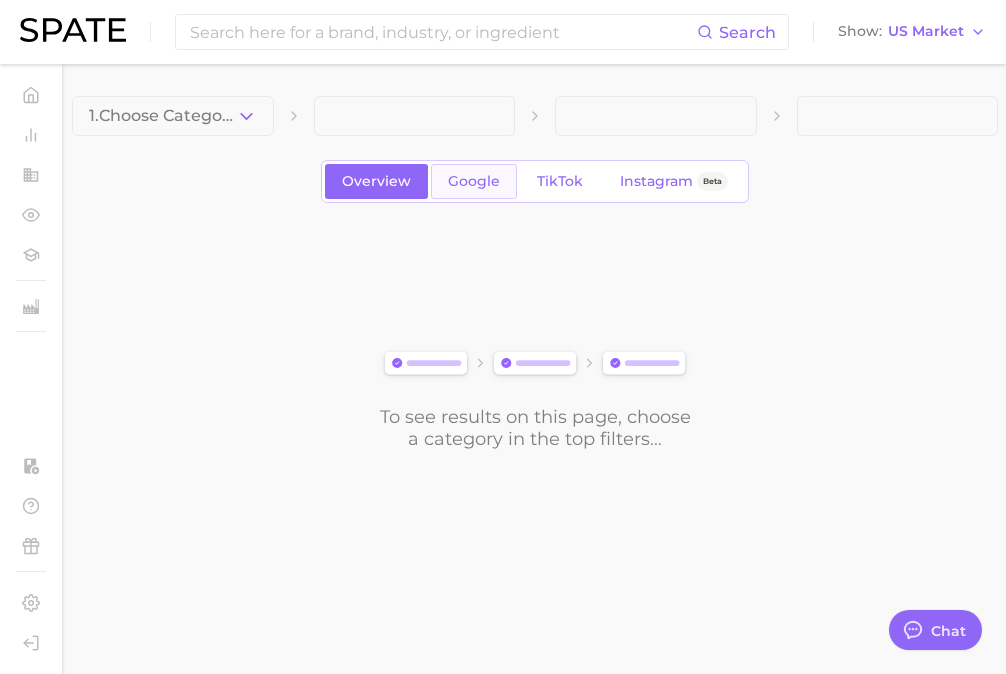 click on "Google" at bounding box center [474, 181] 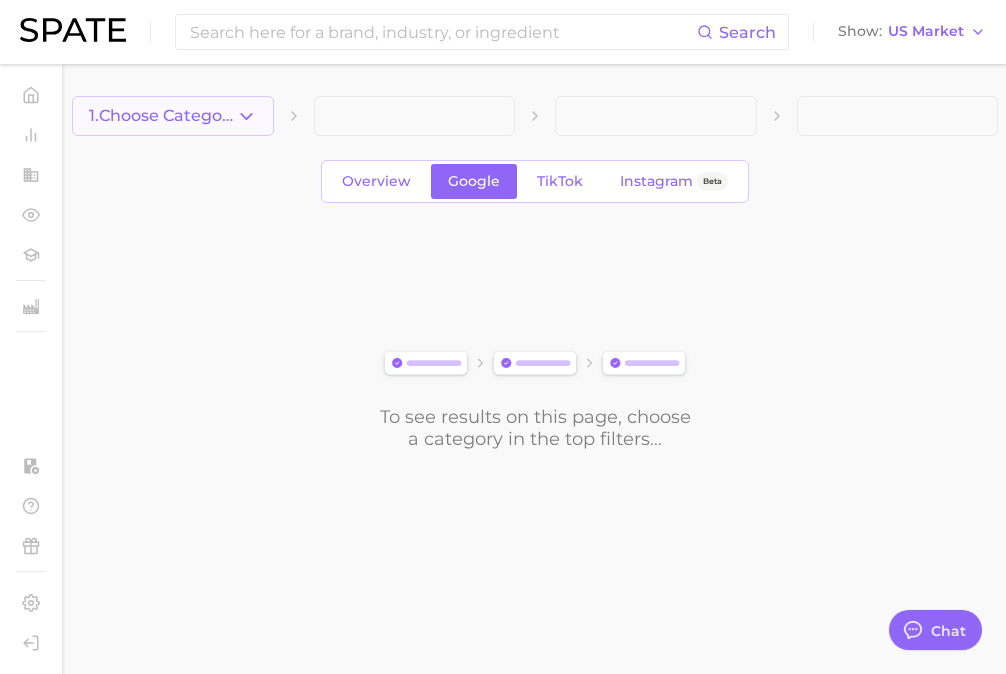 click on "1.  Choose Category" at bounding box center [173, 116] 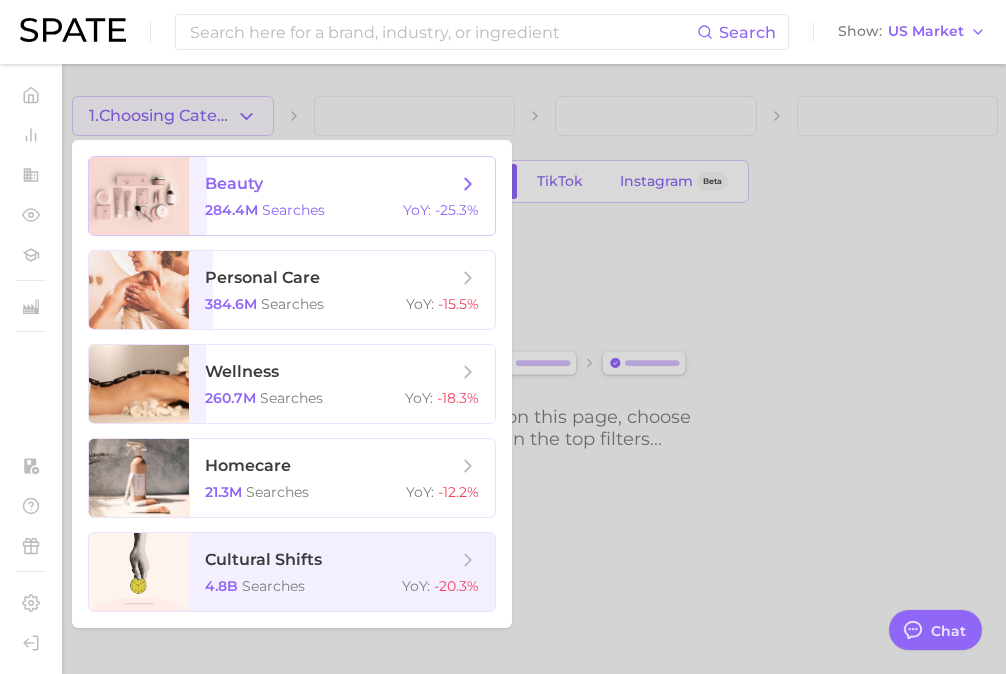 click on "beauty 284.4m   searches YoY :   -25.3%" at bounding box center [342, 196] 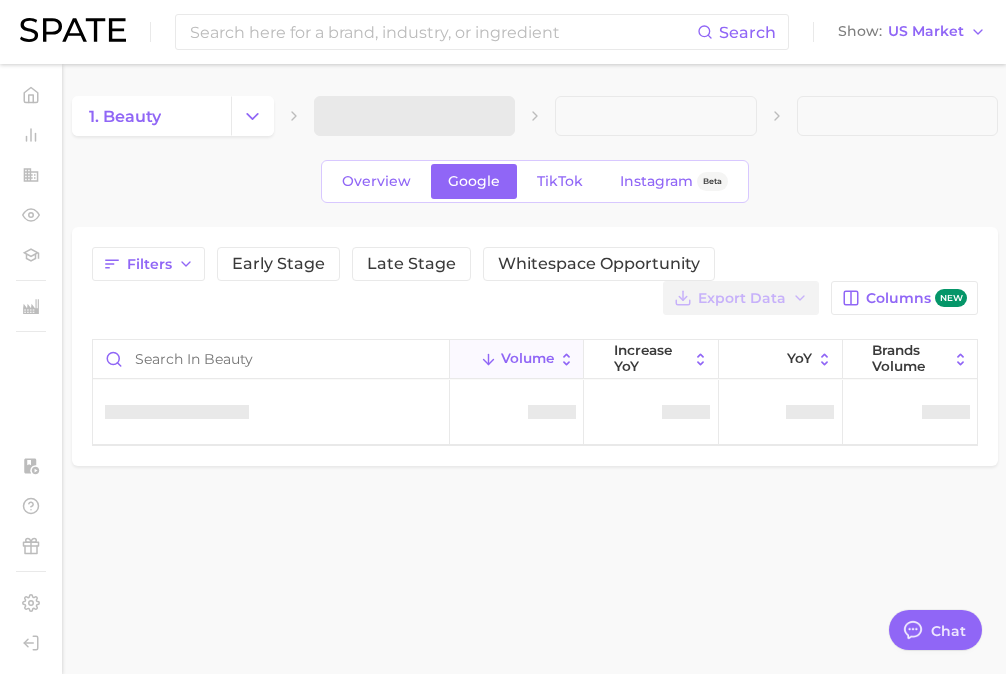click at bounding box center (415, 116) 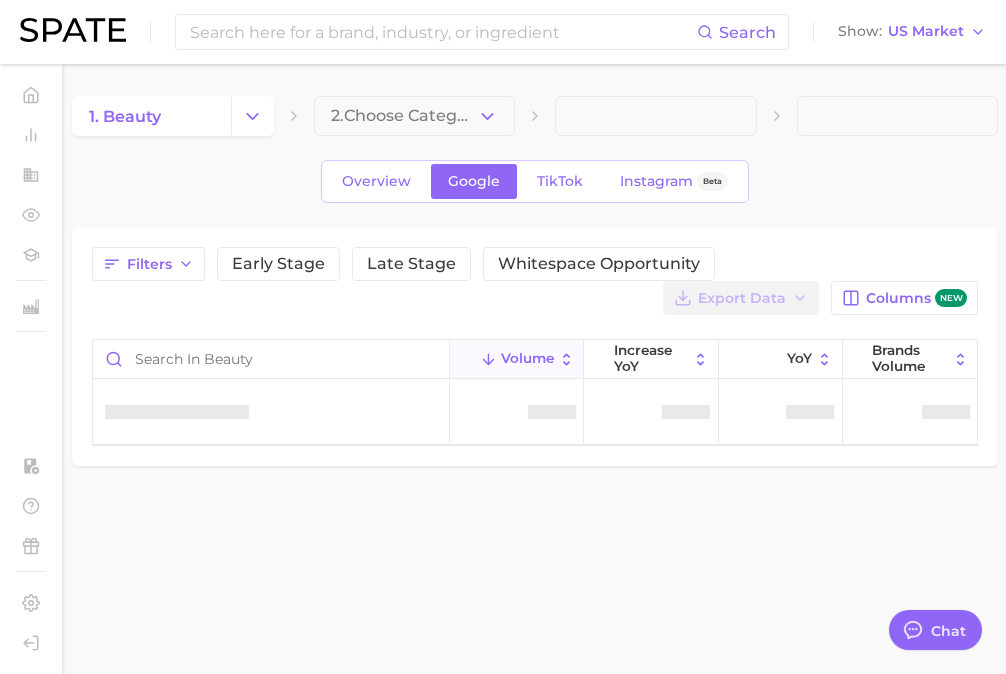 click on "2.  Choose Category" at bounding box center (404, 116) 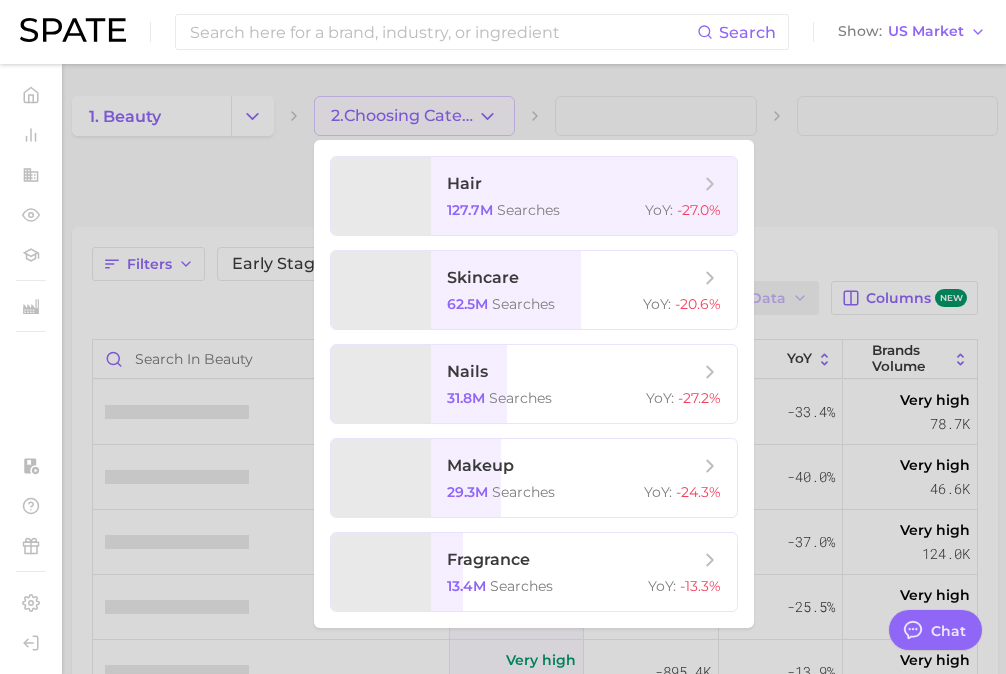 click at bounding box center (503, 337) 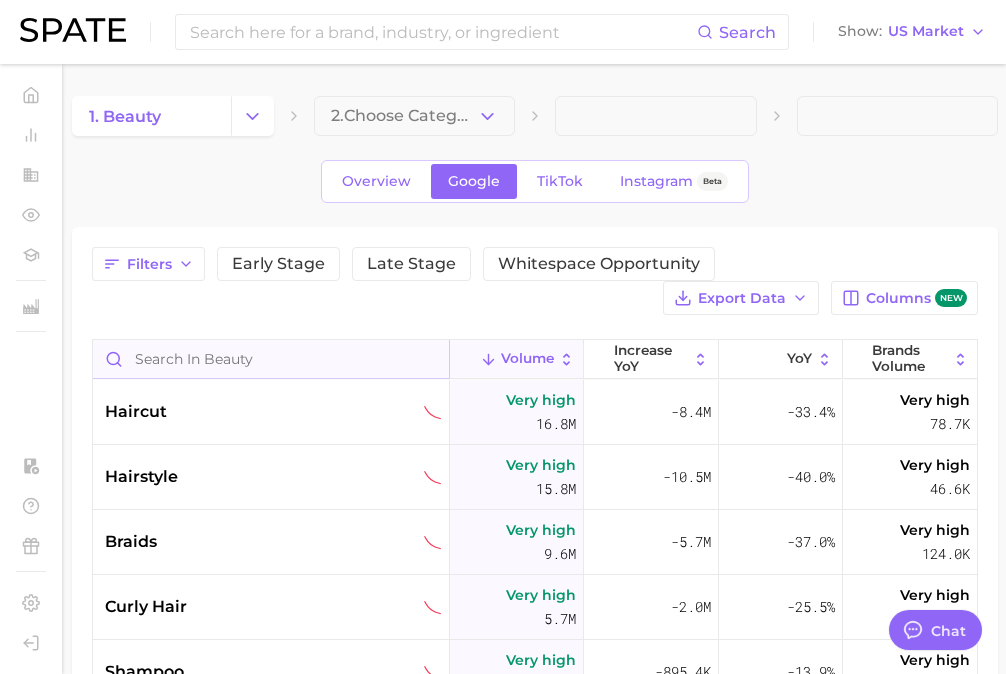 click at bounding box center (271, 359) 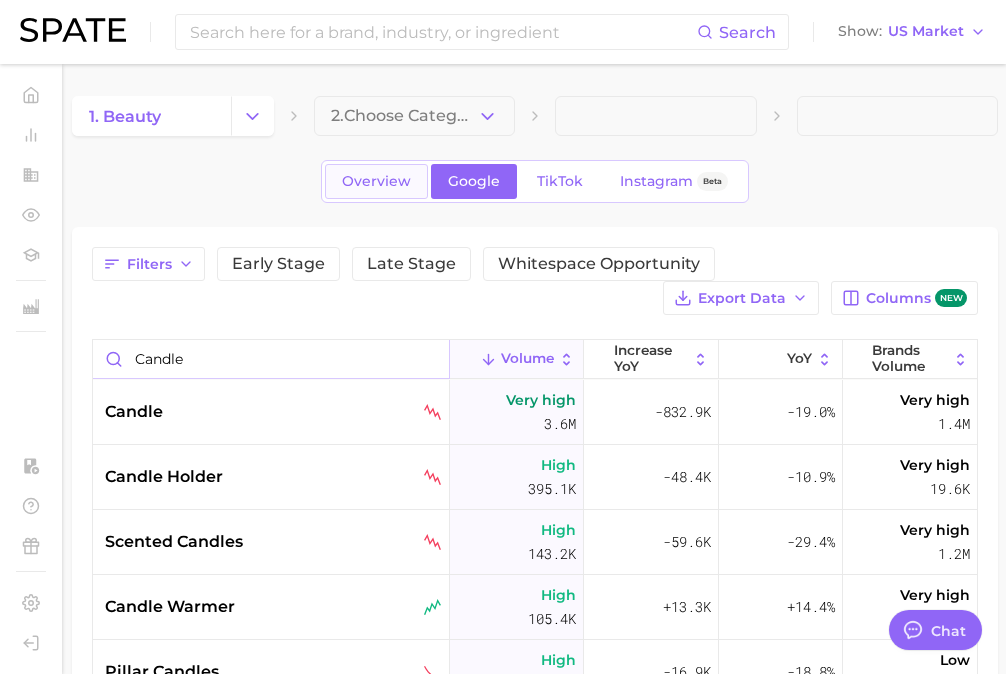 type on "candle" 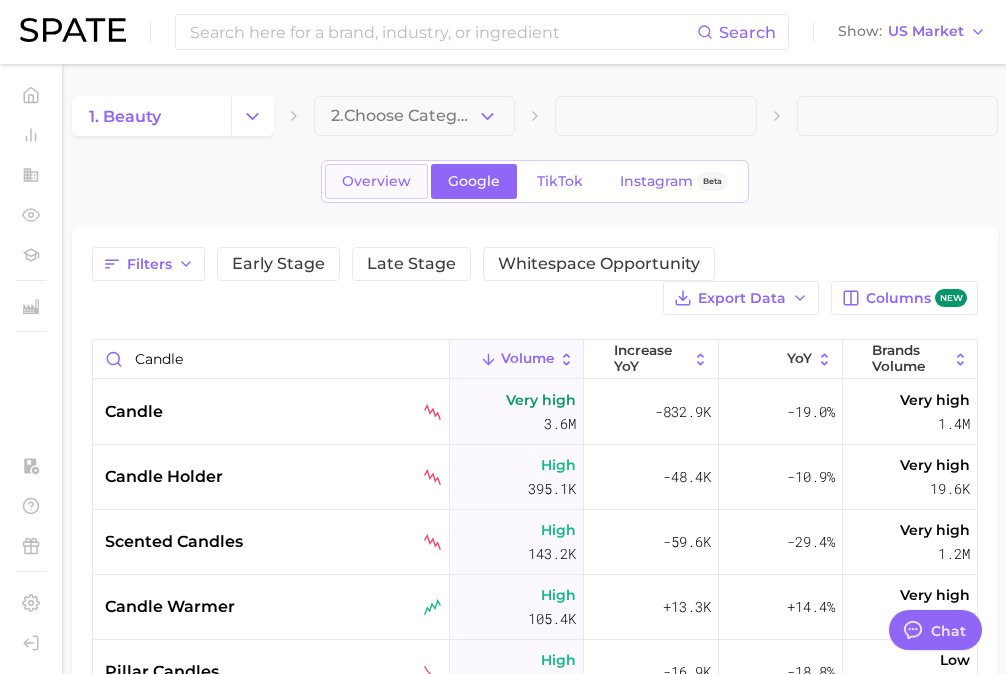 click on "Overview" at bounding box center (376, 181) 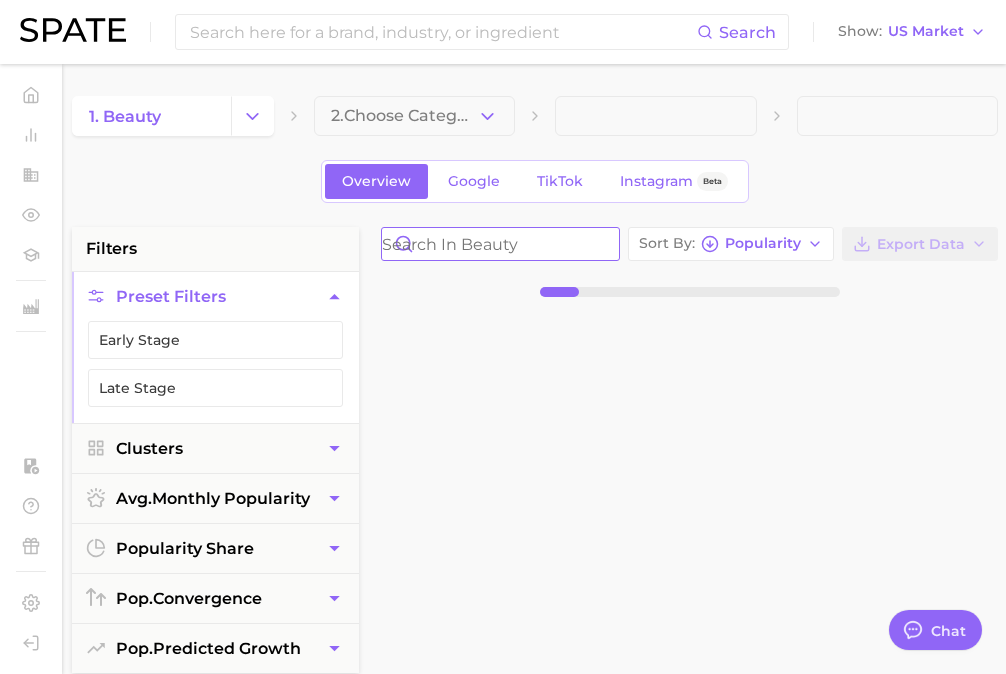 click at bounding box center (500, 244) 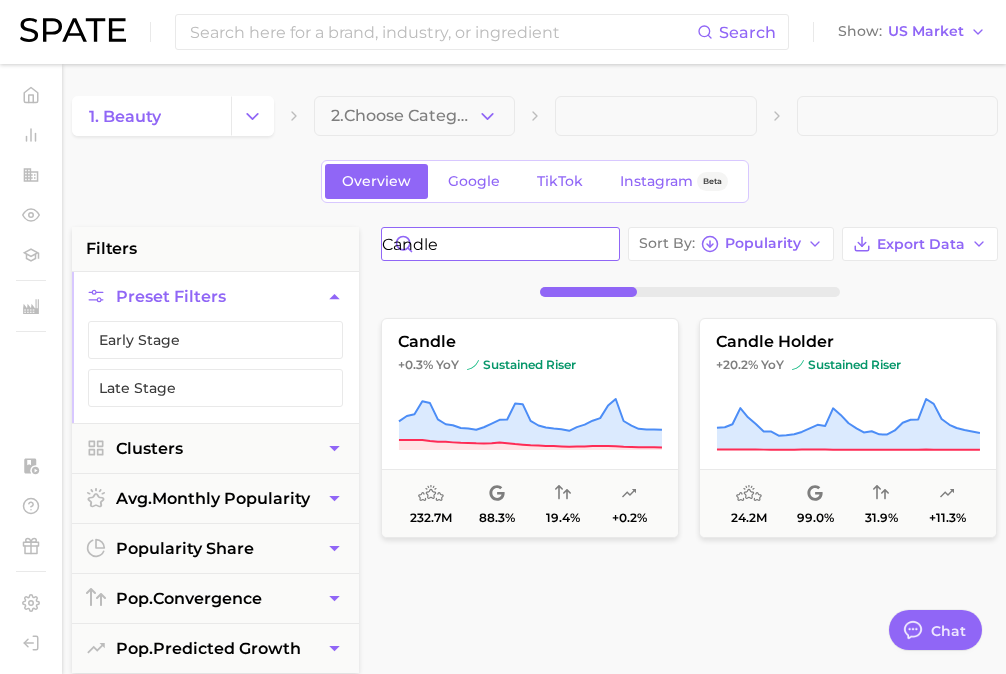 type on "candle" 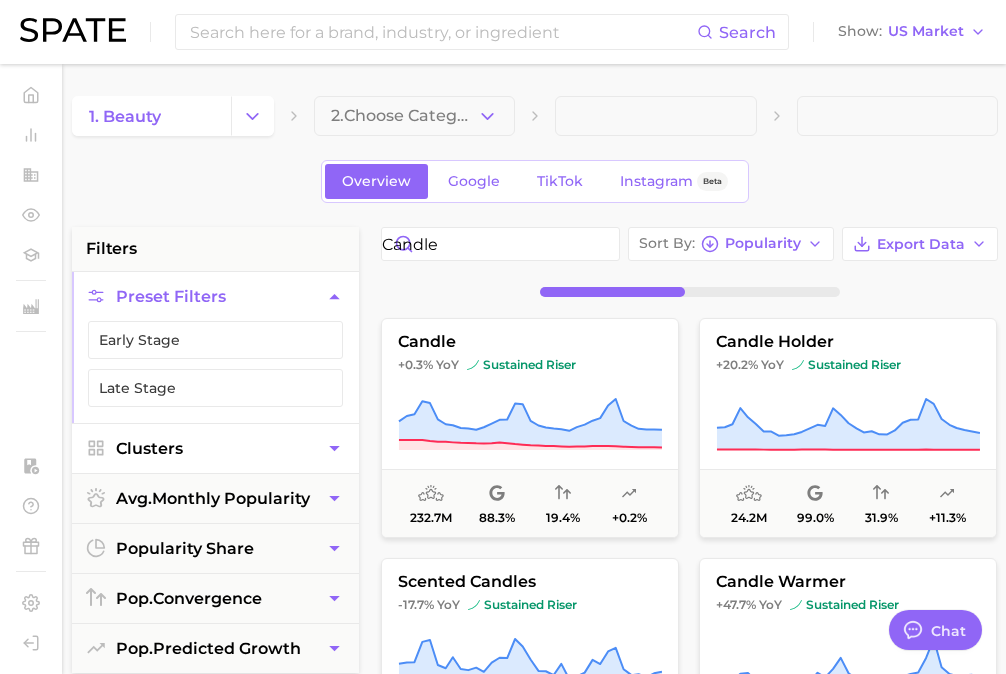 click on "Clusters" at bounding box center [215, 448] 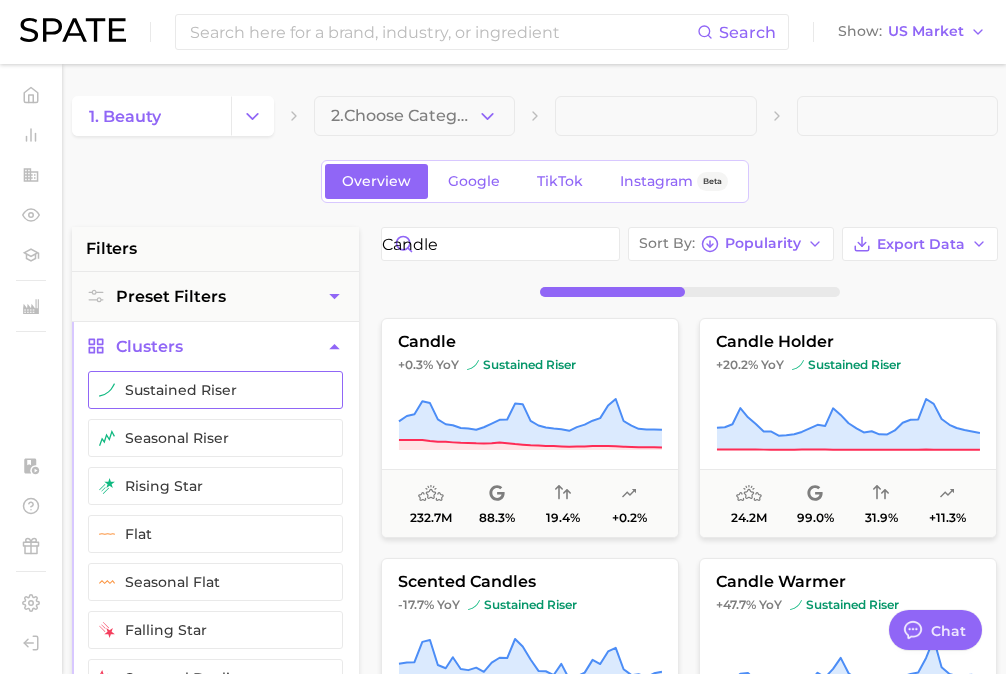 click on "rising star" at bounding box center (215, 486) 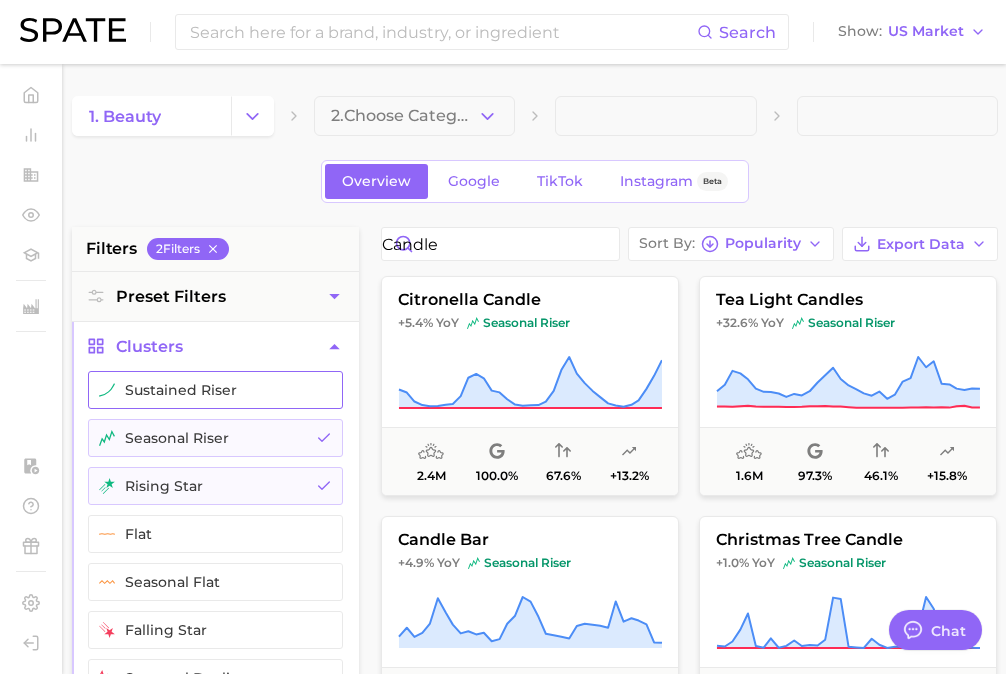 click on "sustained riser" at bounding box center (215, 390) 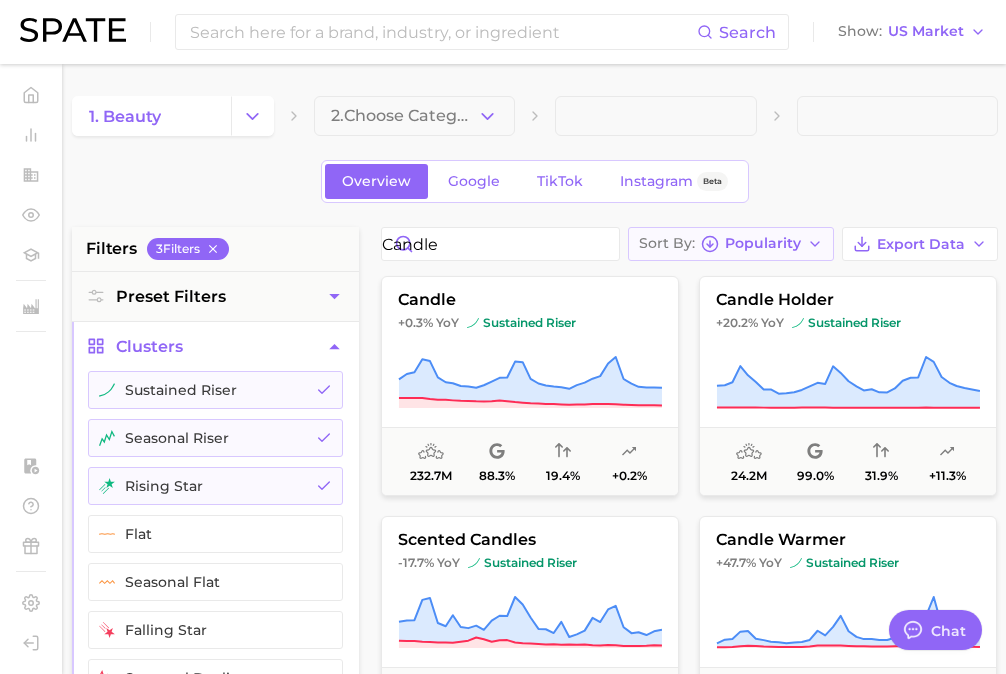 click 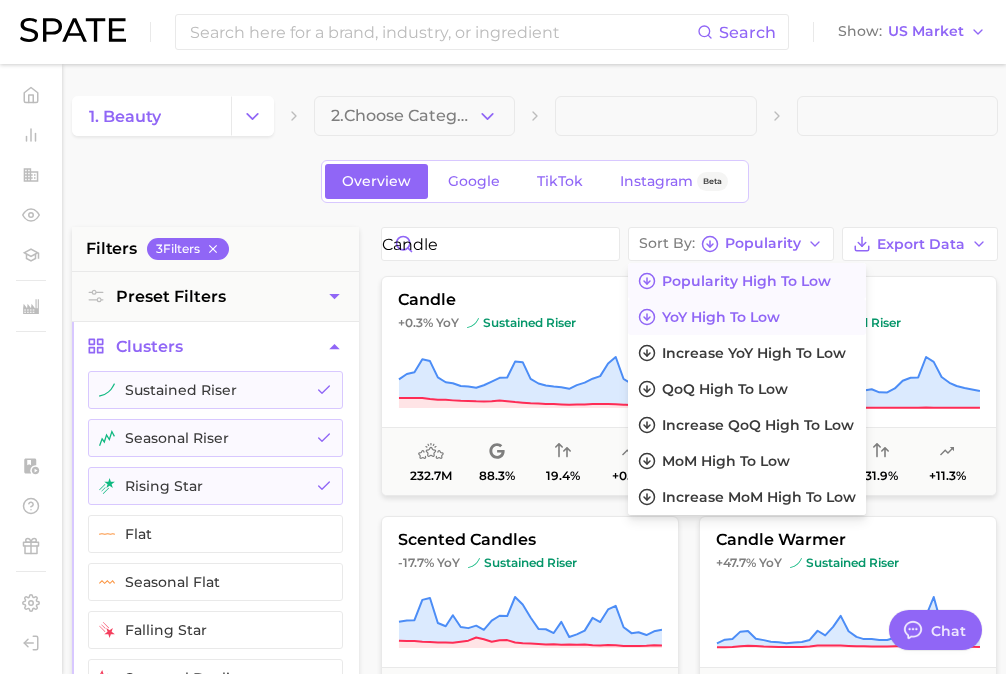 click on "YoY   high to low" at bounding box center [721, 317] 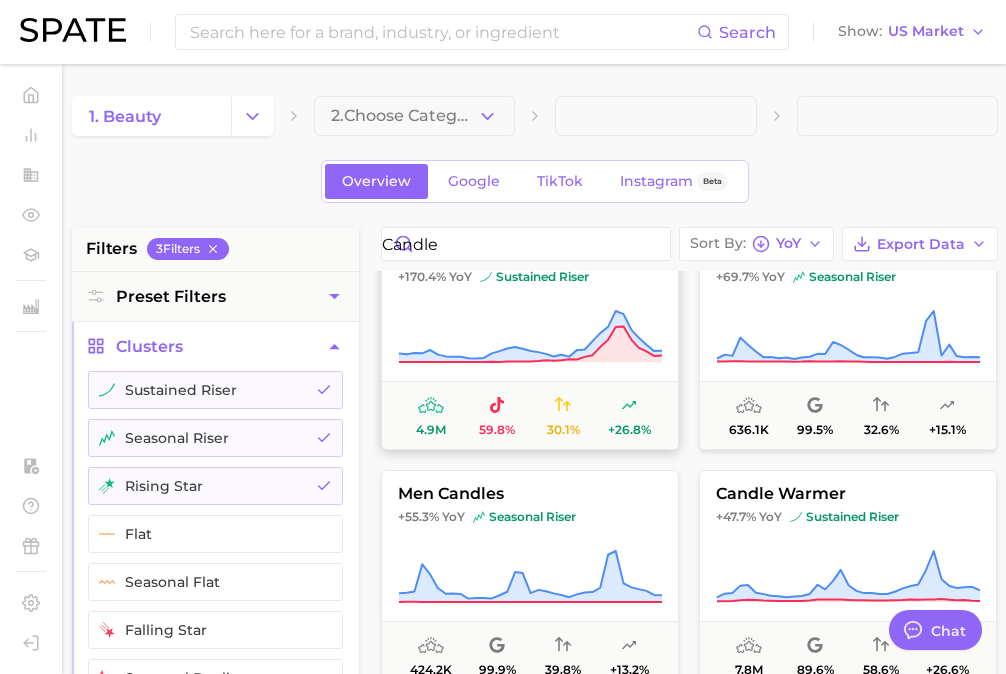 scroll, scrollTop: 35, scrollLeft: 0, axis: vertical 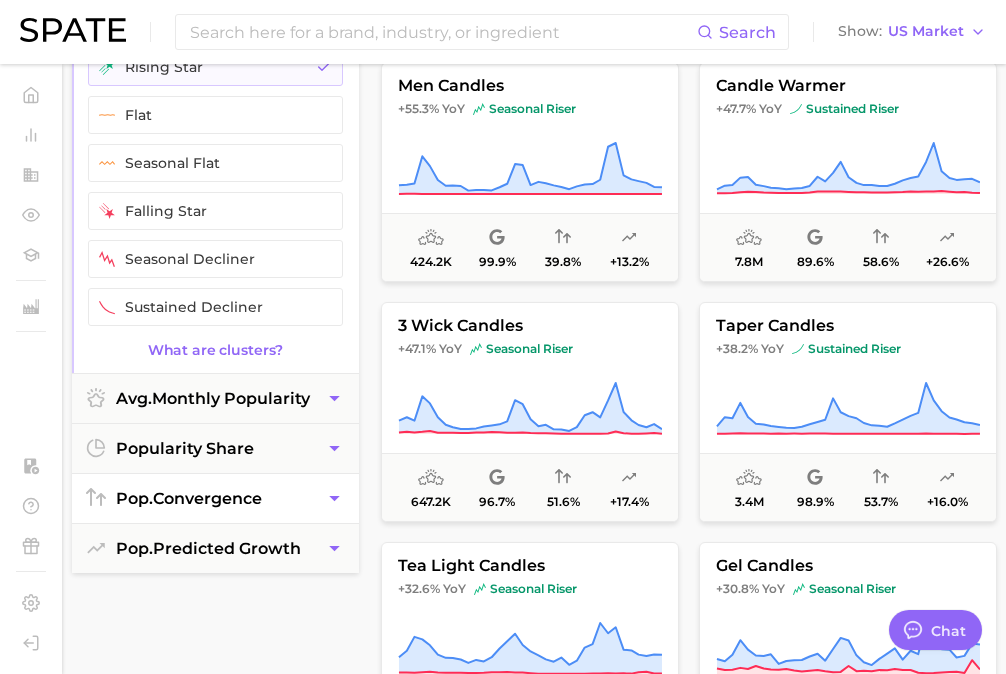 click on "pop.  convergence" at bounding box center (215, 498) 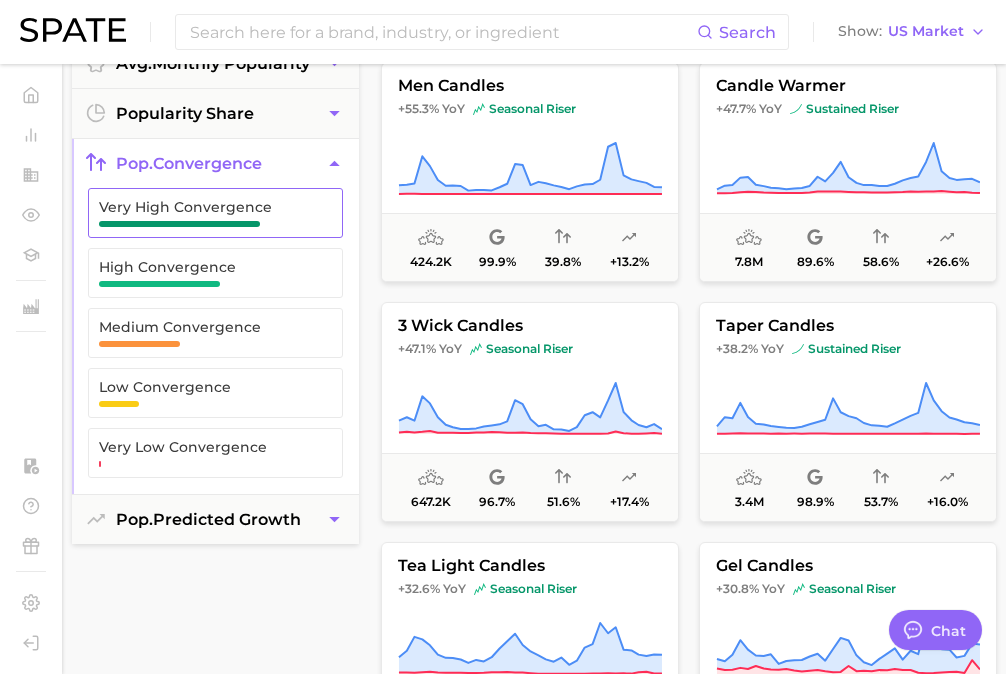 click on "Very High Convergence" at bounding box center (199, 213) 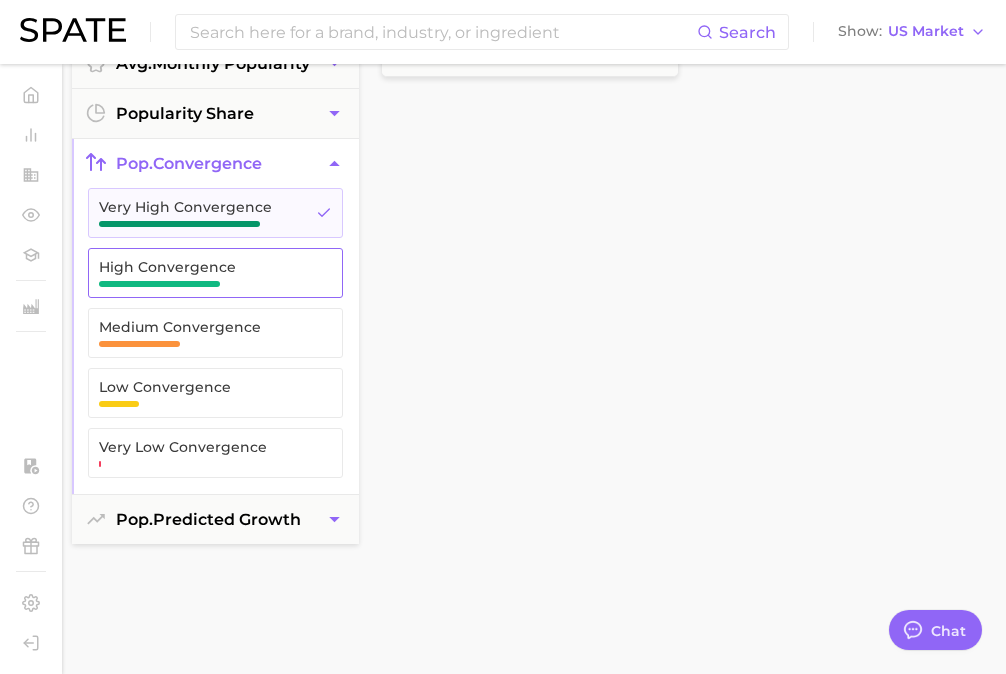 scroll, scrollTop: 0, scrollLeft: 0, axis: both 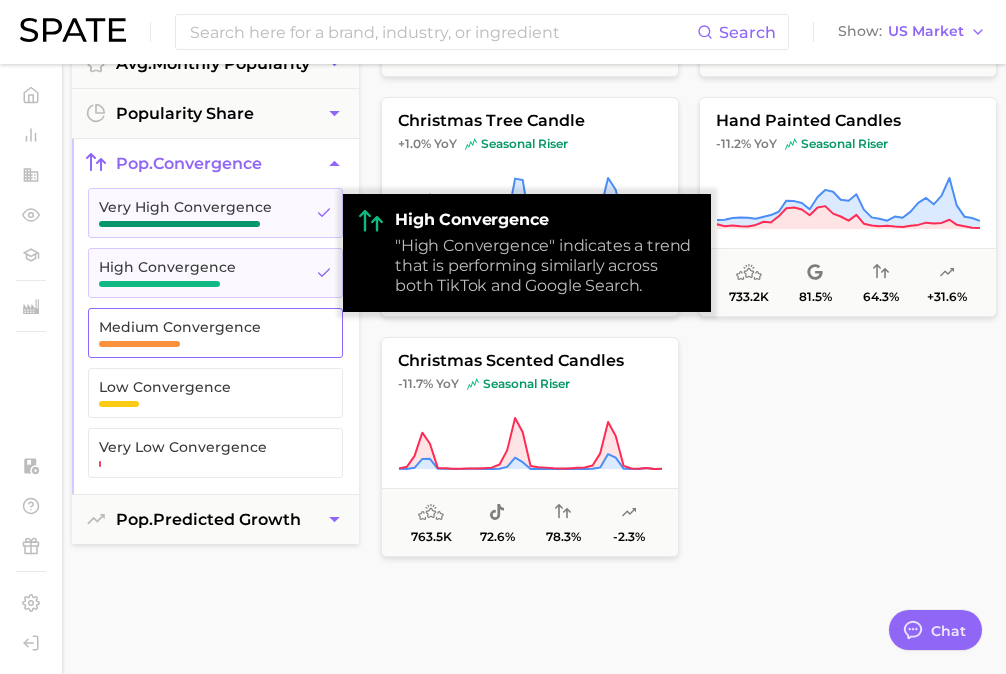 click on "Medium Convergence" at bounding box center [199, 333] 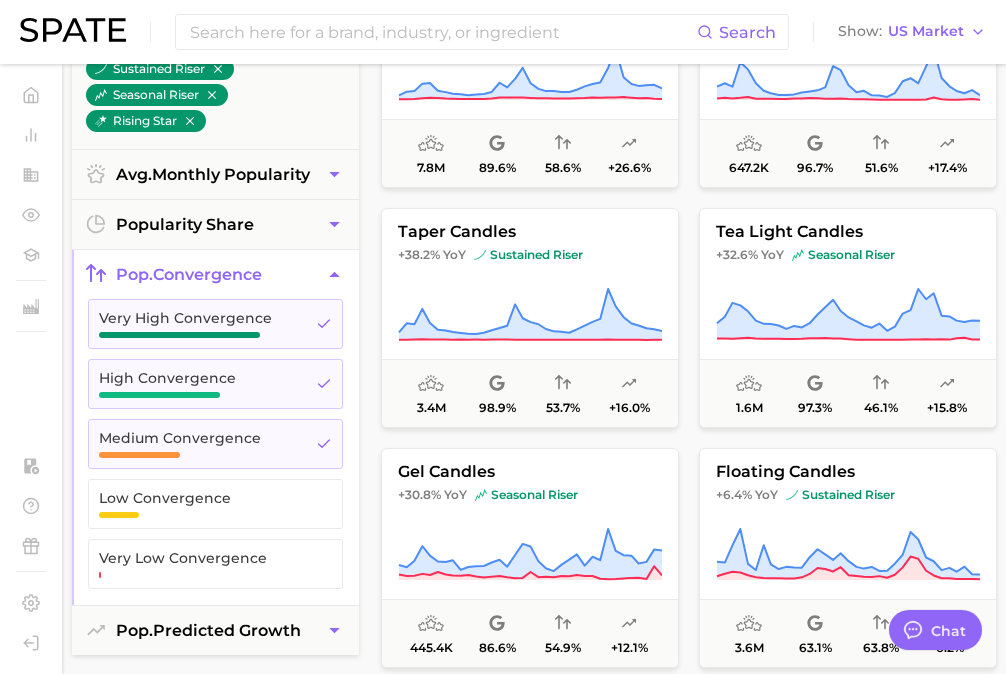 scroll, scrollTop: 309, scrollLeft: 0, axis: vertical 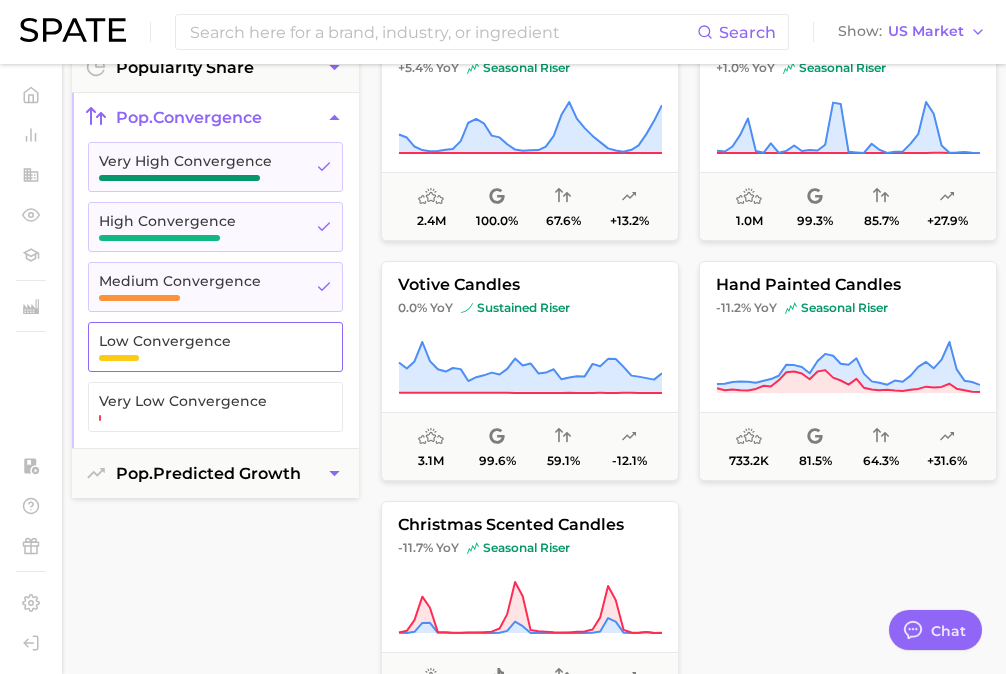 click on "Low Convergence" at bounding box center (199, 341) 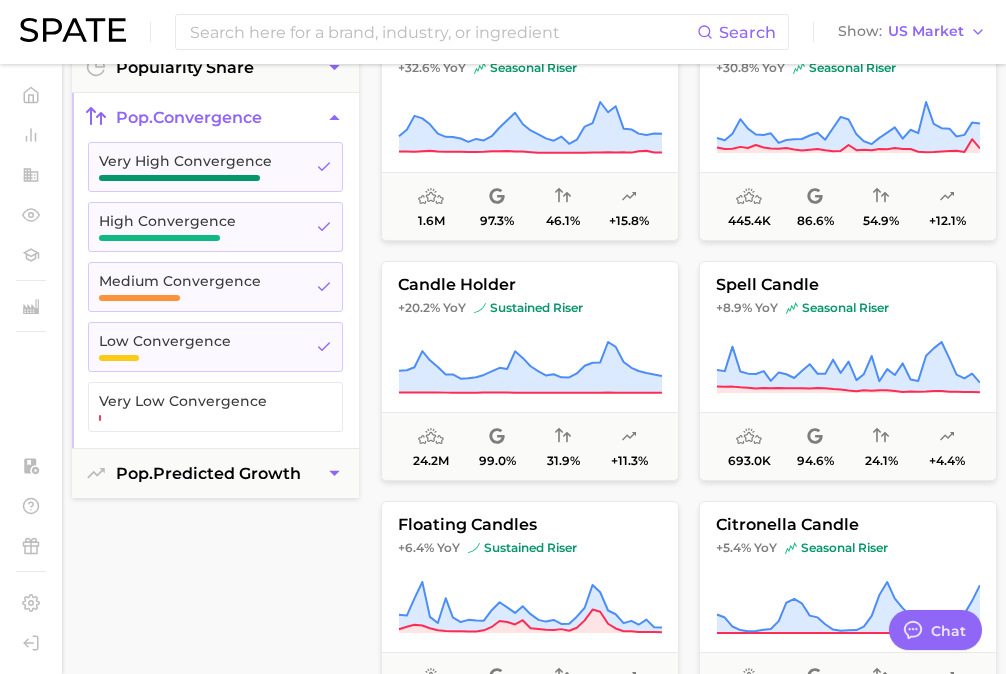 scroll, scrollTop: 0, scrollLeft: 0, axis: both 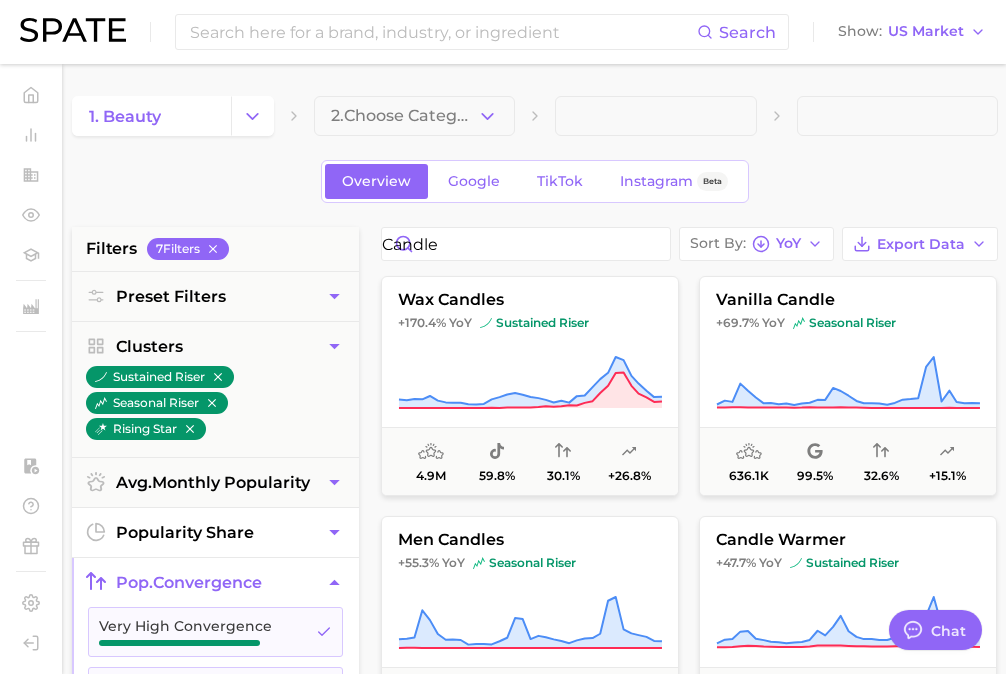 click on "popularity share" at bounding box center [215, 532] 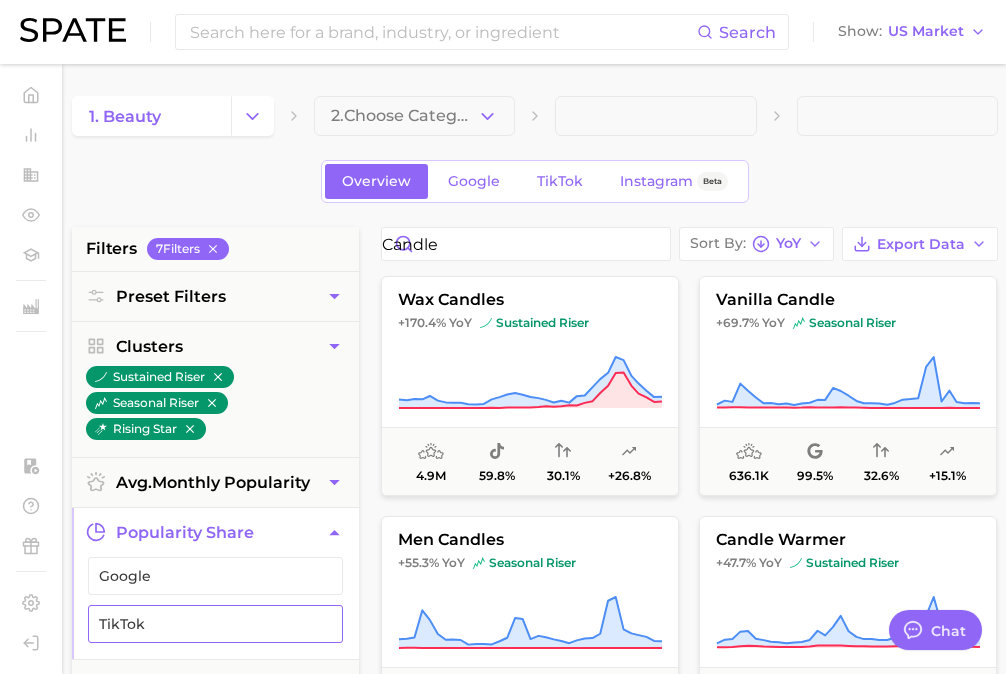 click on "TikTok" at bounding box center [199, 624] 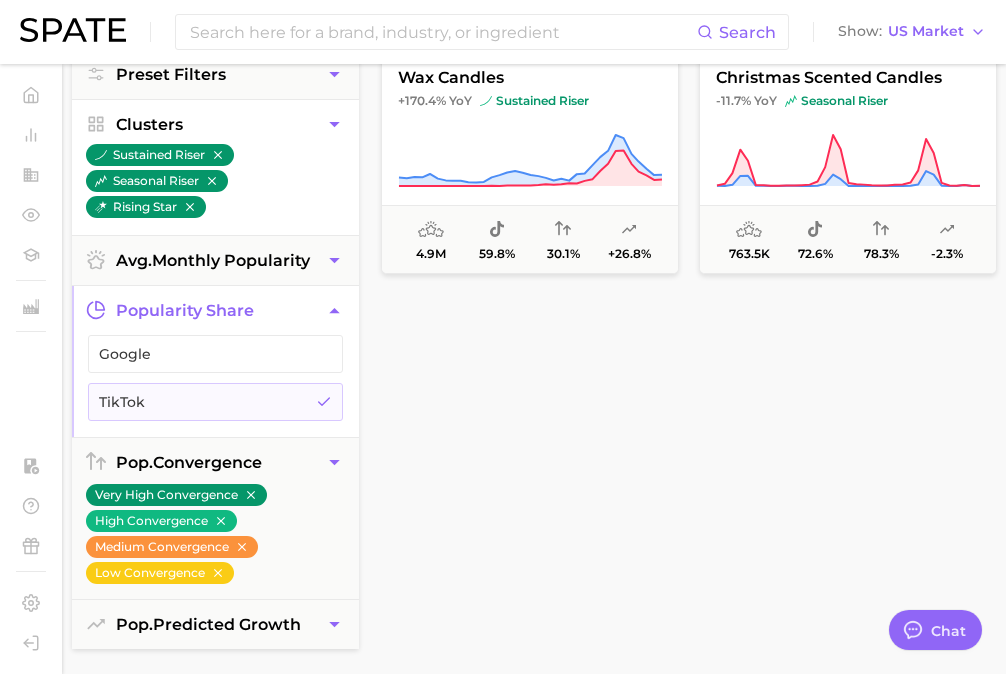 scroll, scrollTop: 235, scrollLeft: 0, axis: vertical 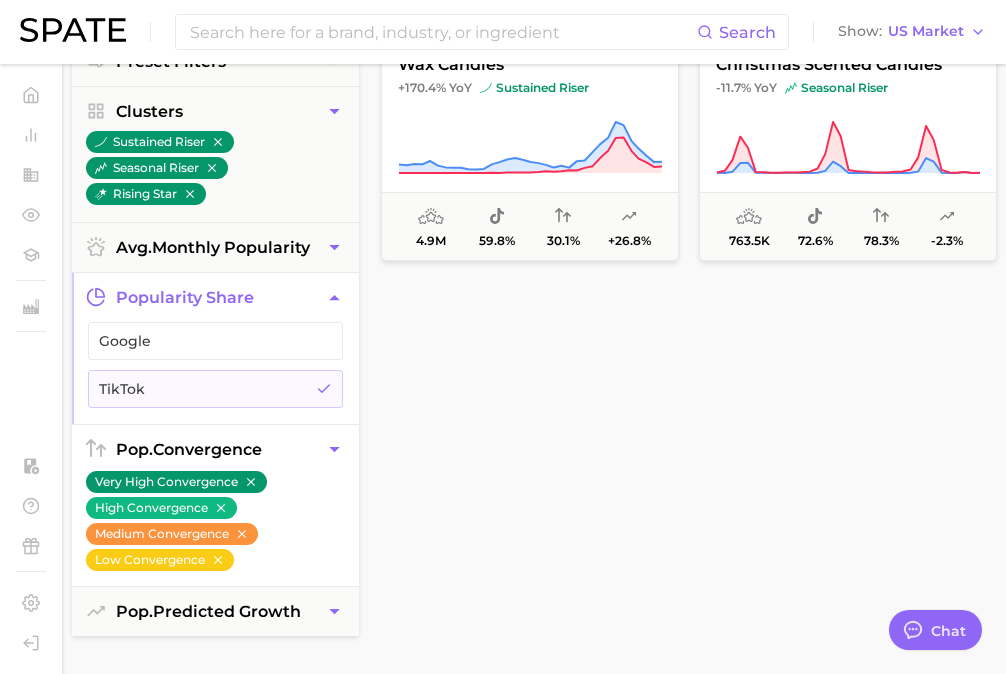 click on "pop.  convergence" at bounding box center [215, 449] 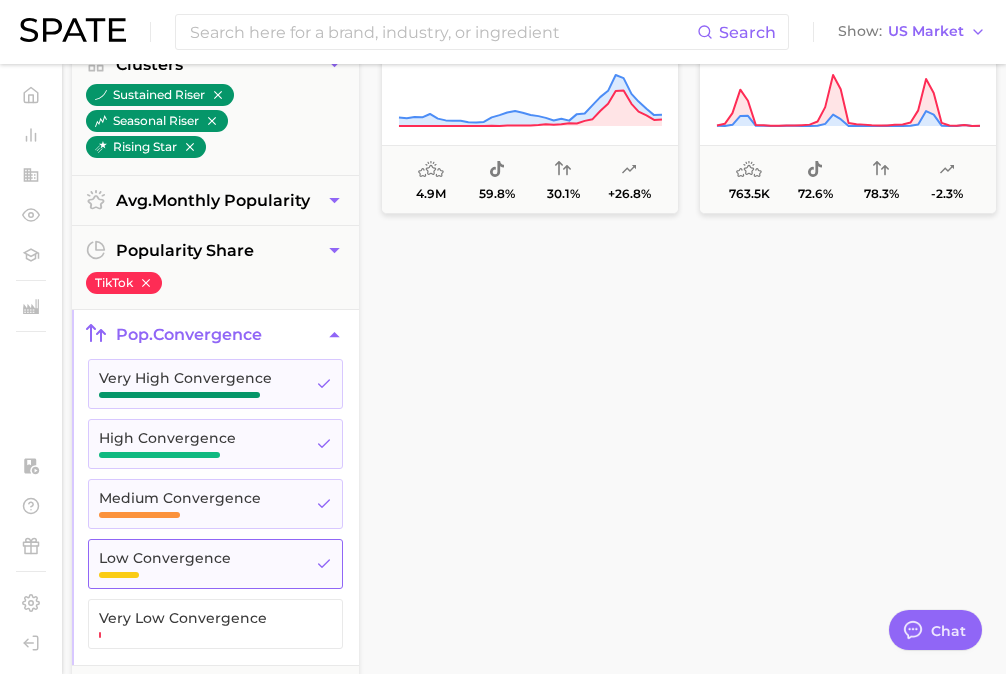 scroll, scrollTop: 300, scrollLeft: 0, axis: vertical 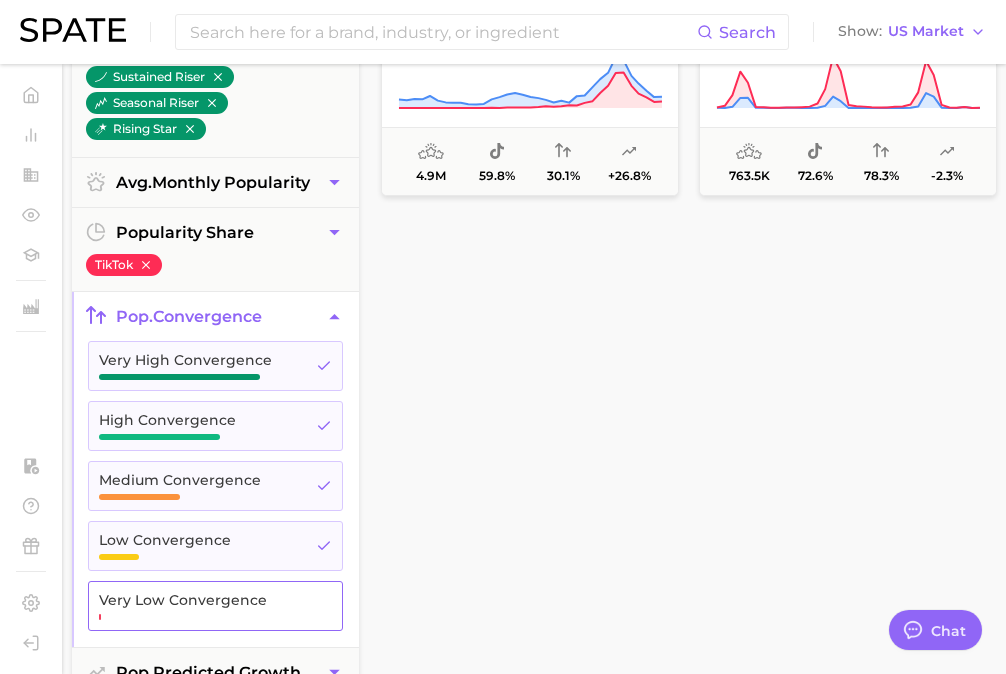 click on "Very Low Convergence" at bounding box center [199, 600] 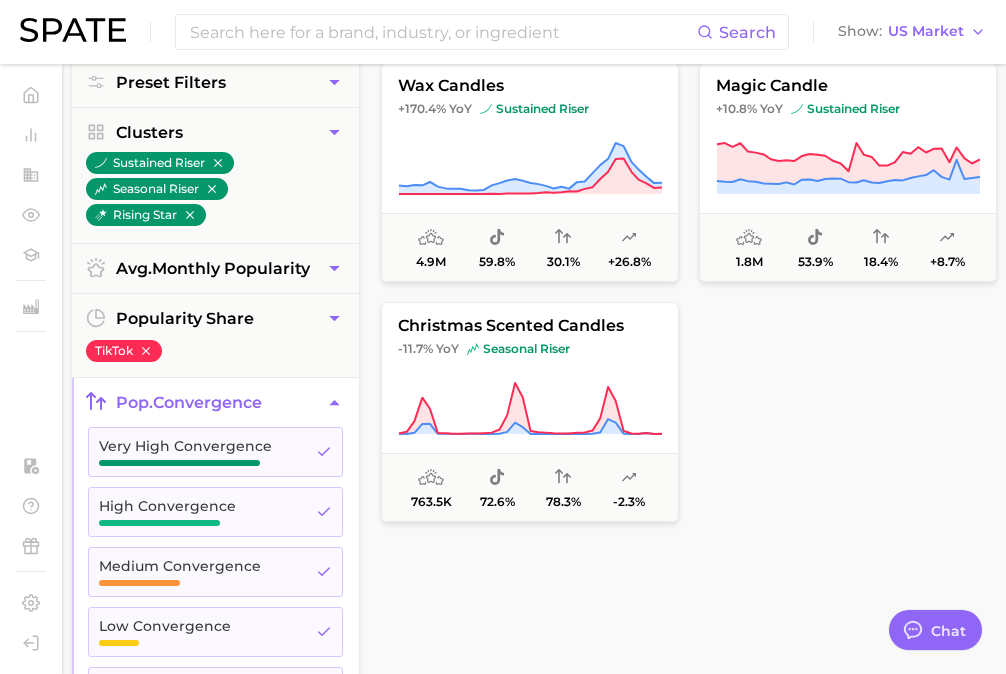 scroll, scrollTop: 0, scrollLeft: 0, axis: both 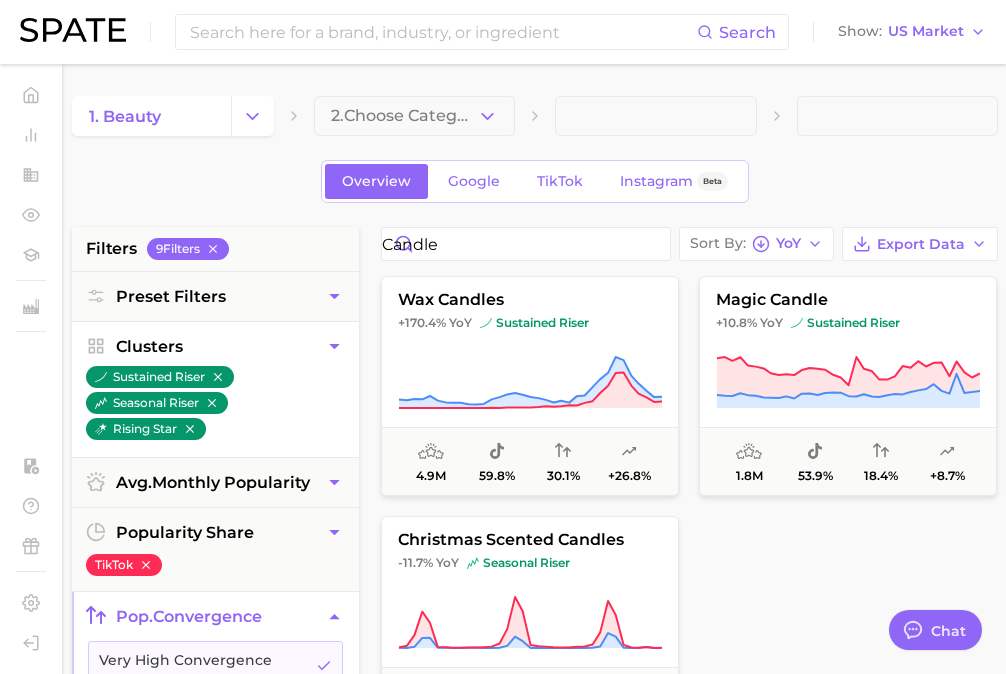 click on "Clusters" at bounding box center [215, 346] 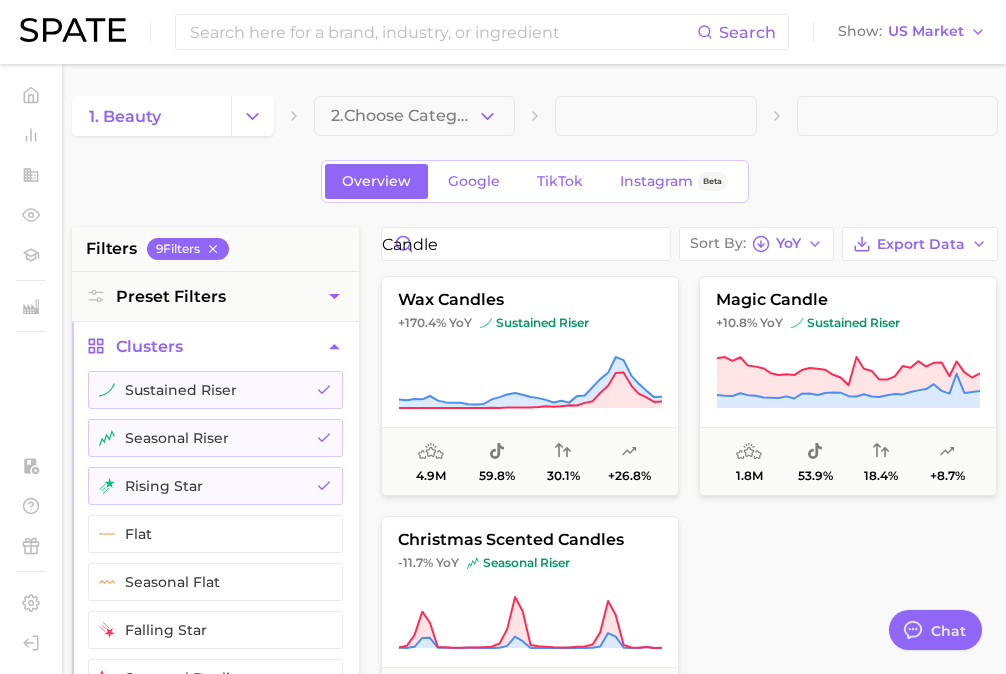 click on "flat" at bounding box center (215, 534) 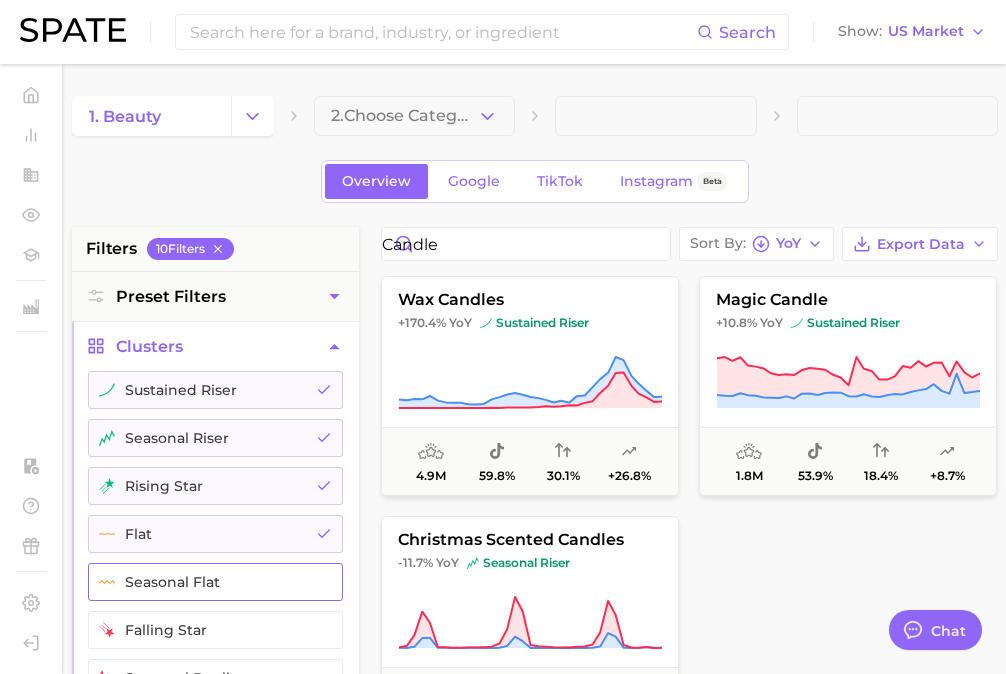 click on "seasonal flat" at bounding box center [215, 582] 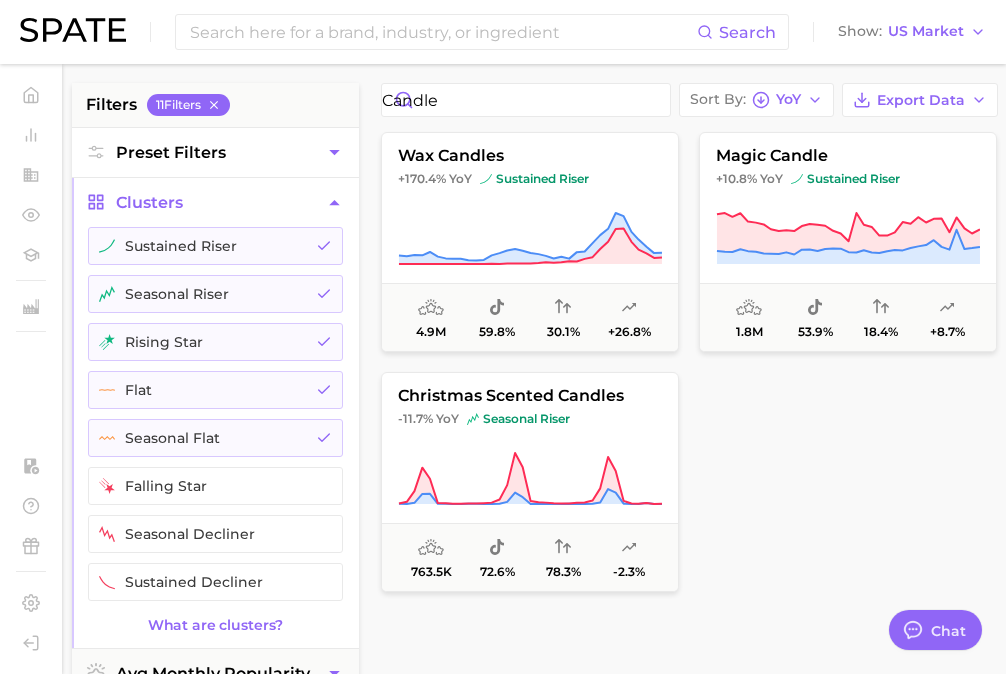 scroll, scrollTop: 0, scrollLeft: 0, axis: both 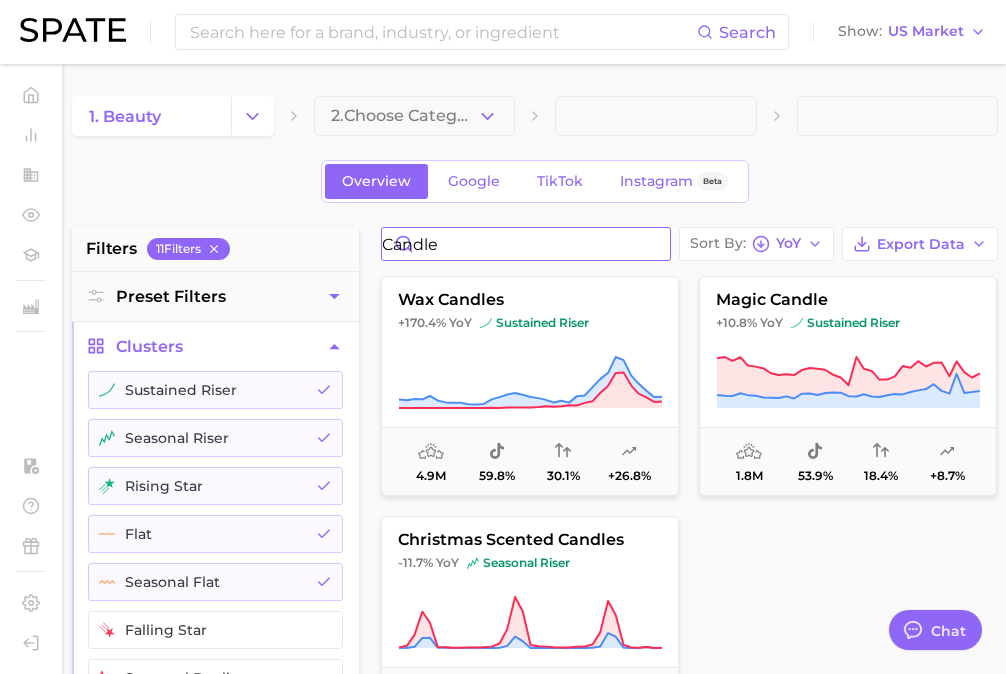 click on "candle" at bounding box center [526, 244] 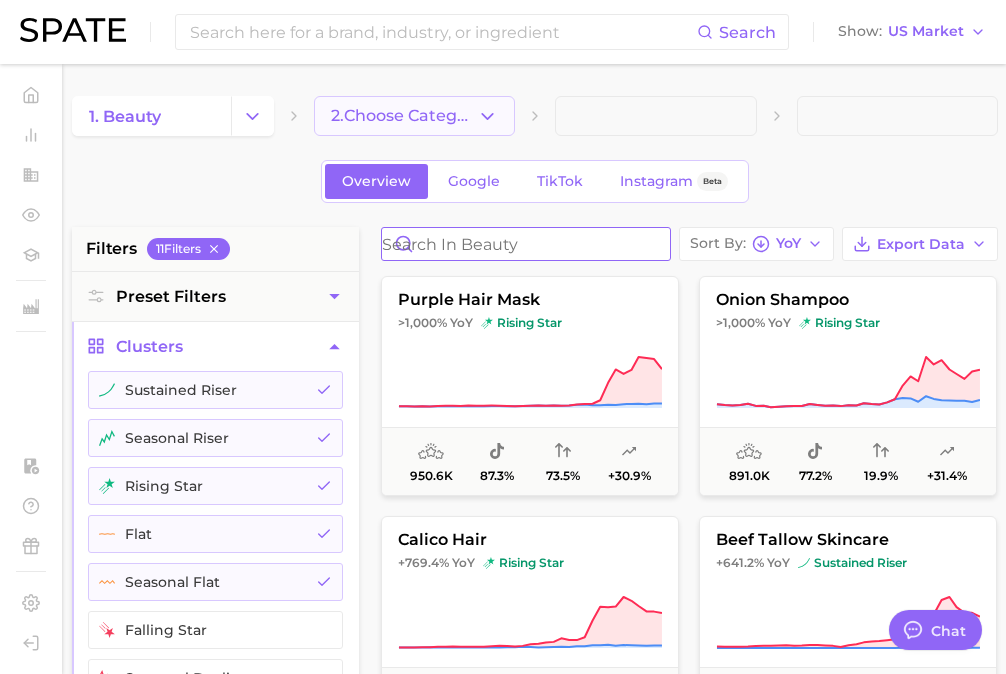 type 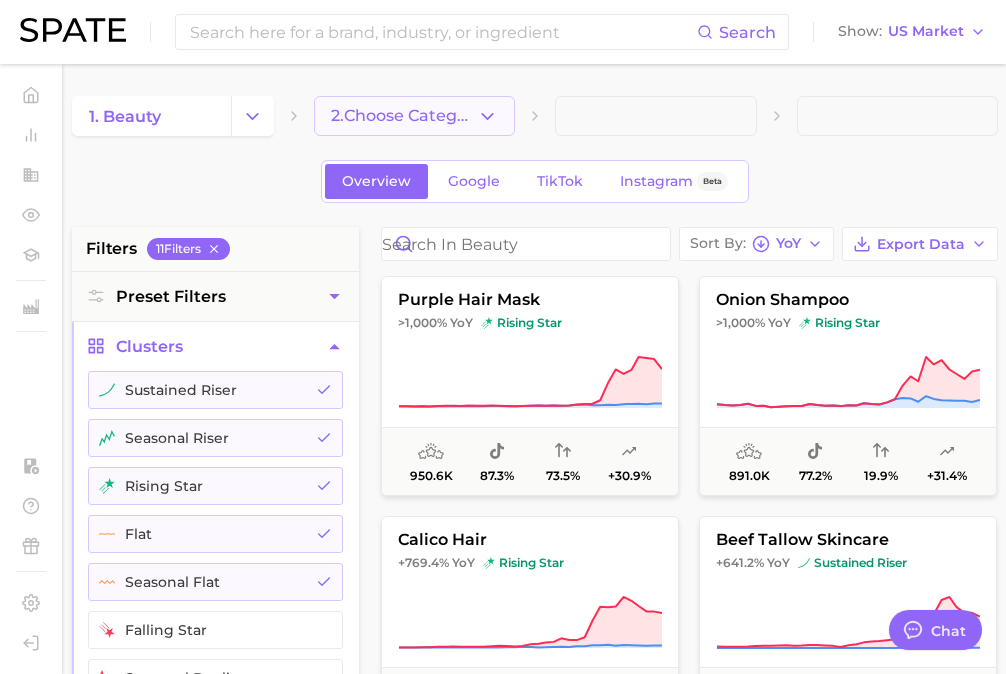 click 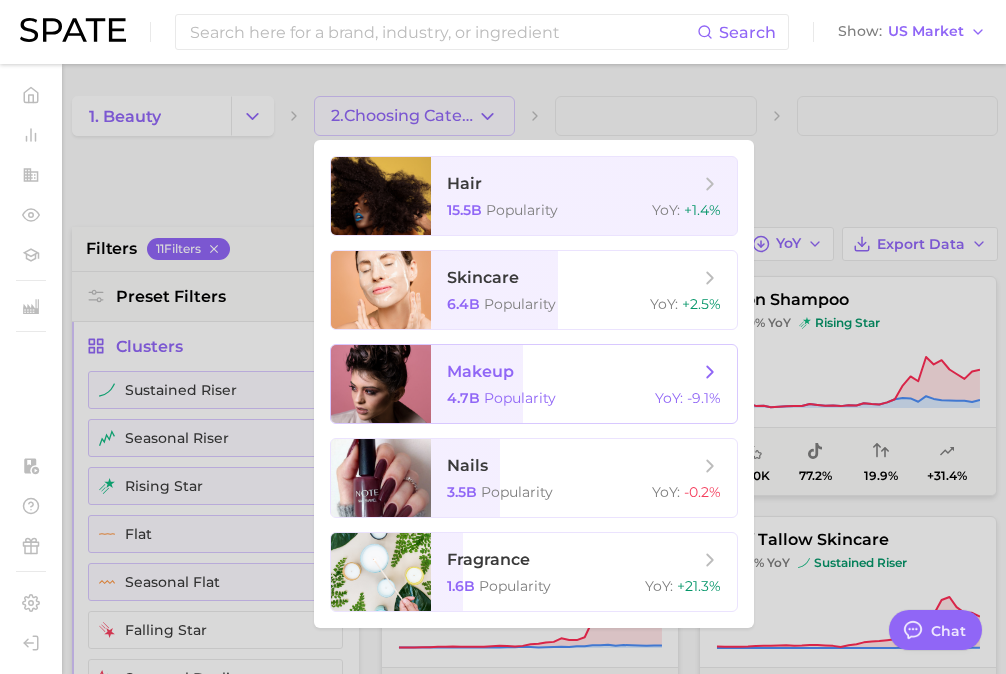 click on "makeup" at bounding box center [480, 371] 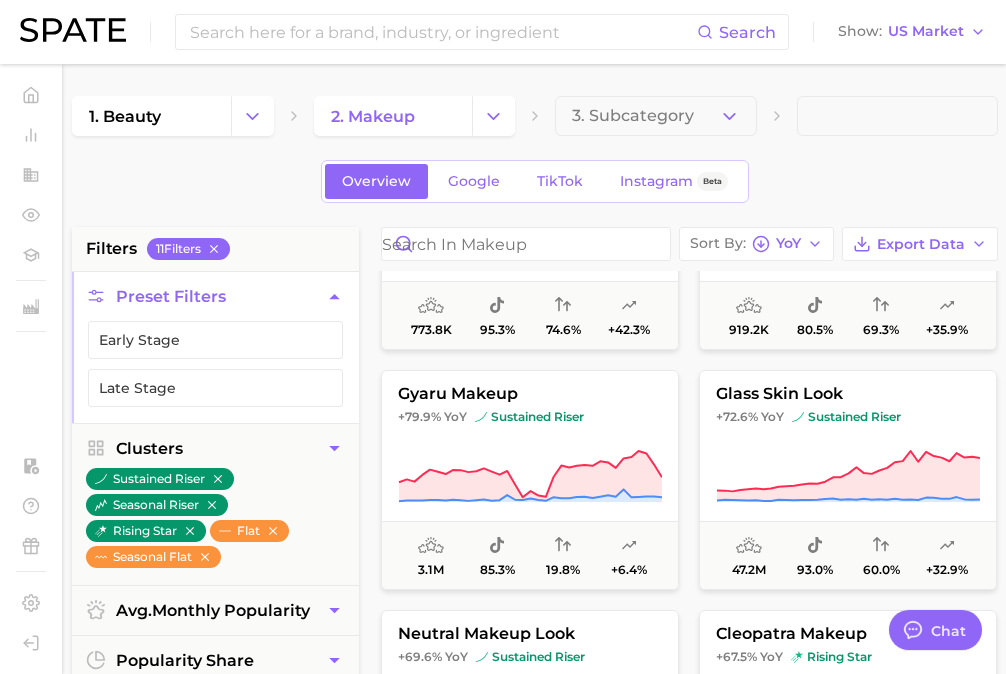 scroll, scrollTop: 2111, scrollLeft: 0, axis: vertical 